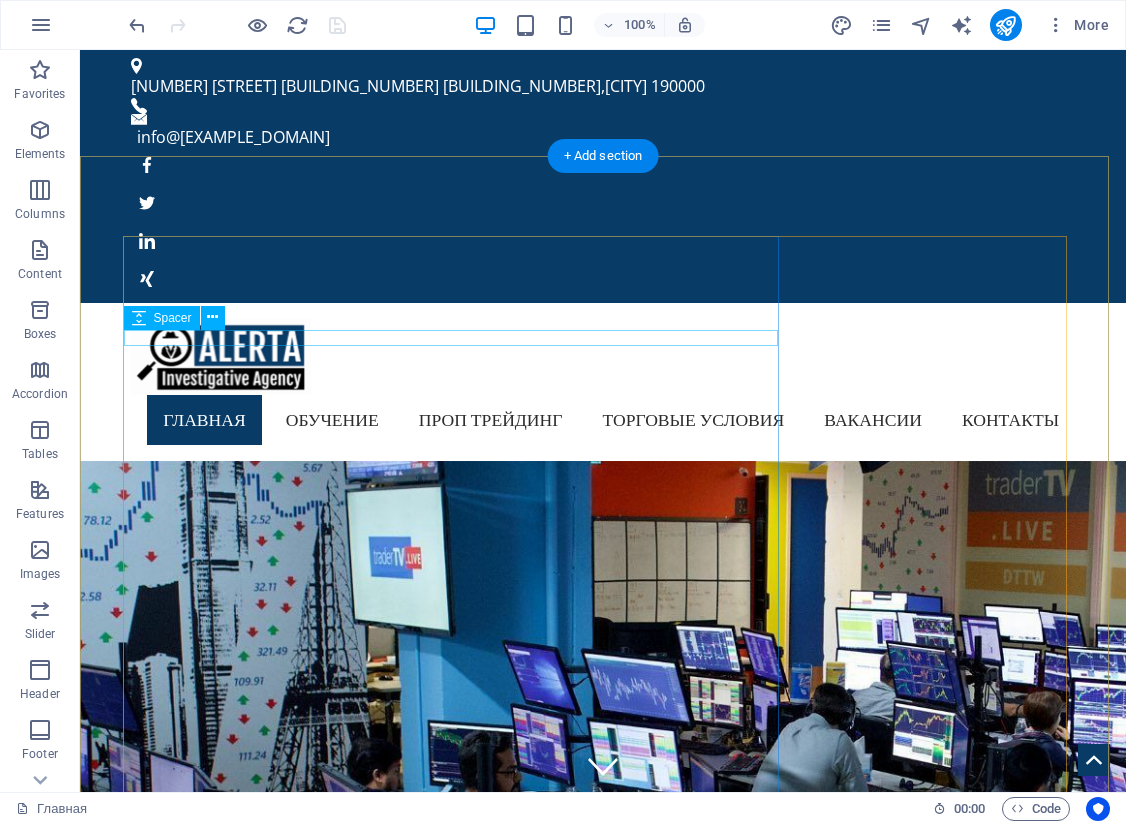 scroll, scrollTop: 100, scrollLeft: 0, axis: vertical 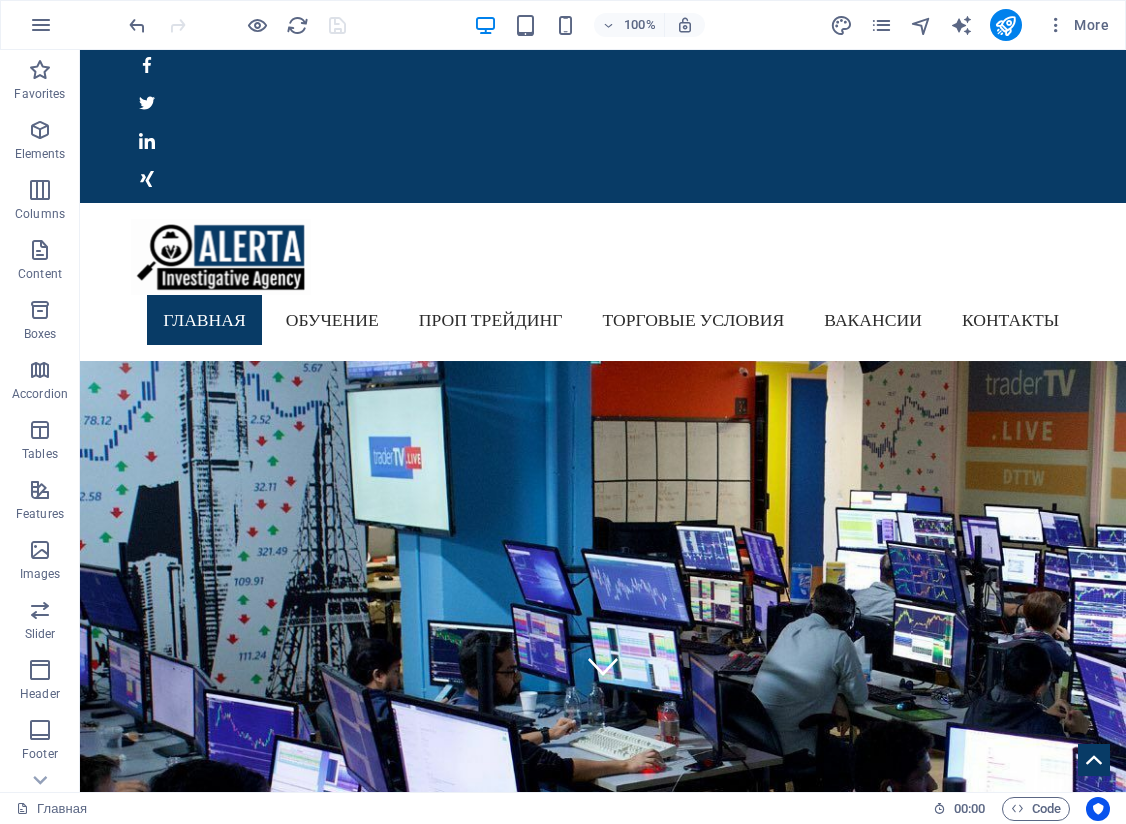 click on "100% More" at bounding box center [621, 25] 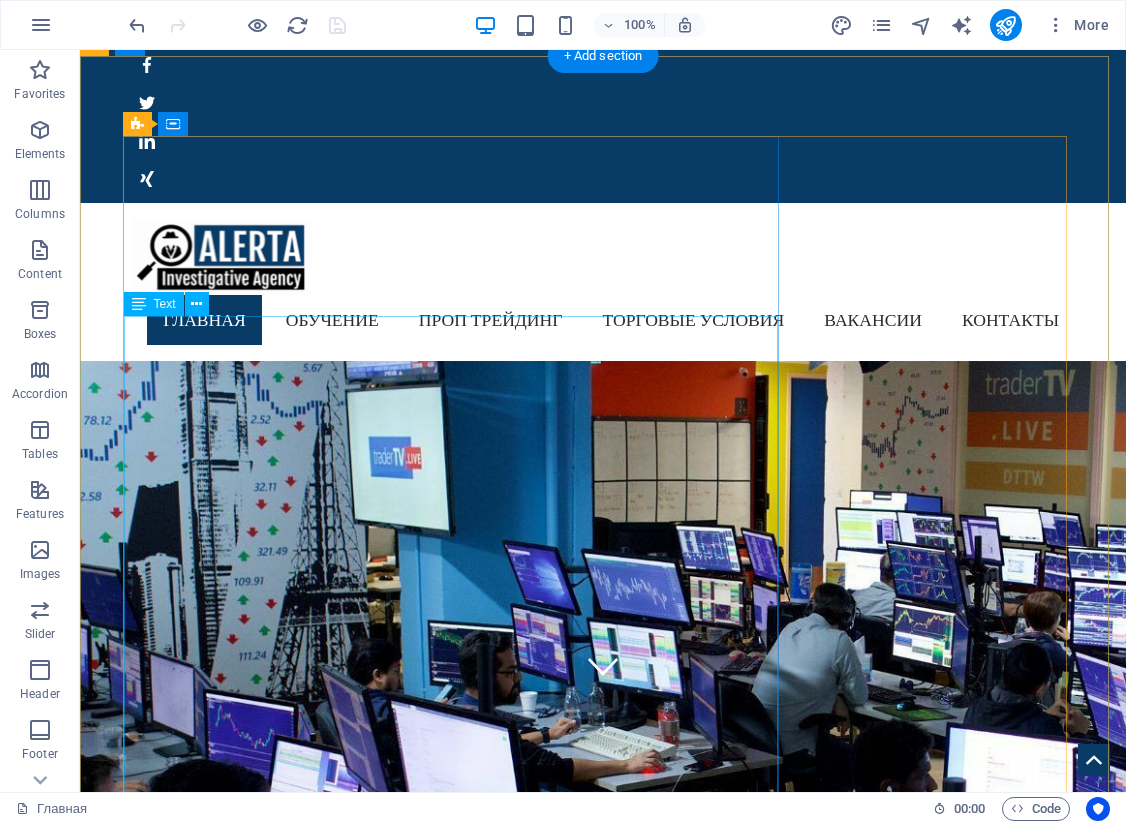 scroll, scrollTop: 200, scrollLeft: 0, axis: vertical 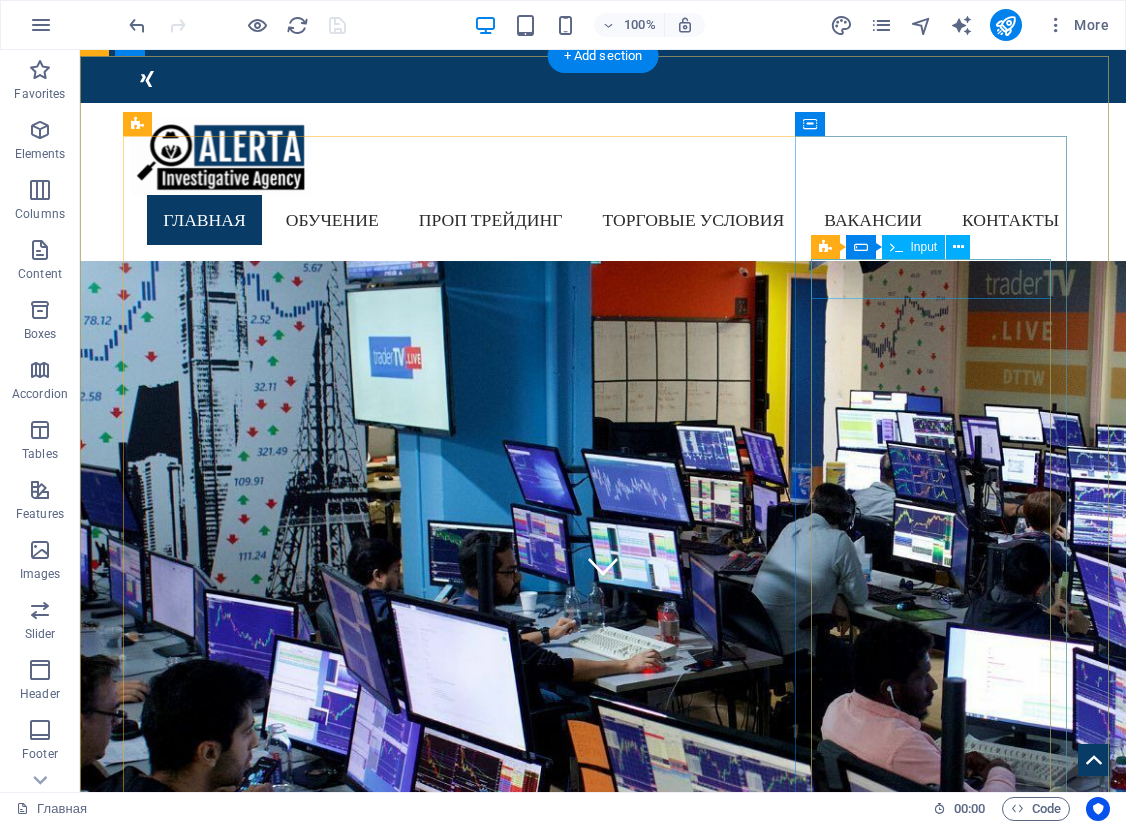 click at bounding box center [603, 2094] 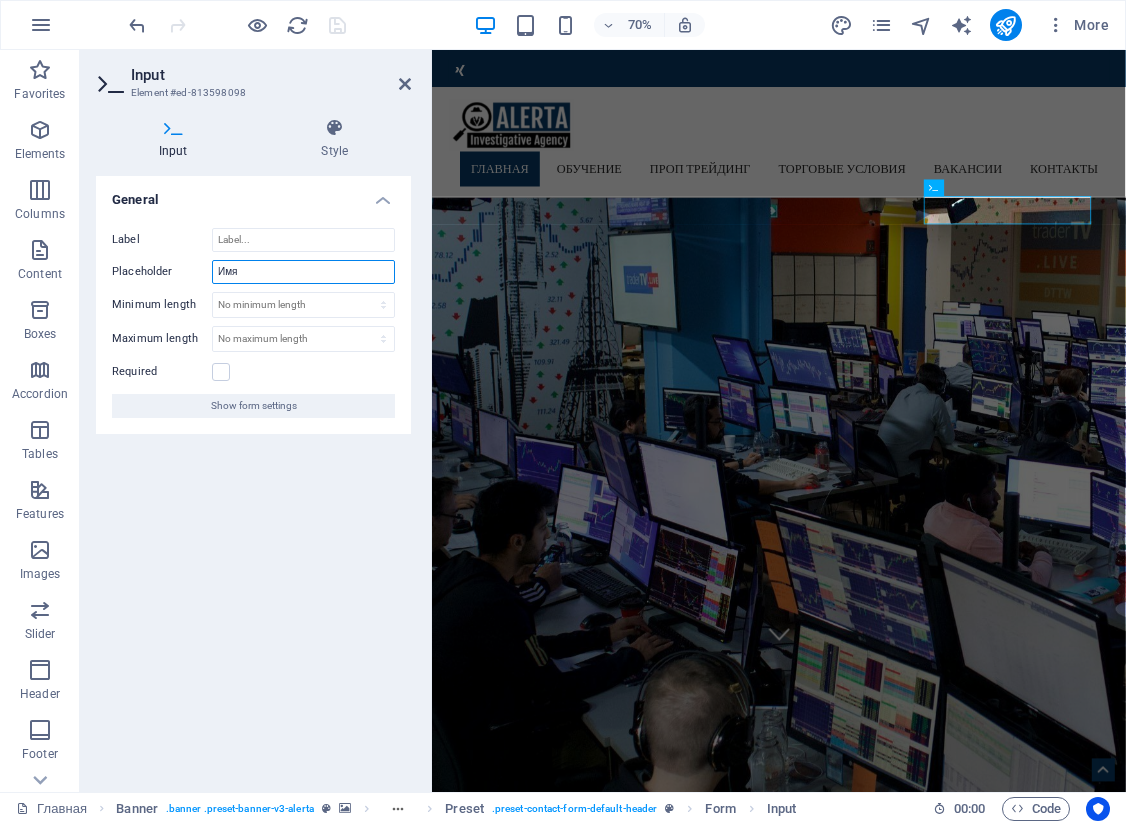 click on "Имя" at bounding box center [303, 272] 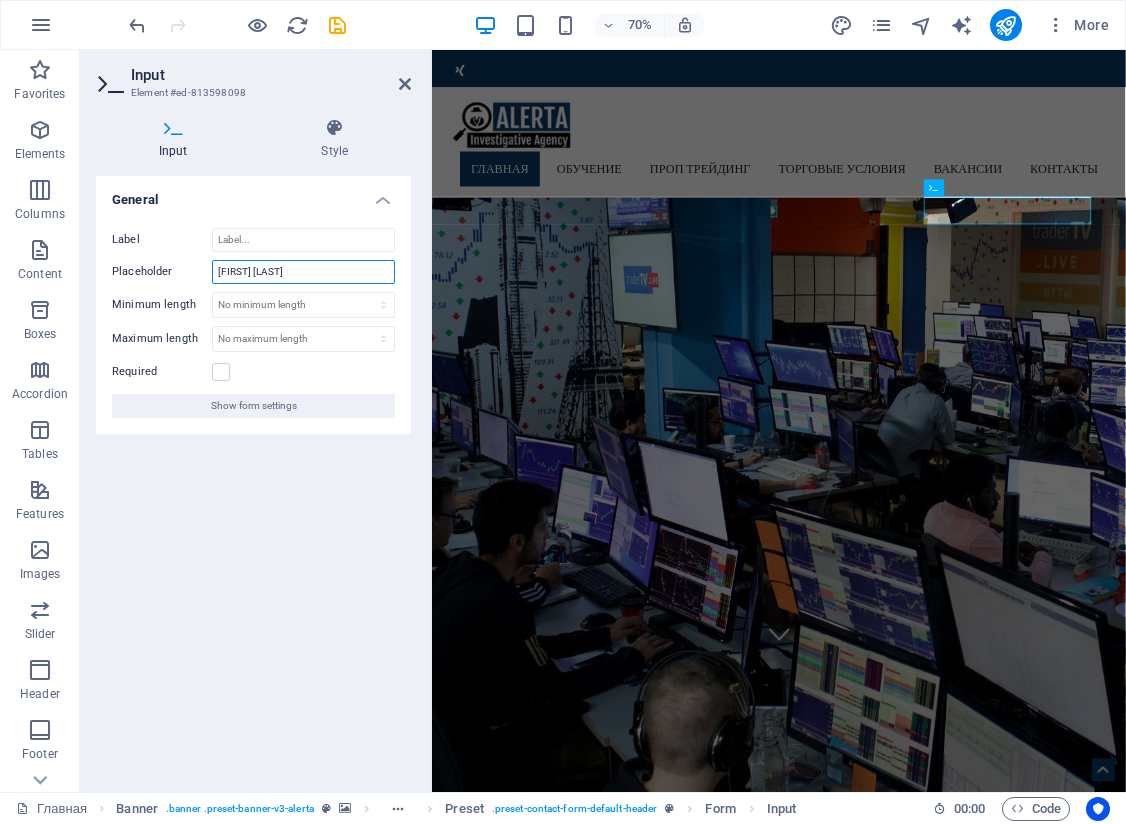 type on "[FIRST] [LAST]" 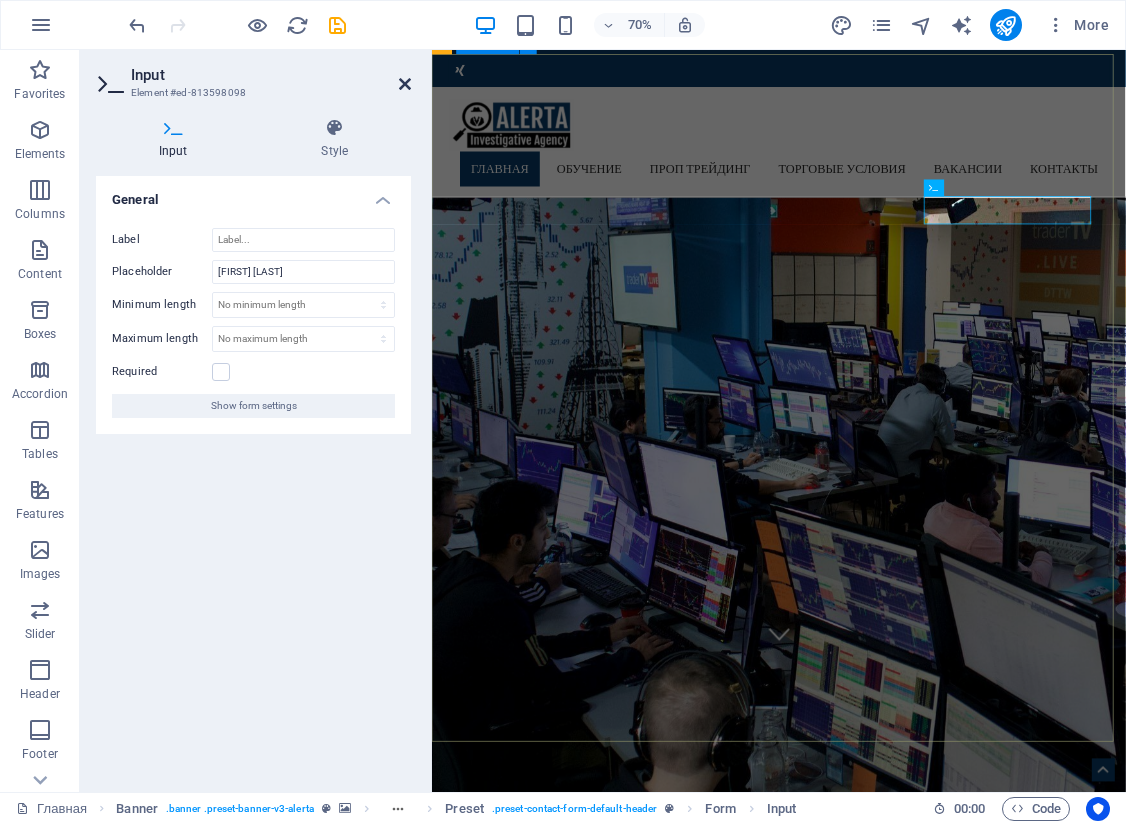 click at bounding box center [405, 84] 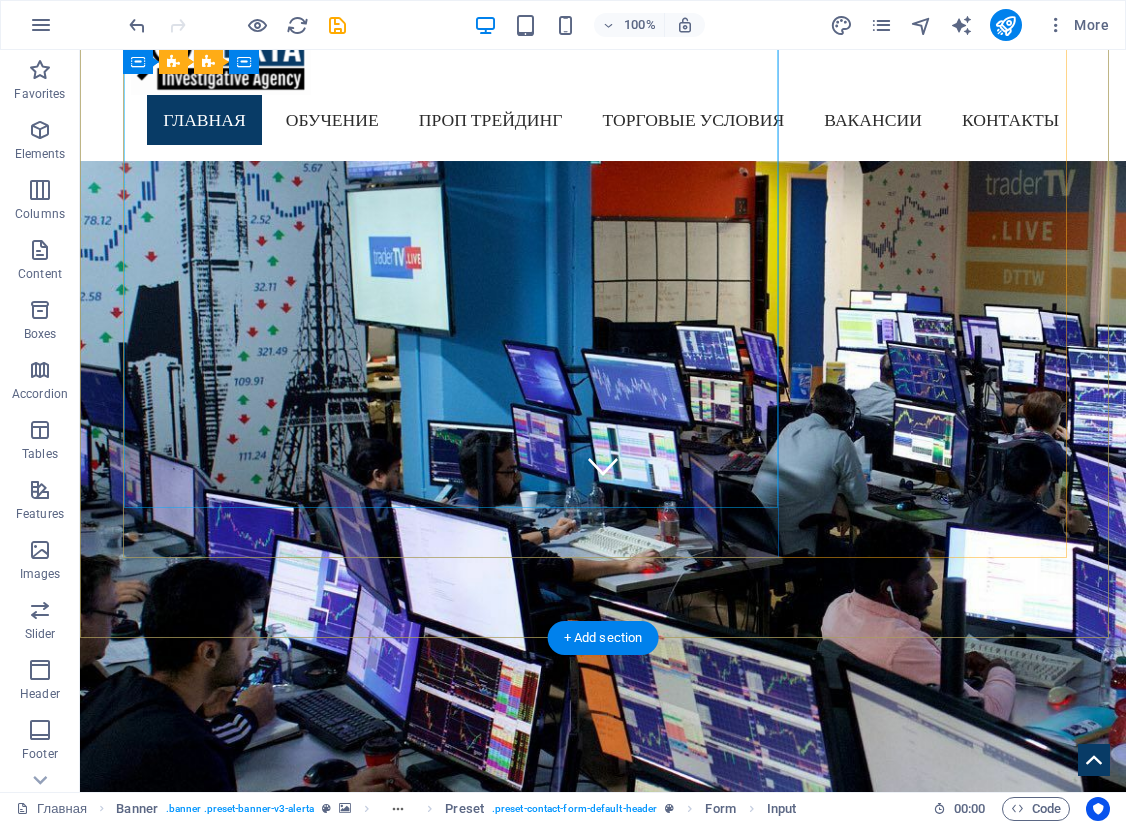 scroll, scrollTop: 600, scrollLeft: 0, axis: vertical 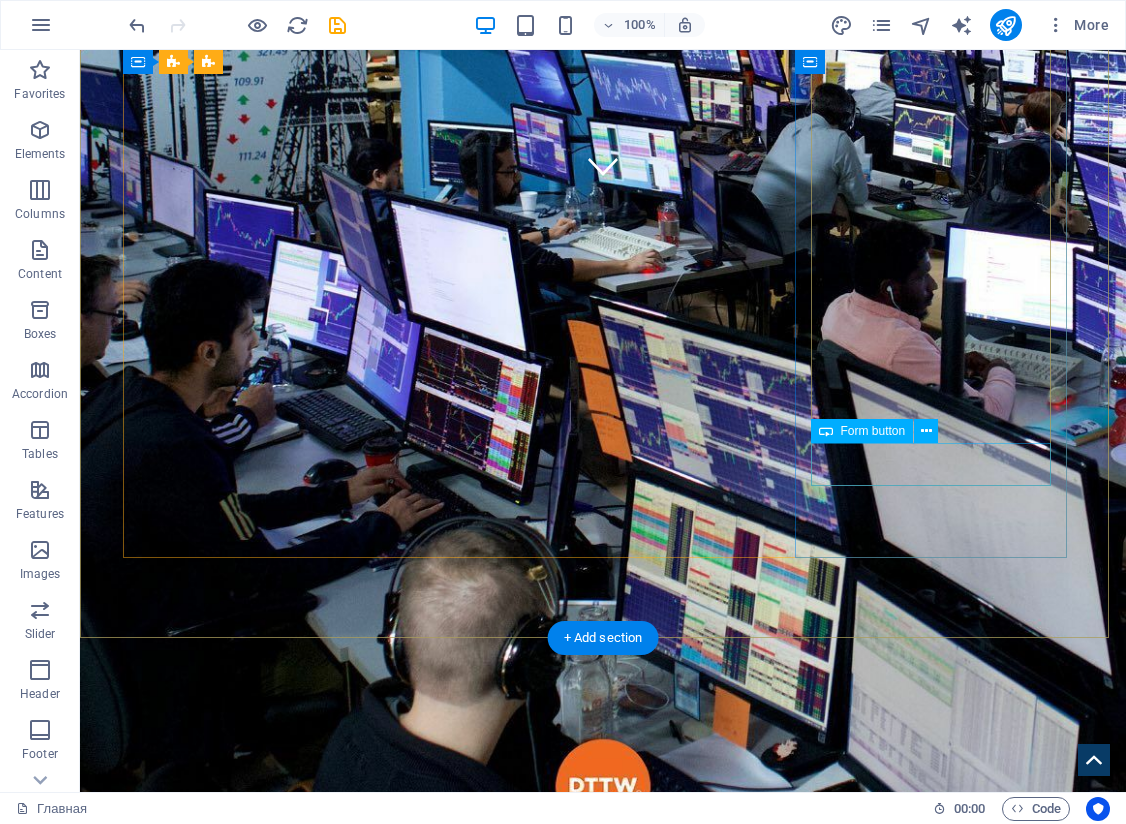 click on "Send" at bounding box center [603, 2173] 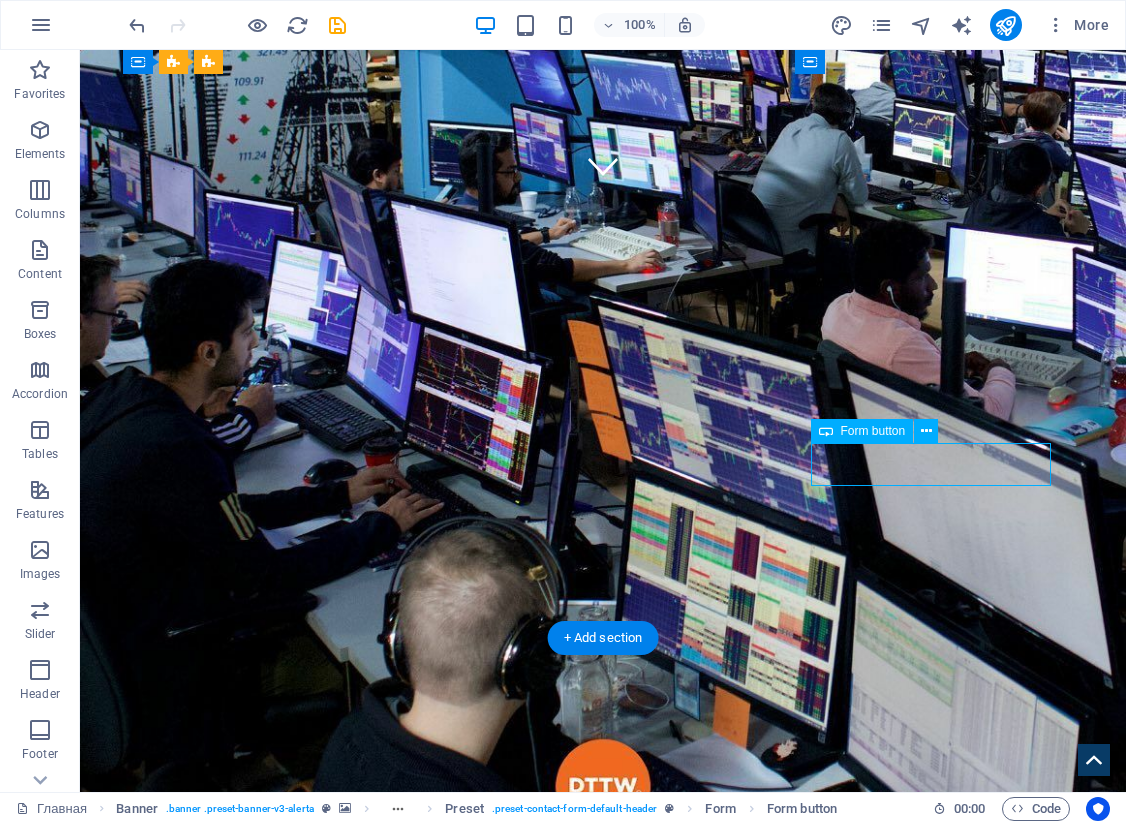 click on "Send" at bounding box center (603, 2173) 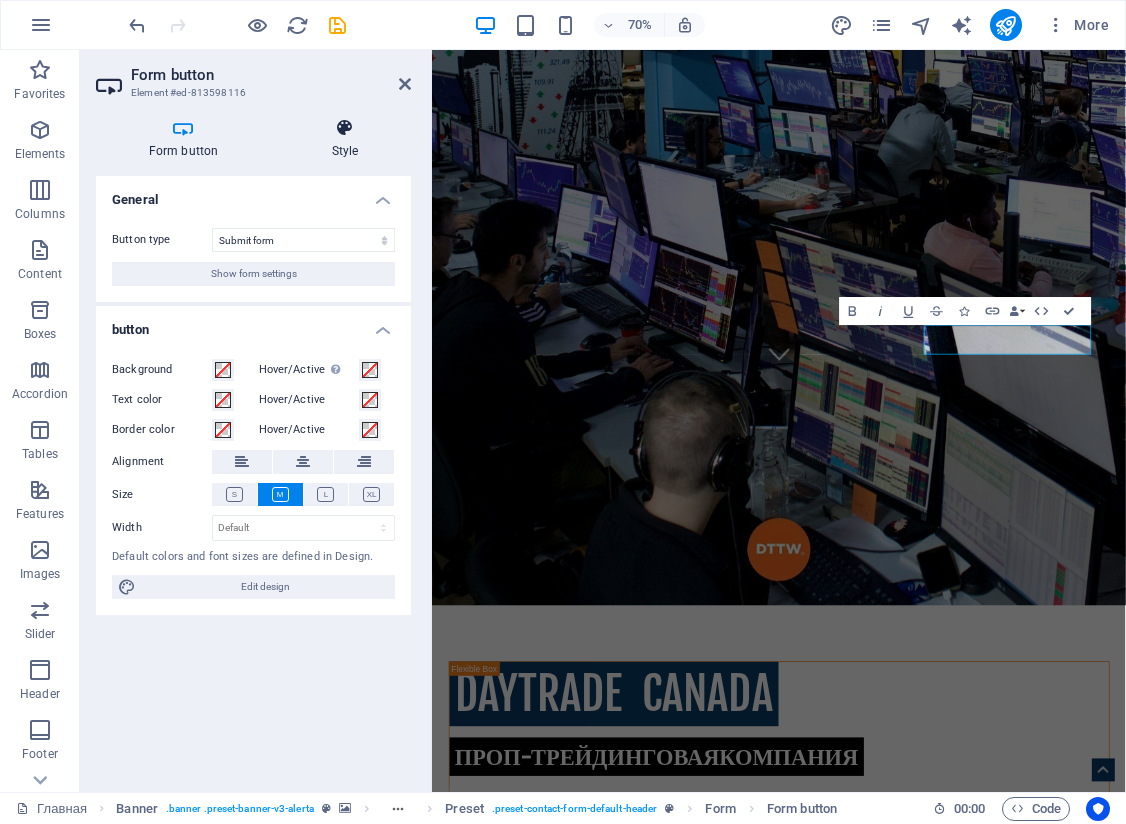 click at bounding box center (345, 128) 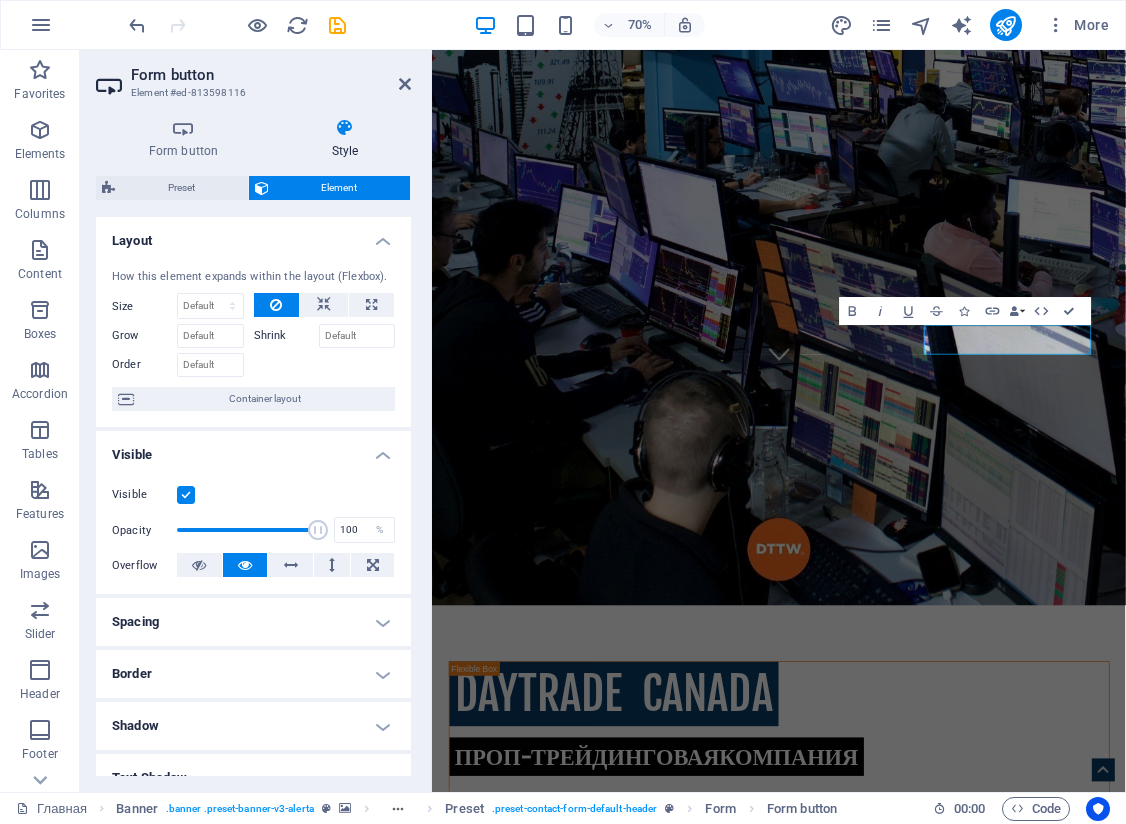 scroll, scrollTop: 100, scrollLeft: 0, axis: vertical 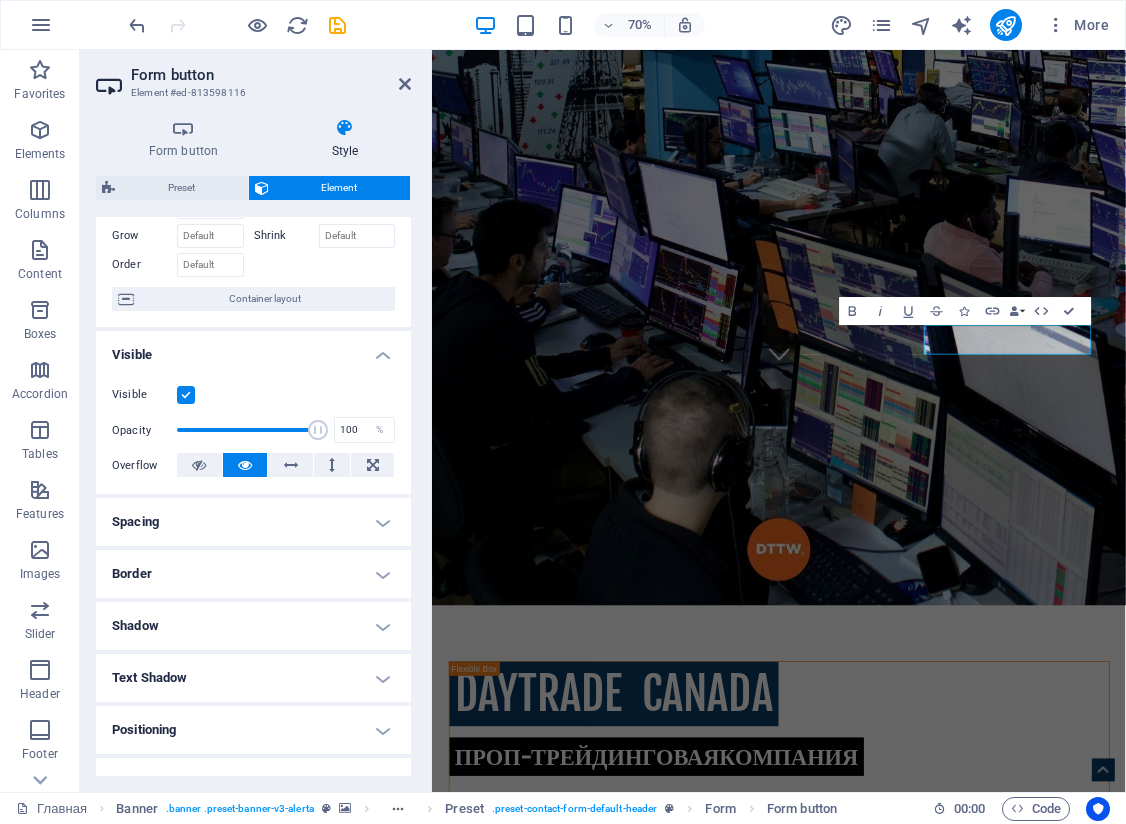 click on "Text Shadow" at bounding box center [253, 678] 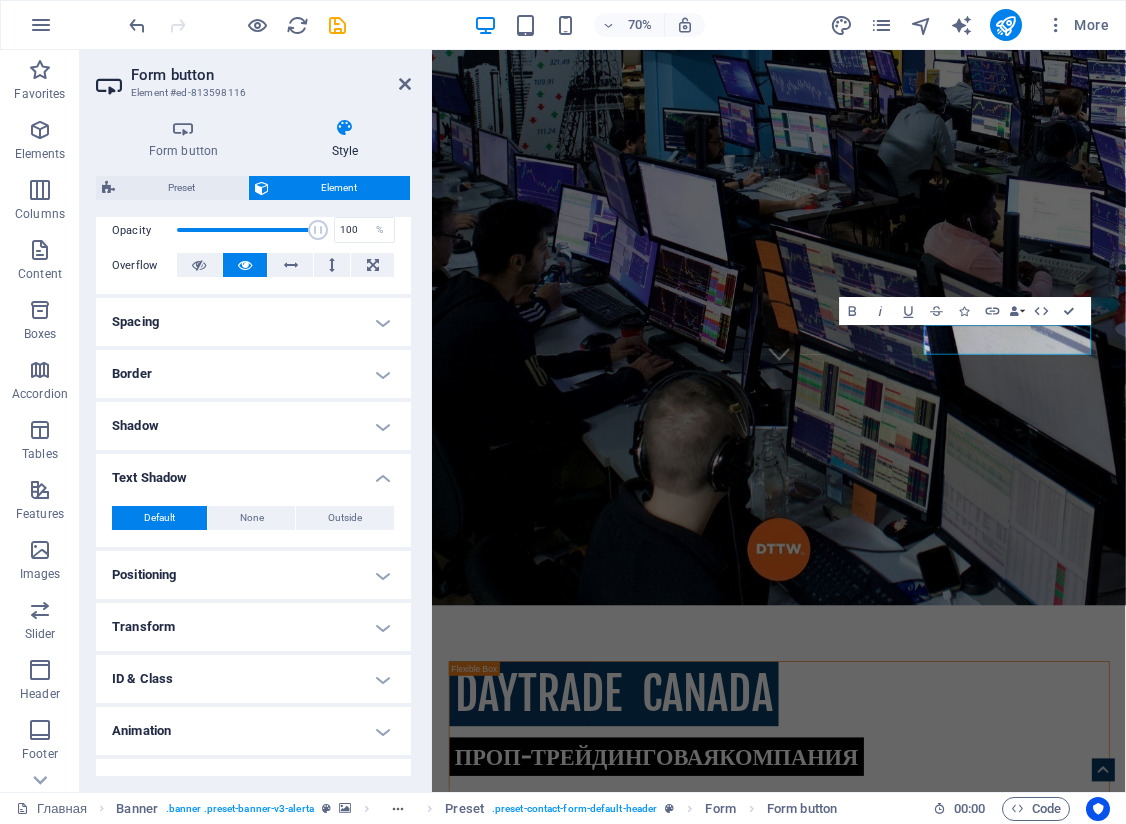 scroll, scrollTop: 331, scrollLeft: 0, axis: vertical 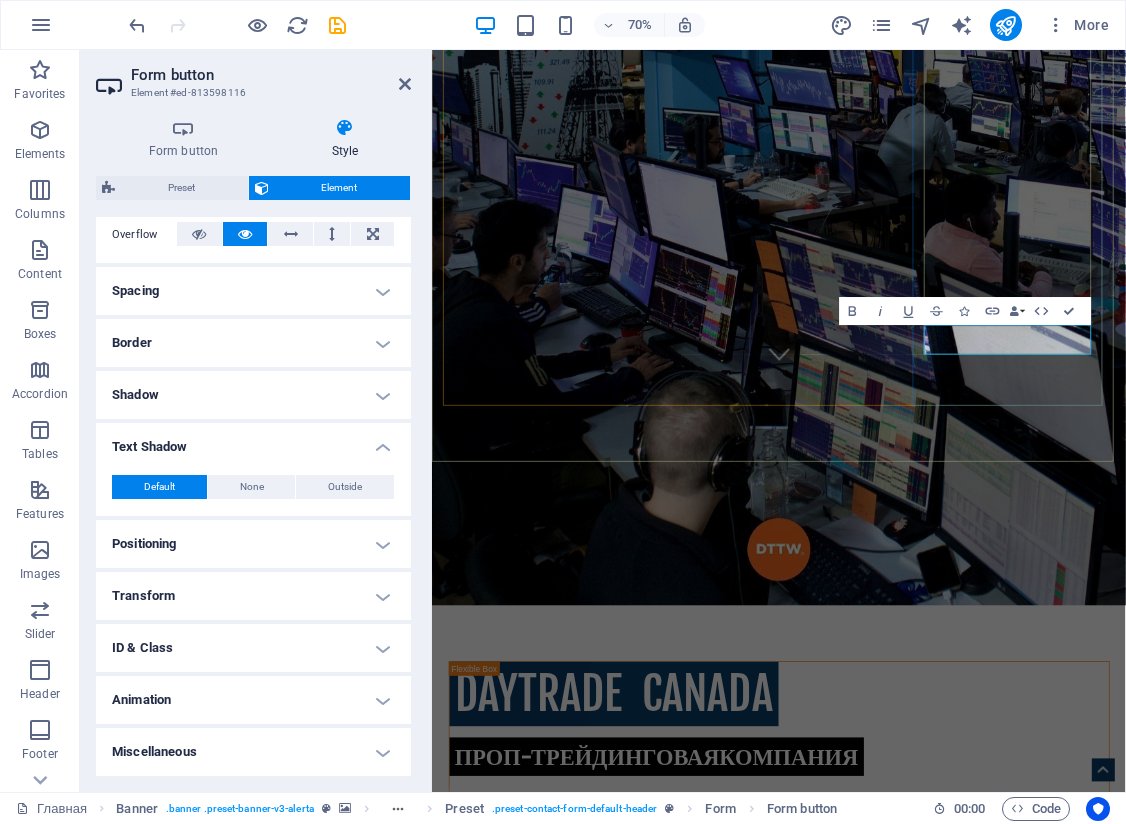 click on "Send" at bounding box center (928, 2172) 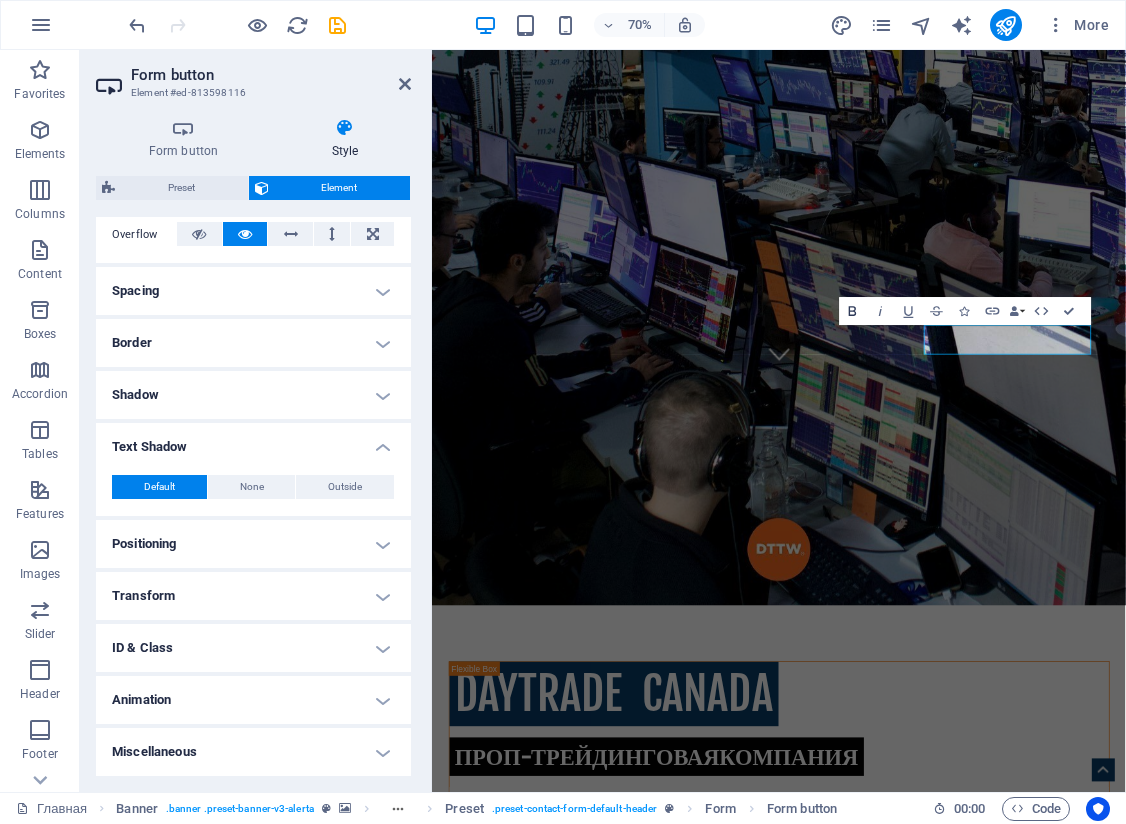 click 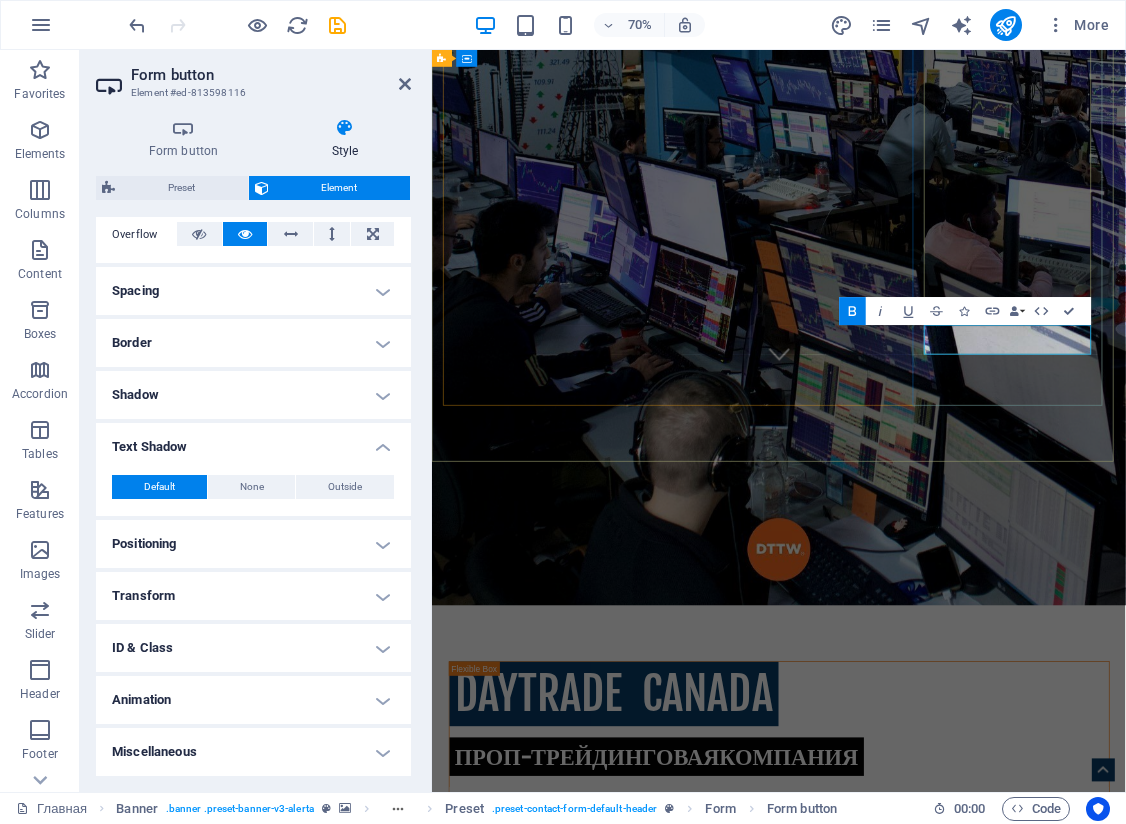 click on "ОТПРАВИТЬ" at bounding box center [928, 2172] 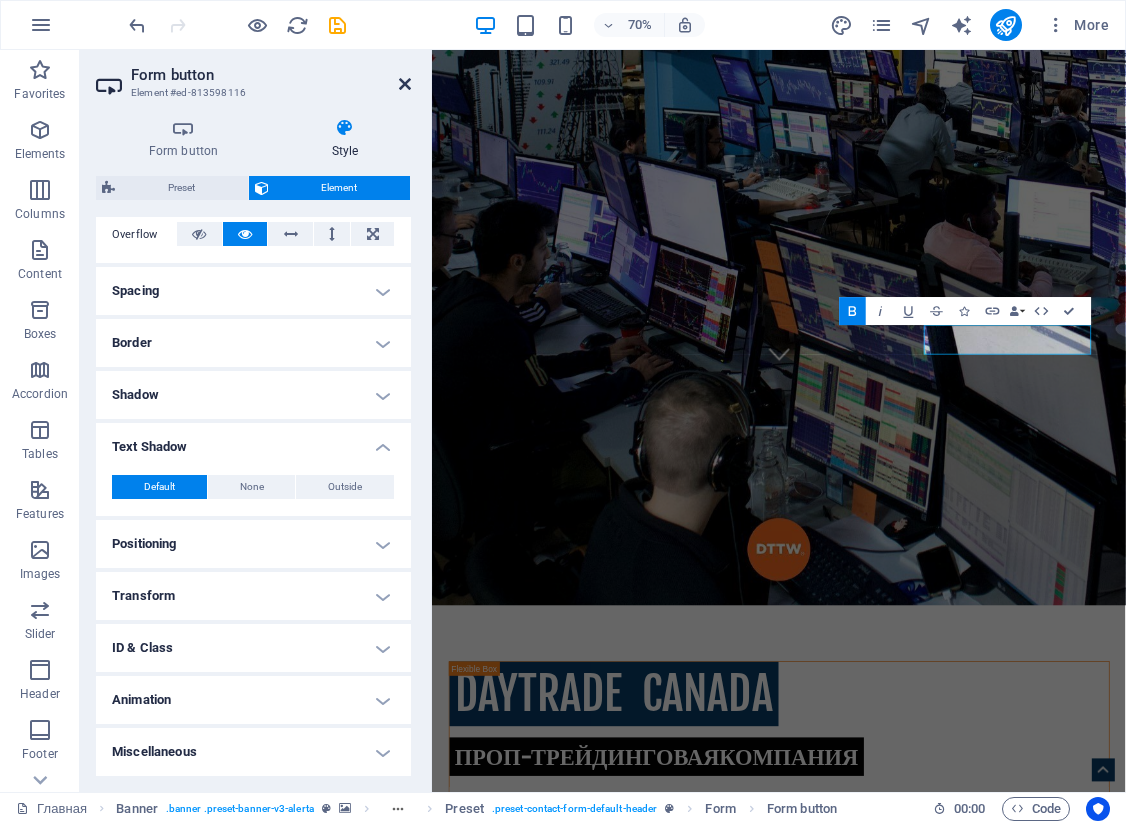click at bounding box center [405, 84] 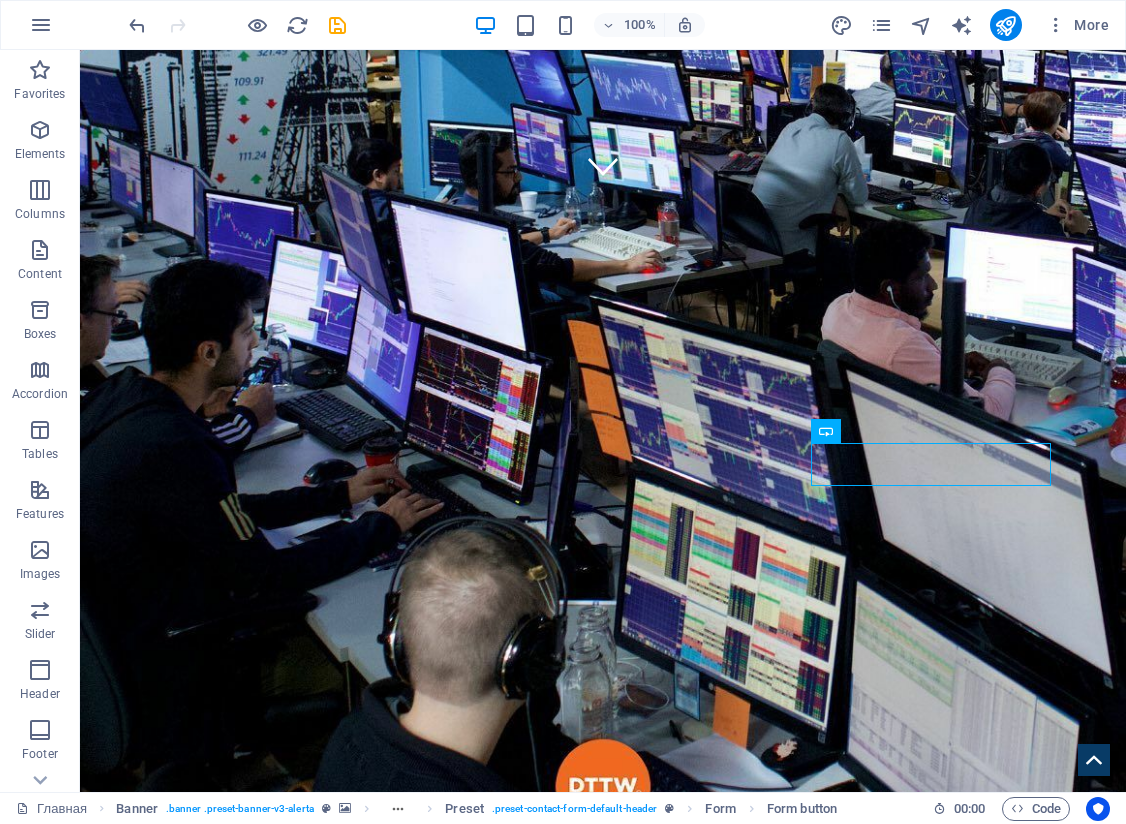drag, startPoint x: 389, startPoint y: 17, endPoint x: 365, endPoint y: 22, distance: 24.5153 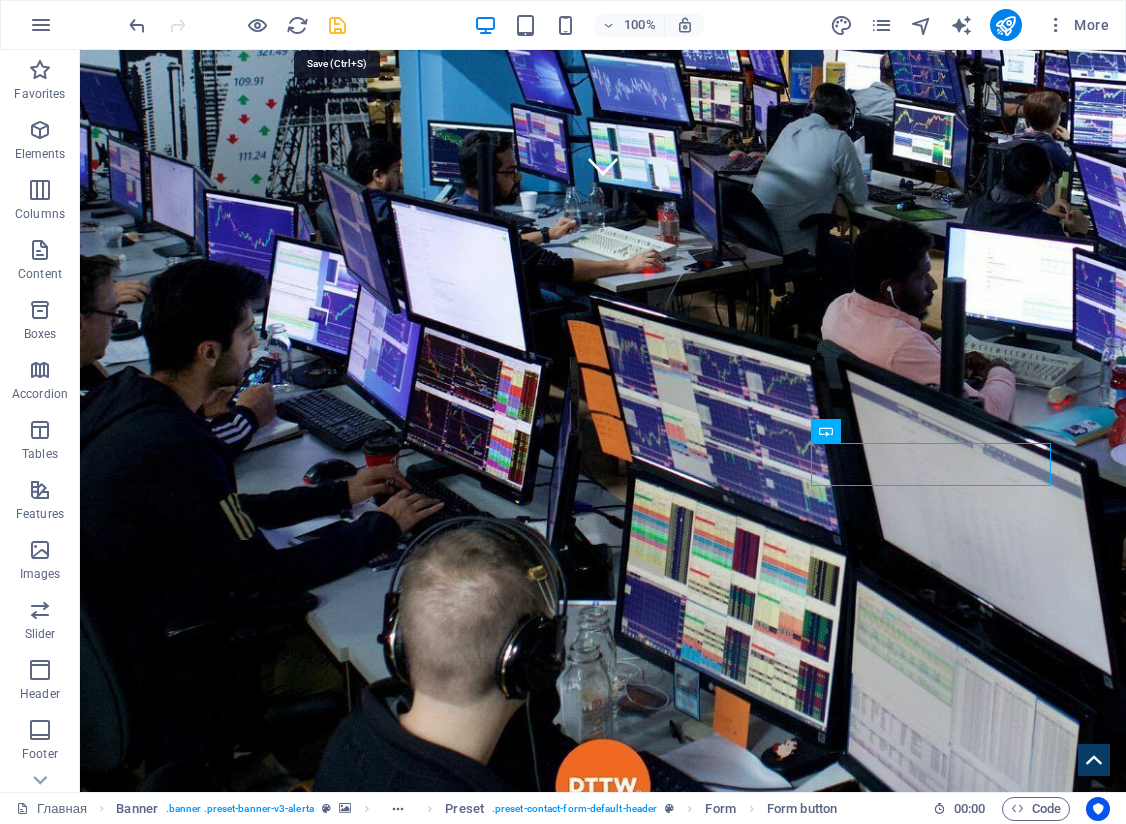 click at bounding box center (337, 25) 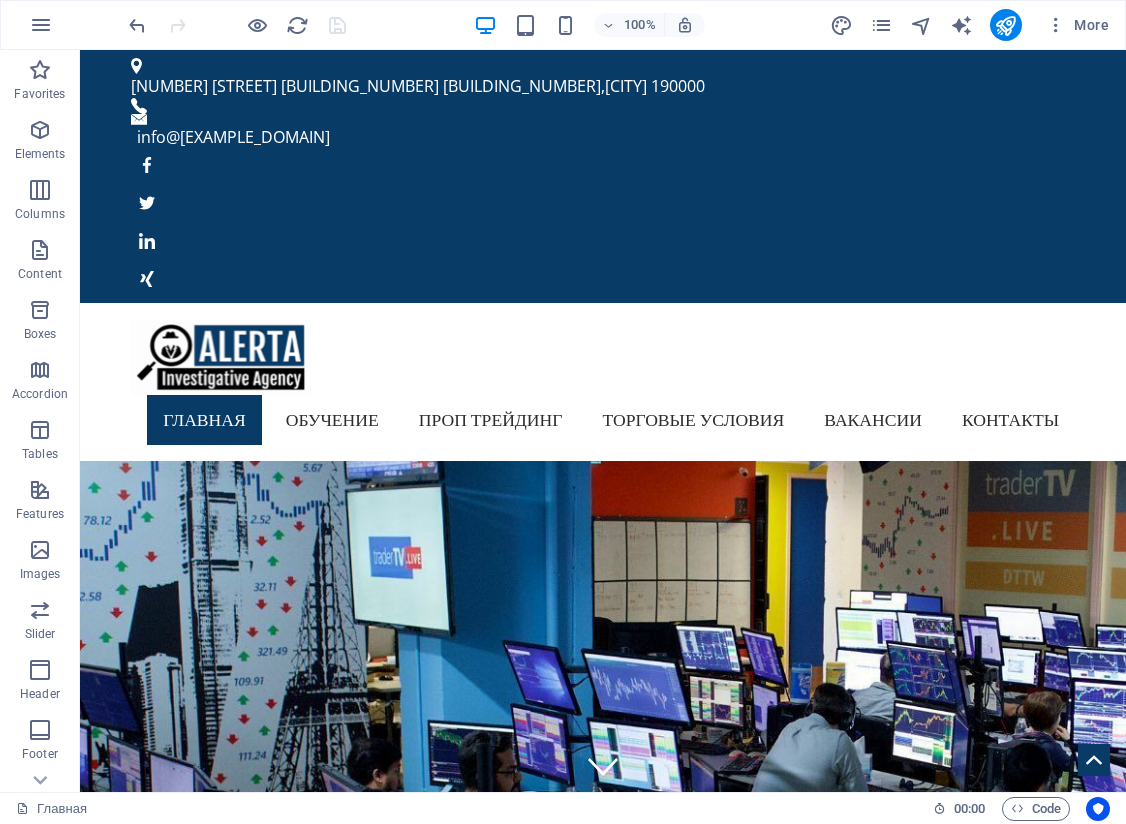 scroll, scrollTop: 267, scrollLeft: 0, axis: vertical 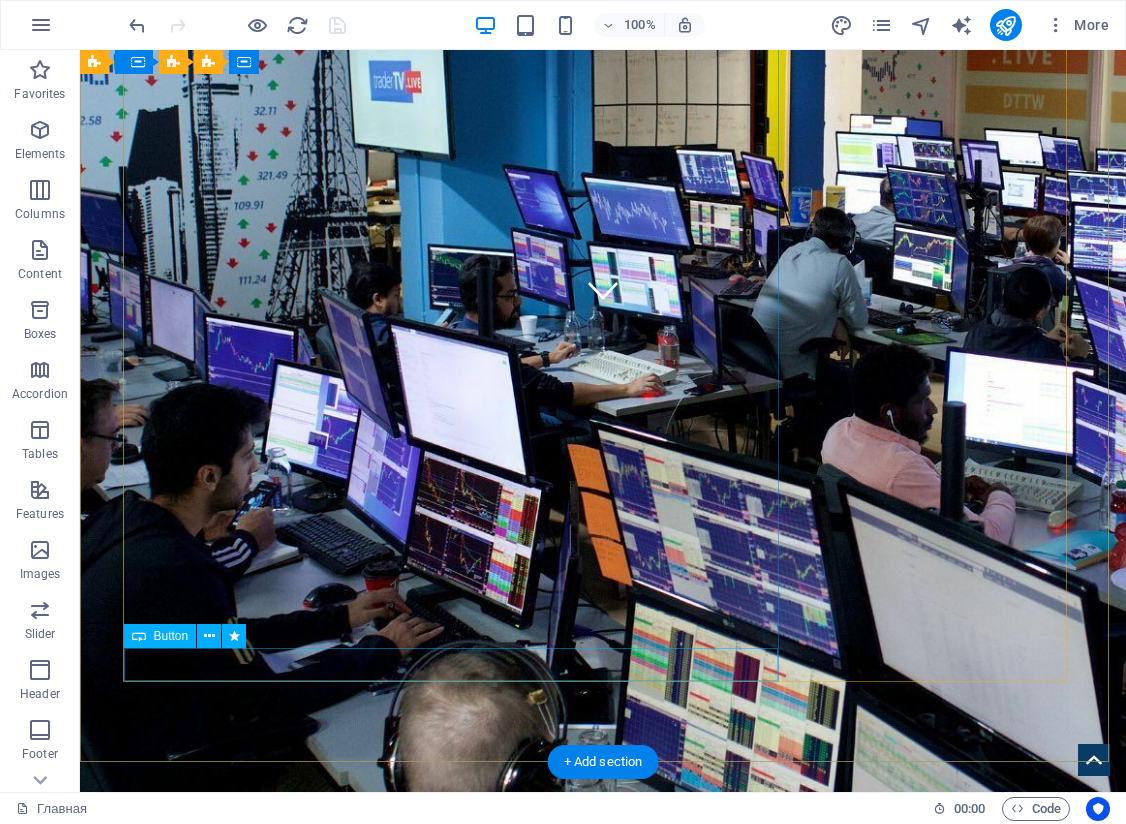 click on "Learn more" at bounding box center [603, 1683] 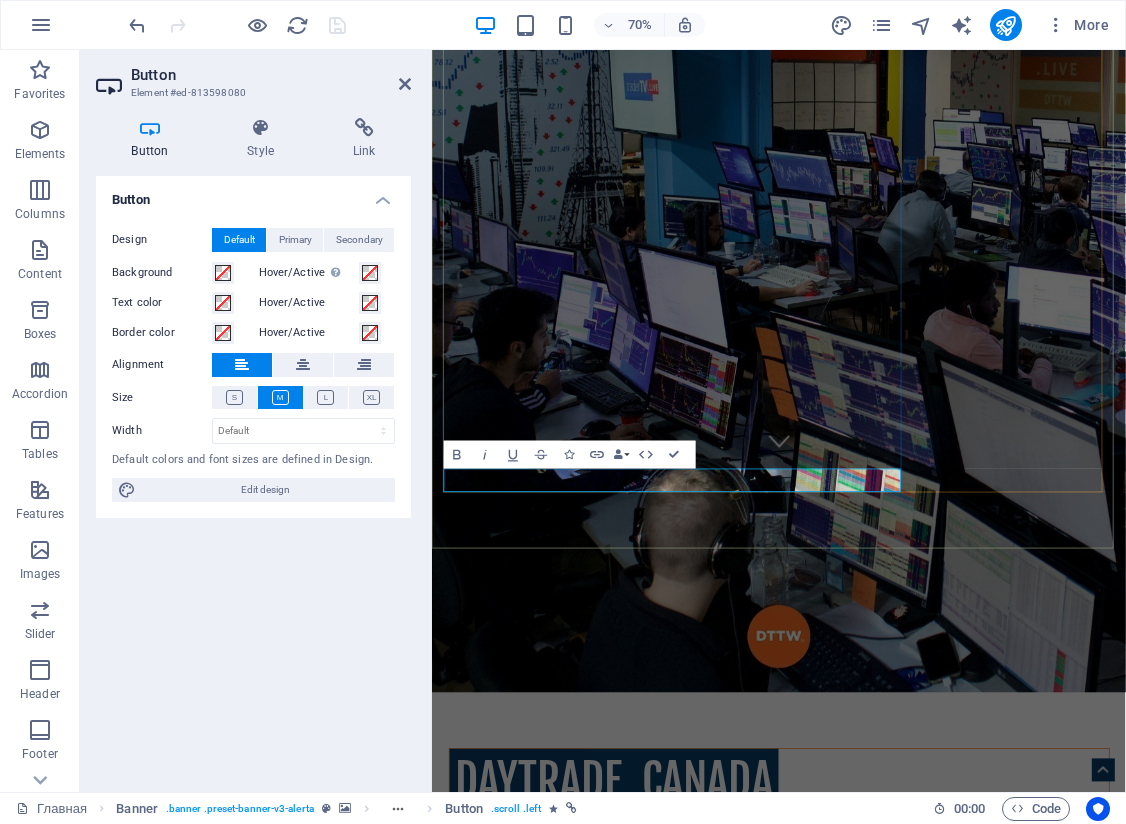 click on "Learn more" at bounding box center (520, 1682) 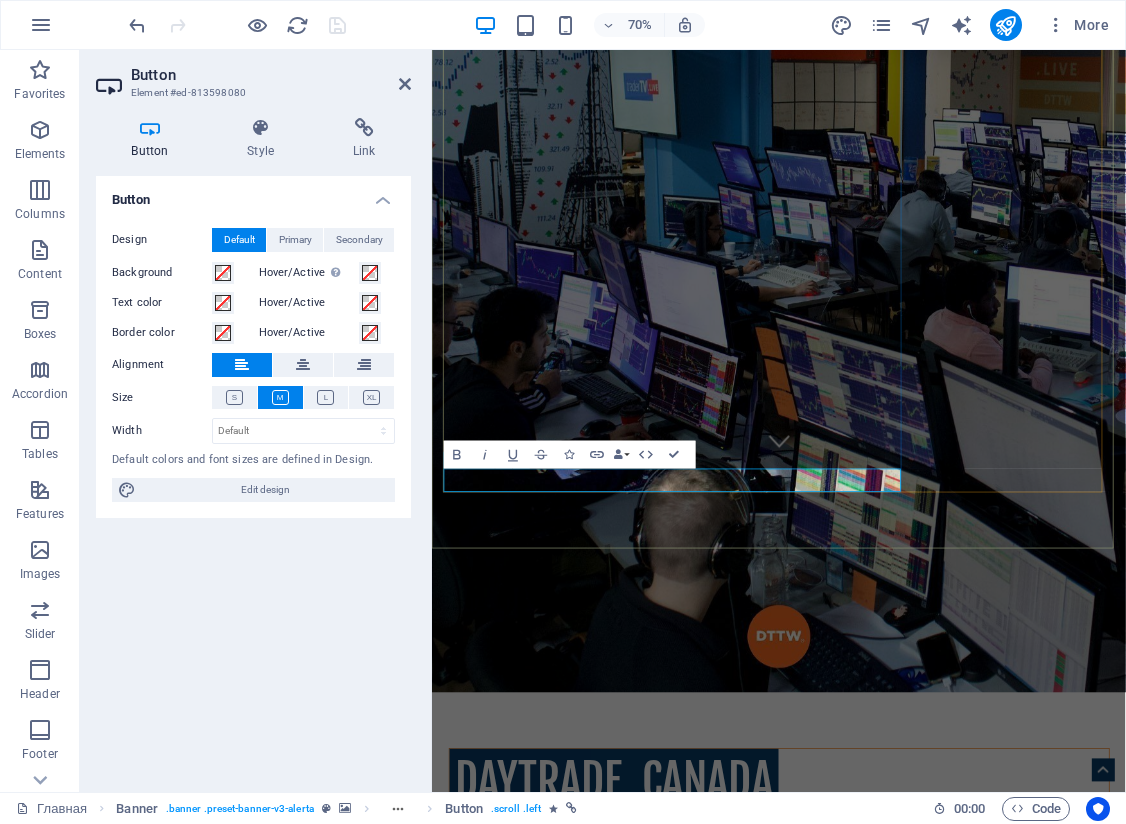 type 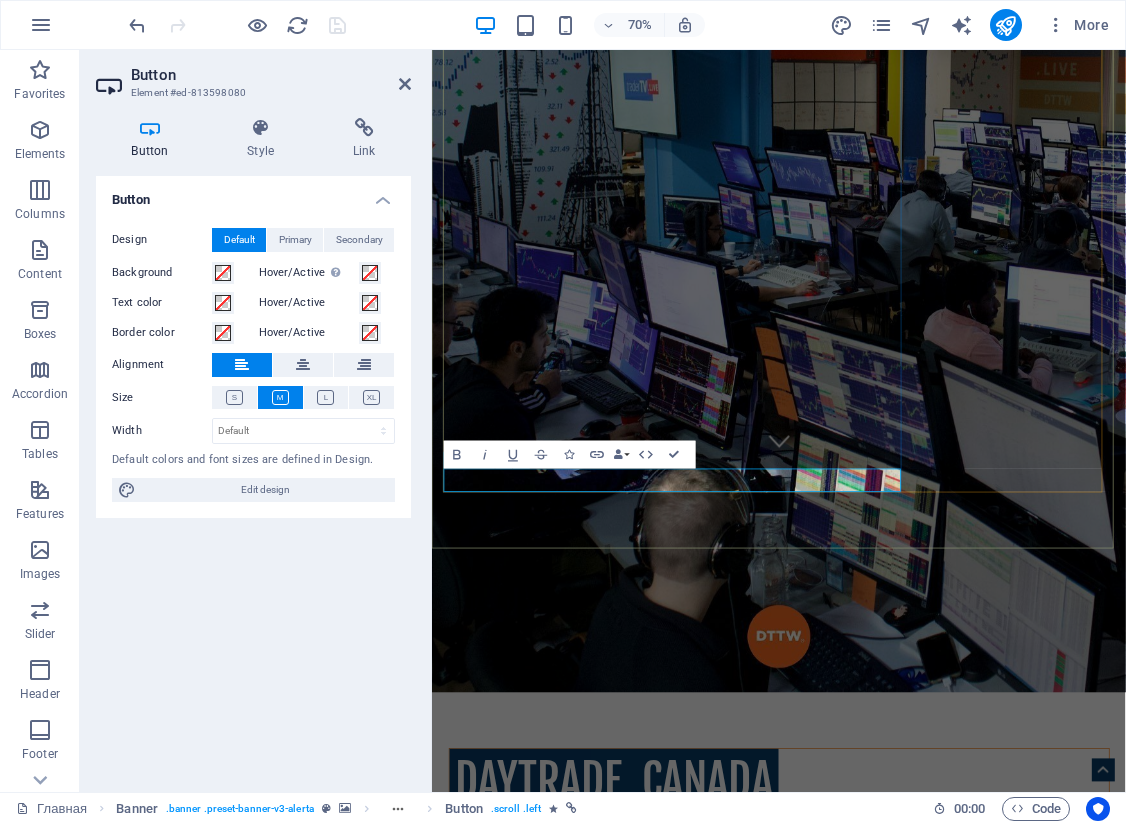 click on "РЕГЛАМЕНТ  ТОРГОВЫХ  ОПЕРАЦИЙ" at bounding box center [622, 1682] 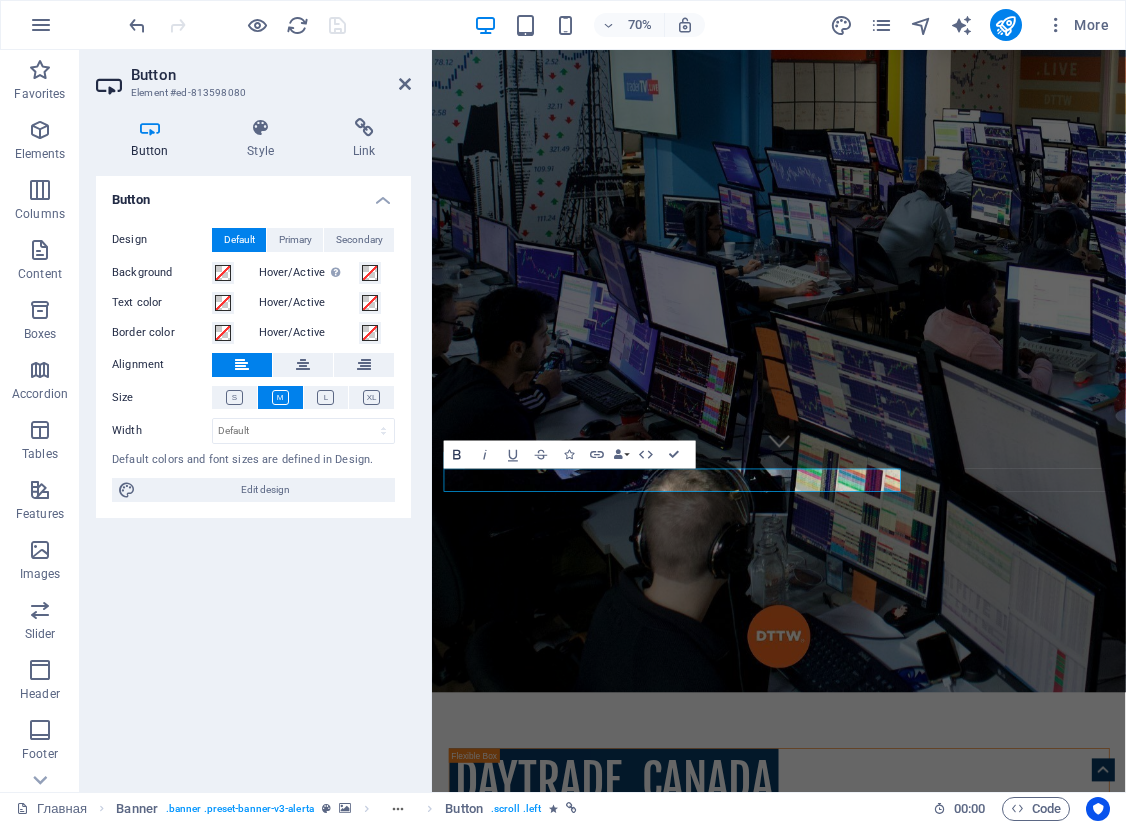 click 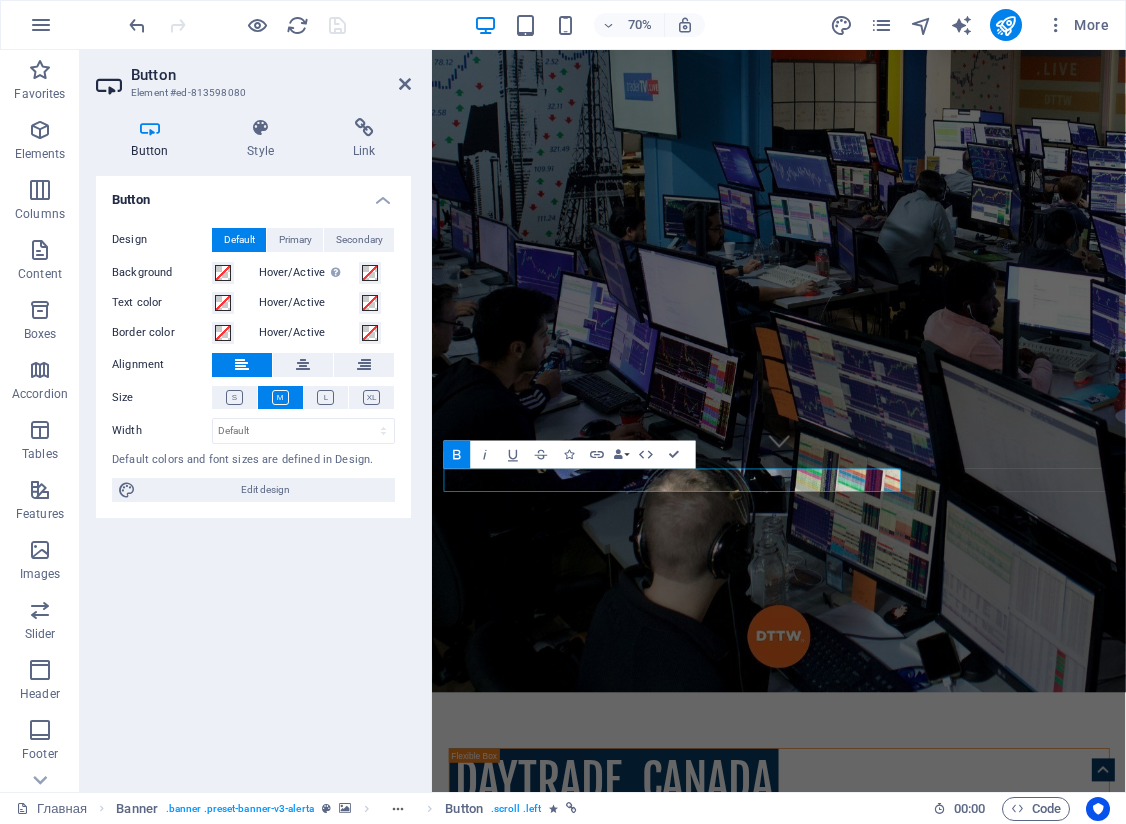 click 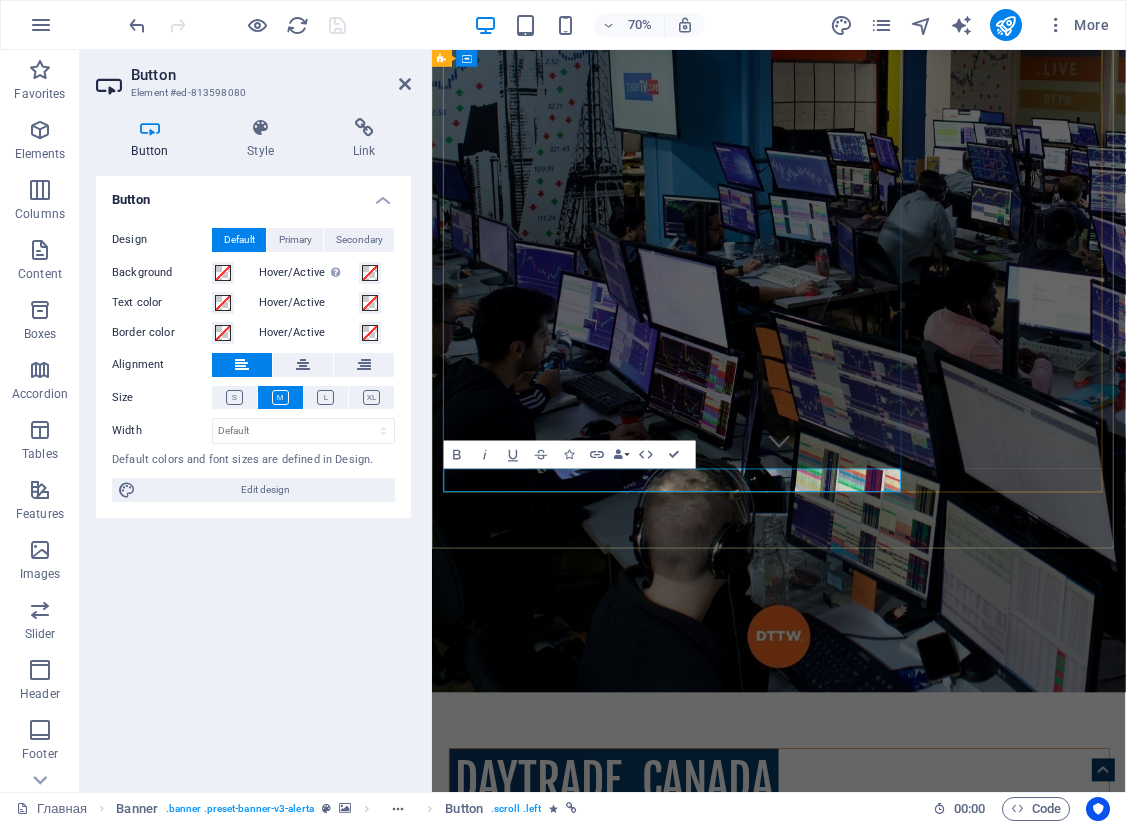 click on "РЕГЛАМЕНТ  ТОРГОВЫХ  ОПЕРАЦИЙ" at bounding box center (622, 1682) 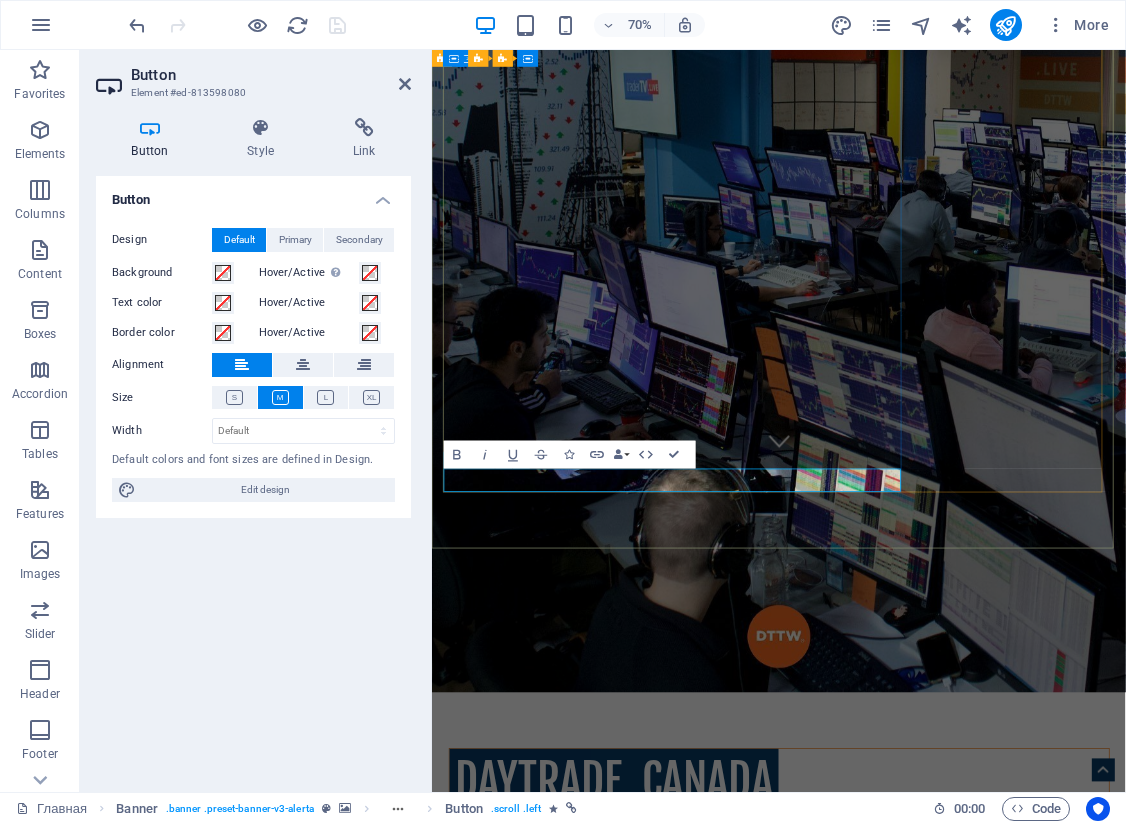 drag, startPoint x: 773, startPoint y: 665, endPoint x: 456, endPoint y: 664, distance: 317.0016 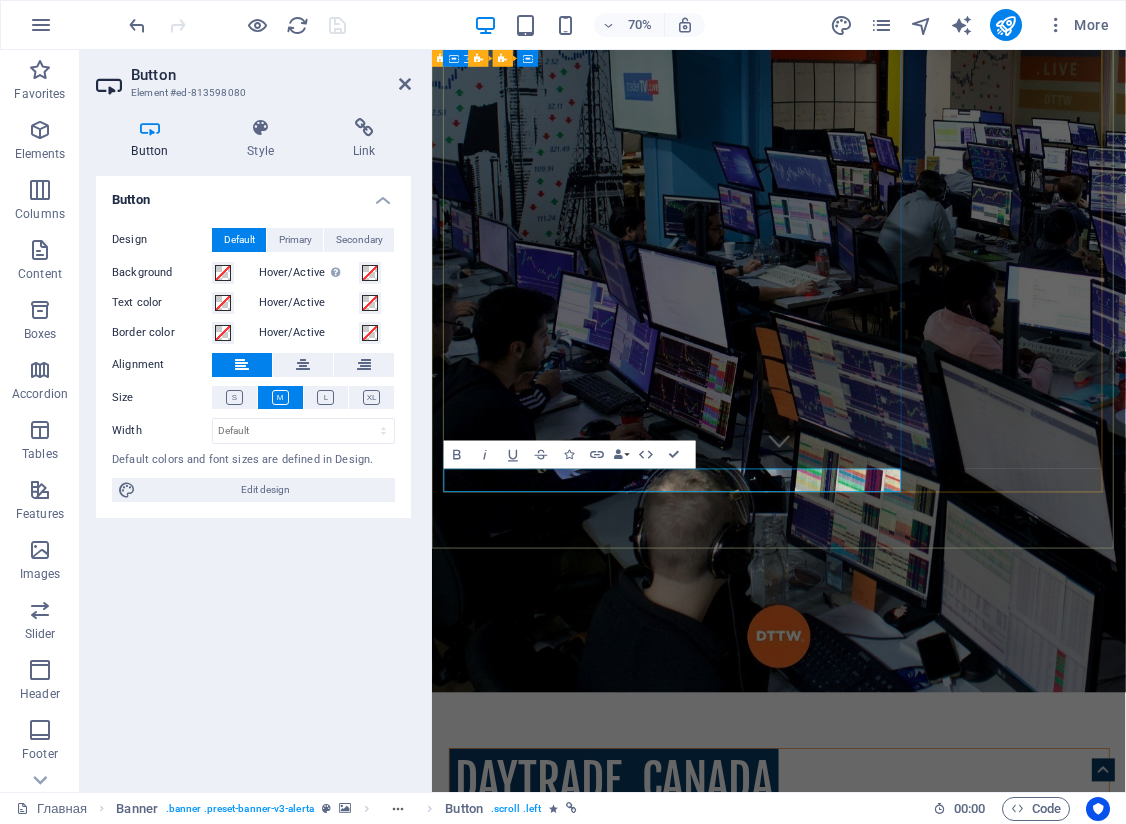 click on "РЕГЛАМЕНТ  ТОРГОВЫХ  ОПЕРАЦИЙ" at bounding box center [622, 1682] 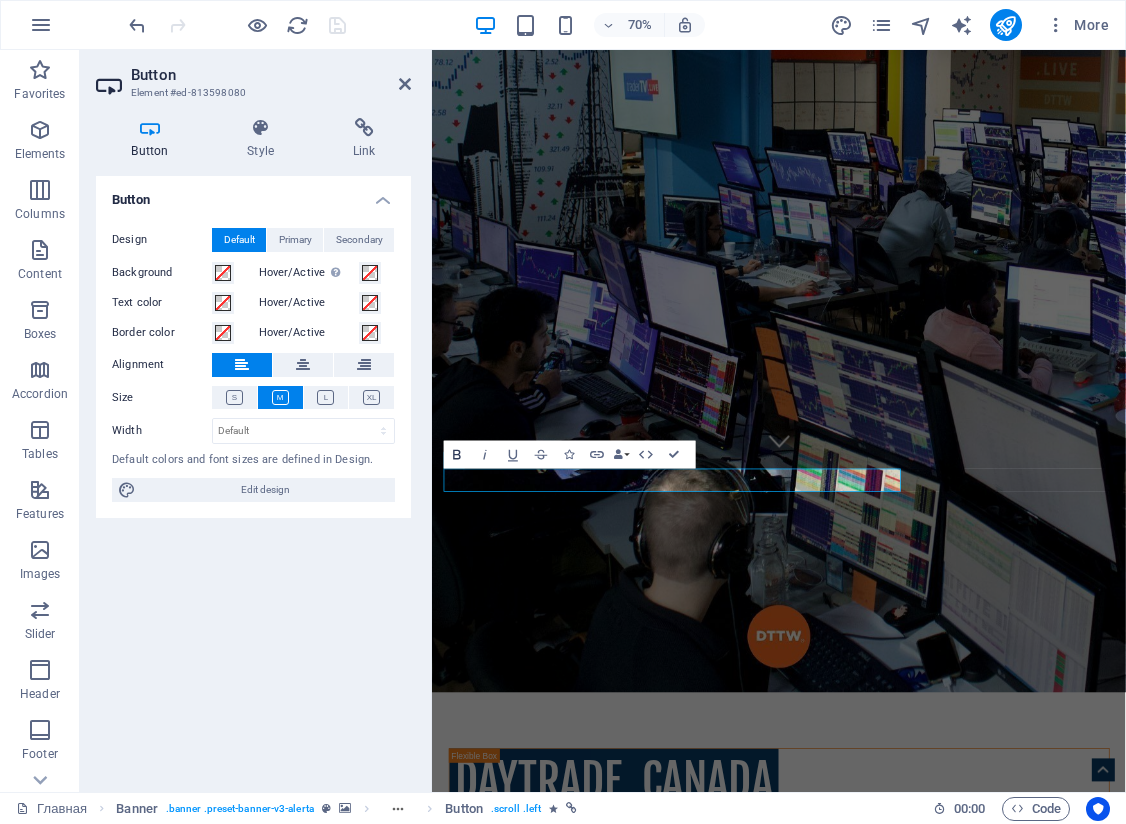 click 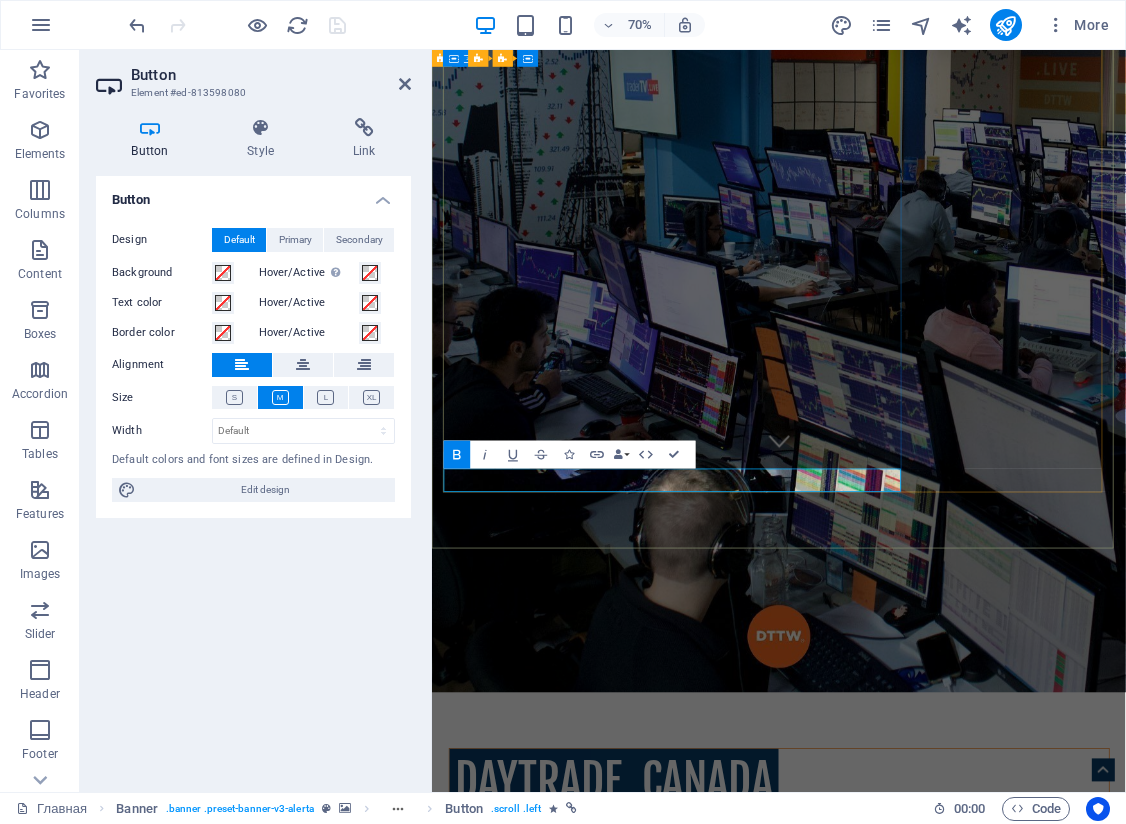 click on "РЕГЛАМЕНТ  ТОРГОВЫХ  ОПЕРАЦИЙ" at bounding box center [622, 1682] 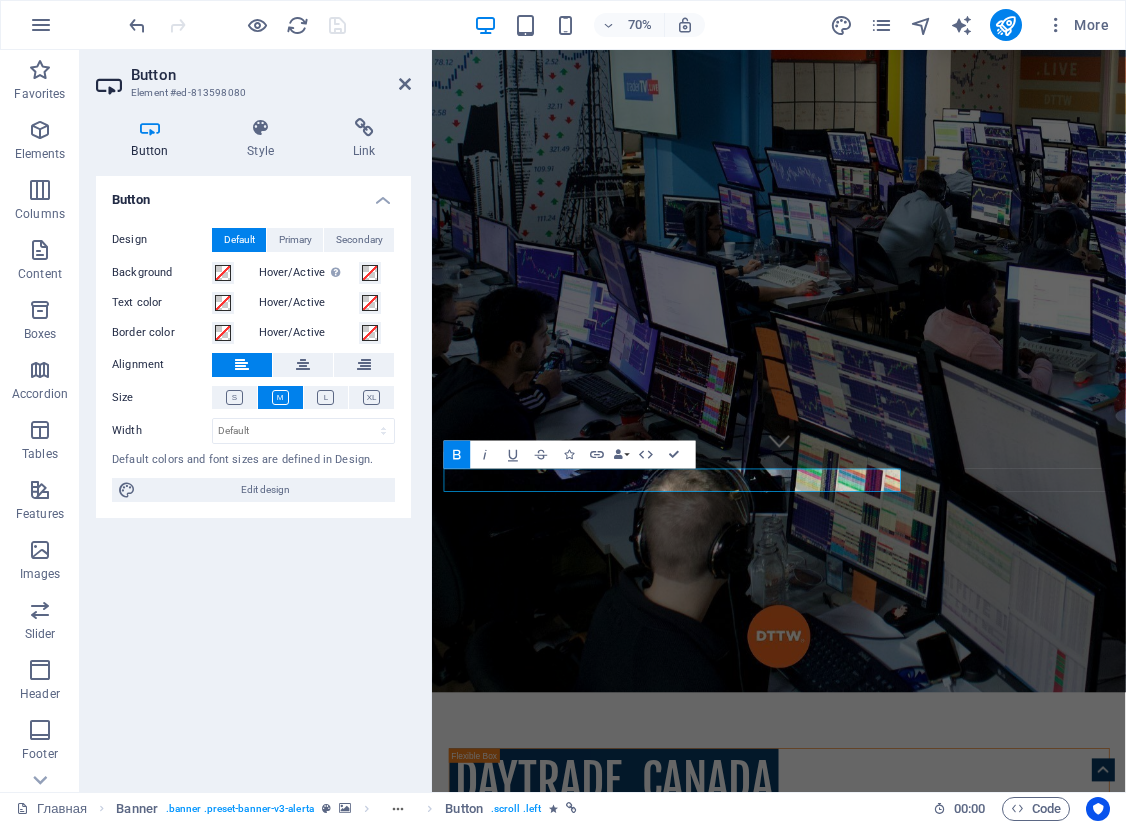 click on "Button Design Default Primary Secondary Background Hover/Active Switch to preview mode to test the active/hover state Text color Hover/Active Border color Hover/Active Alignment Size Width Default px rem % em vh vw Default colors and font sizes are defined in Design. Edit design" at bounding box center (253, 476) 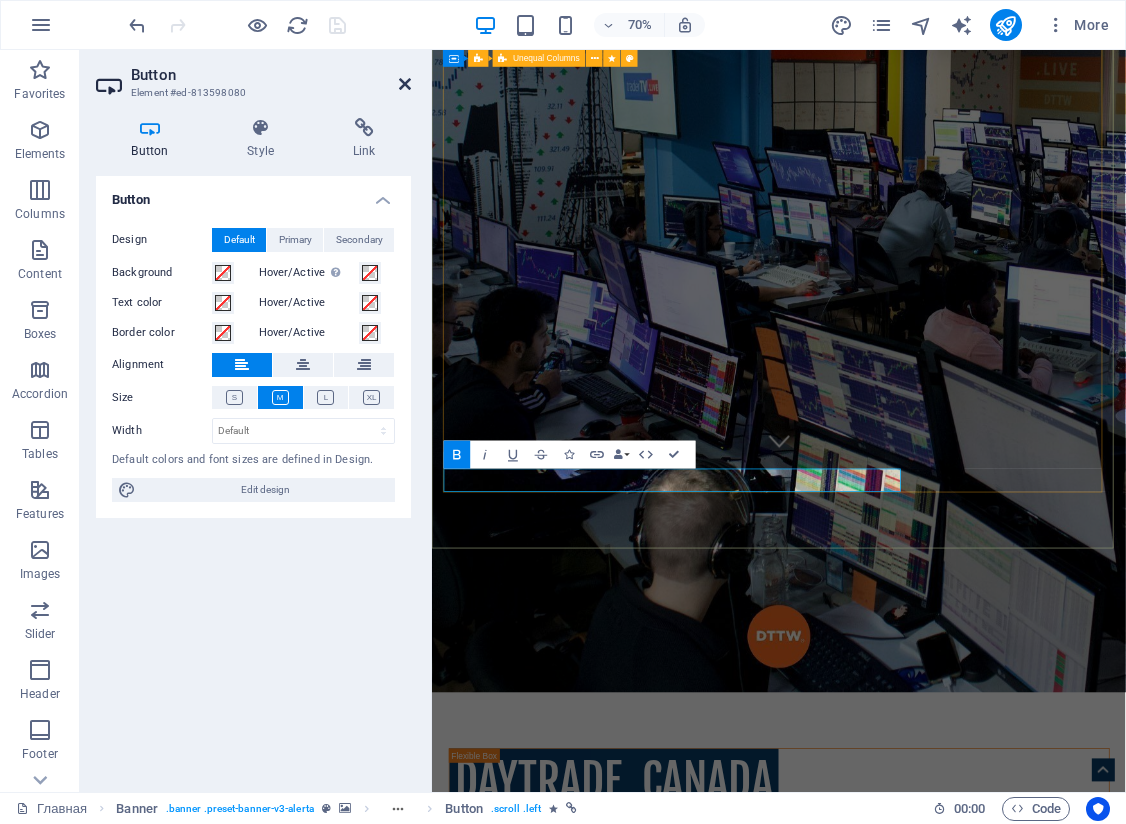 click at bounding box center [405, 84] 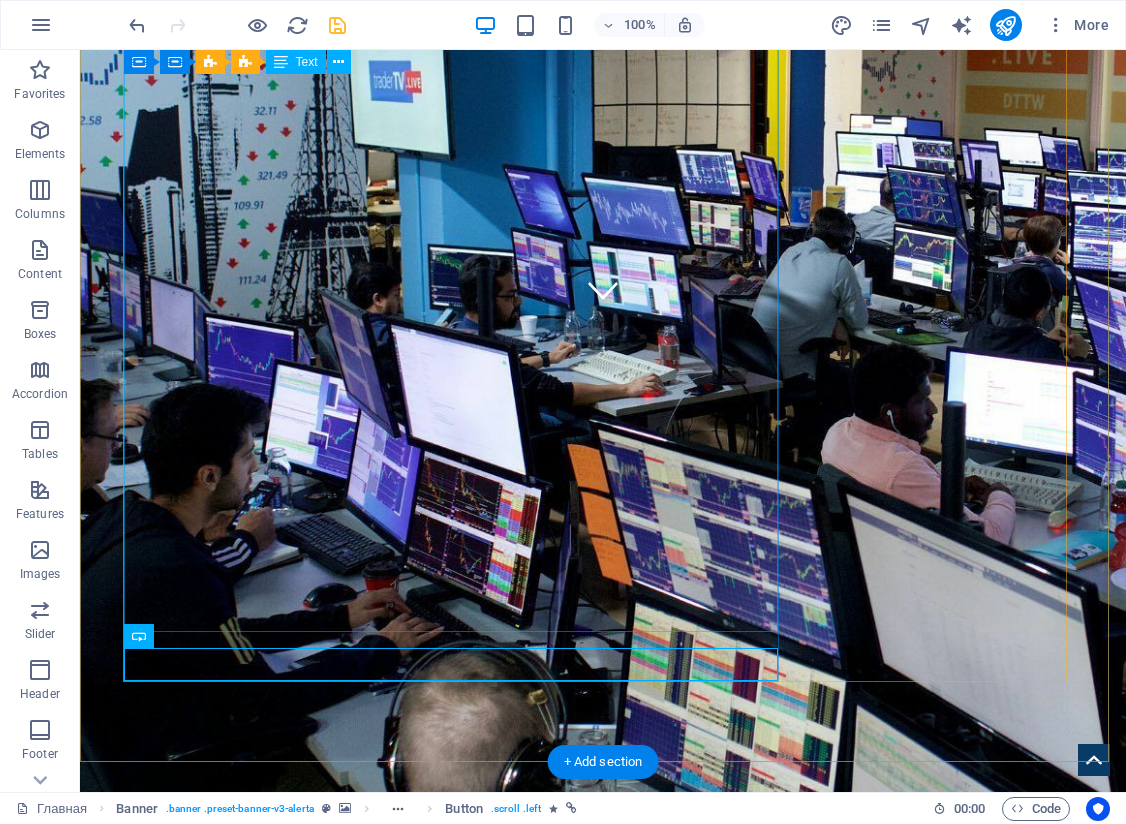 click on "100% More" at bounding box center [621, 25] 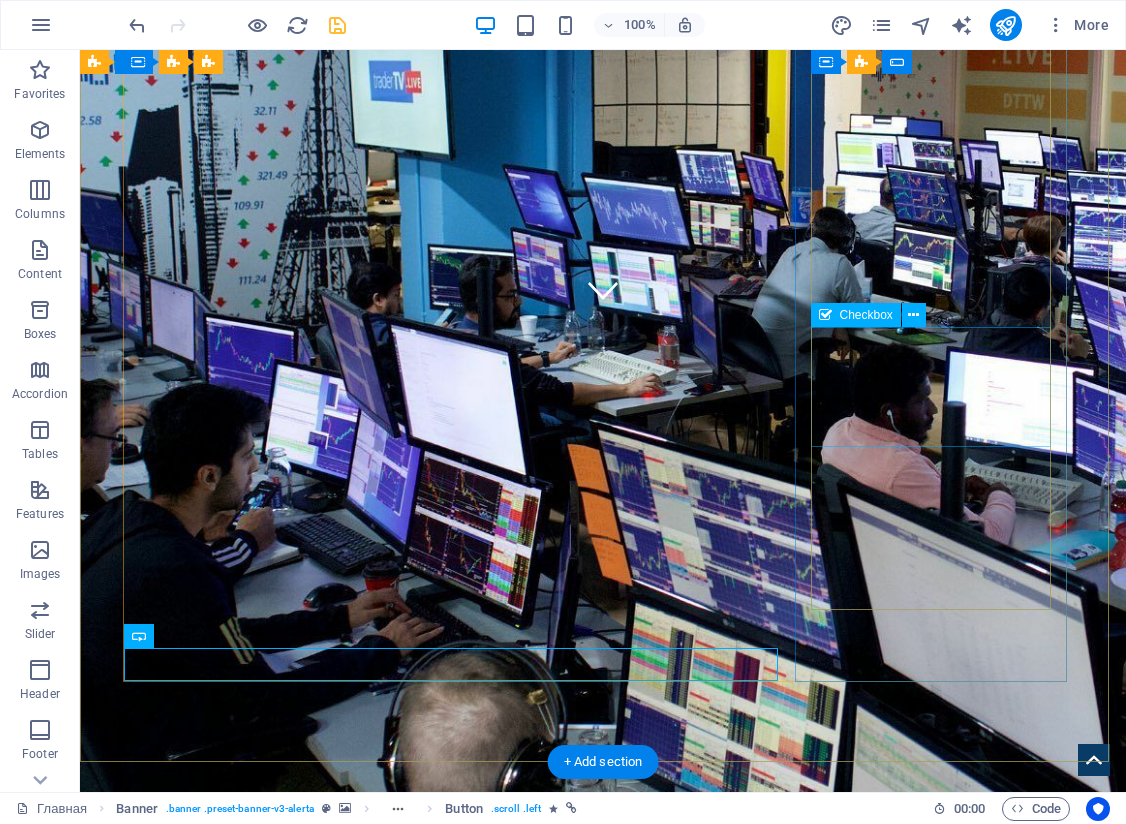click on "Отправляя данную форму Вы подтверждаете, что согласны и ознакомлены с политикой конфиденциальности ." at bounding box center [603, 2172] 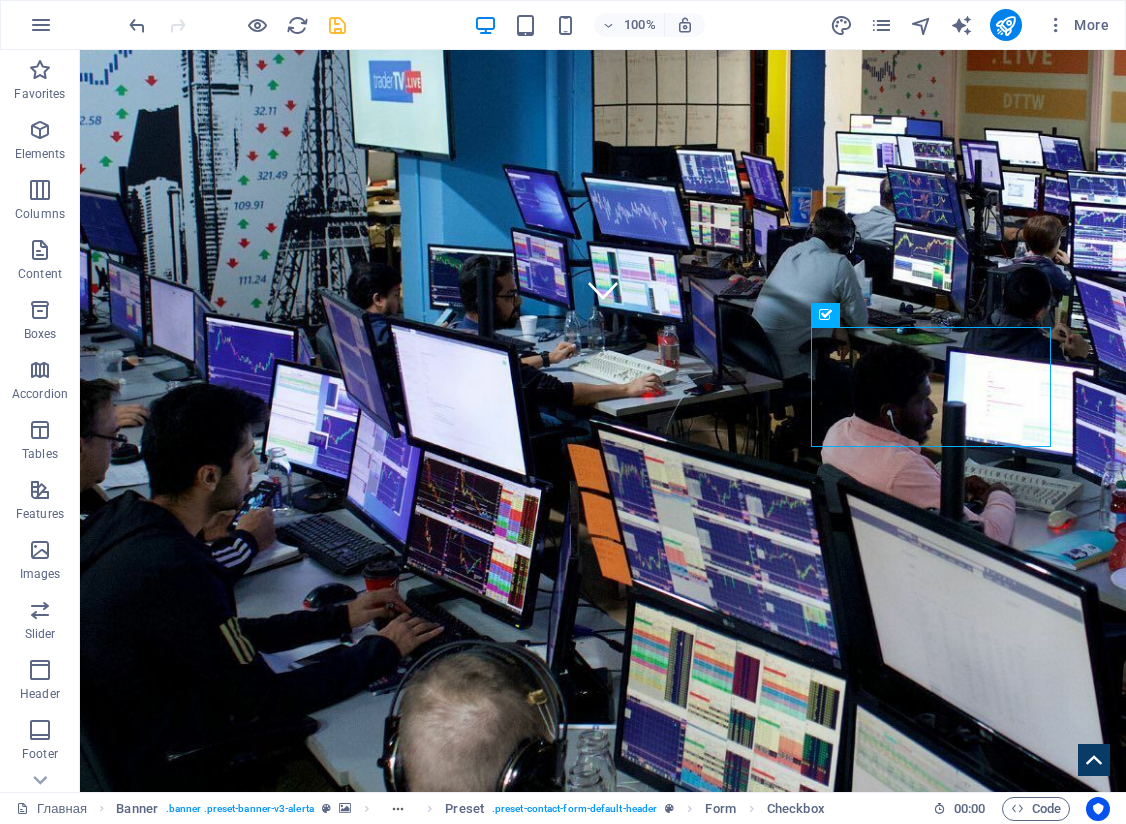 drag, startPoint x: 413, startPoint y: 20, endPoint x: 327, endPoint y: 241, distance: 237.14342 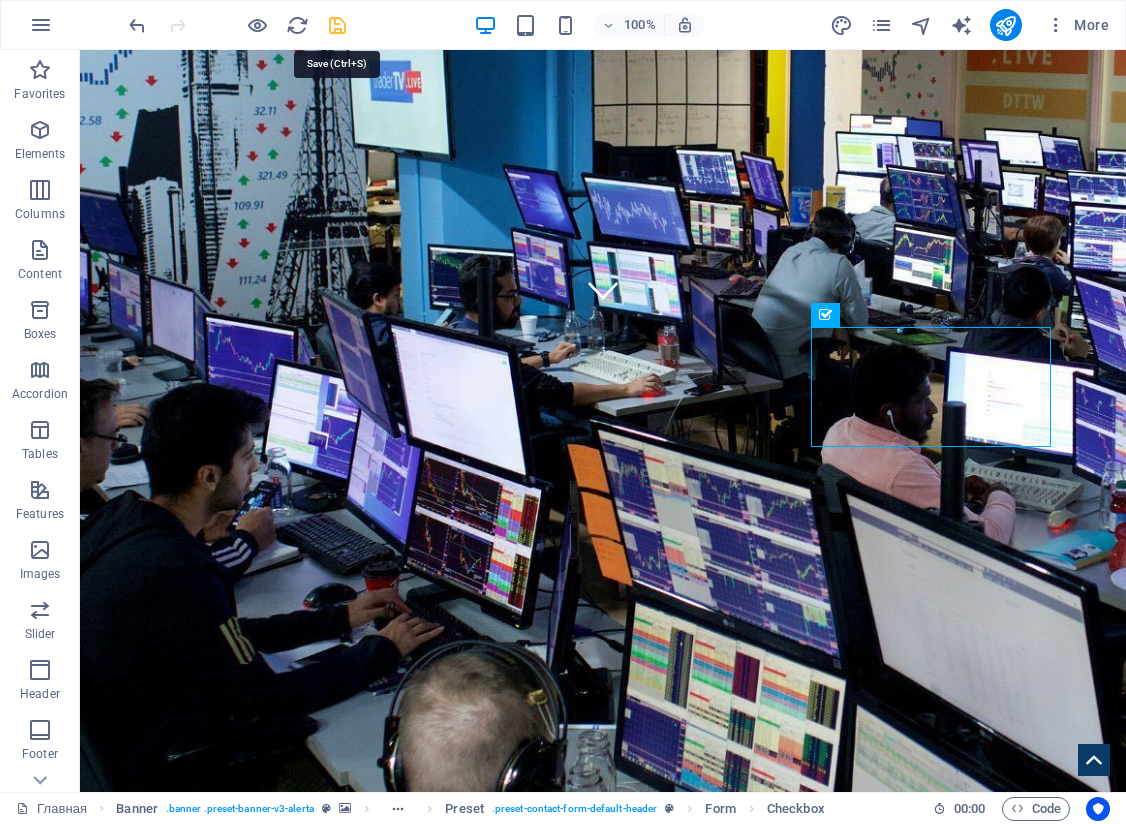 click at bounding box center (337, 25) 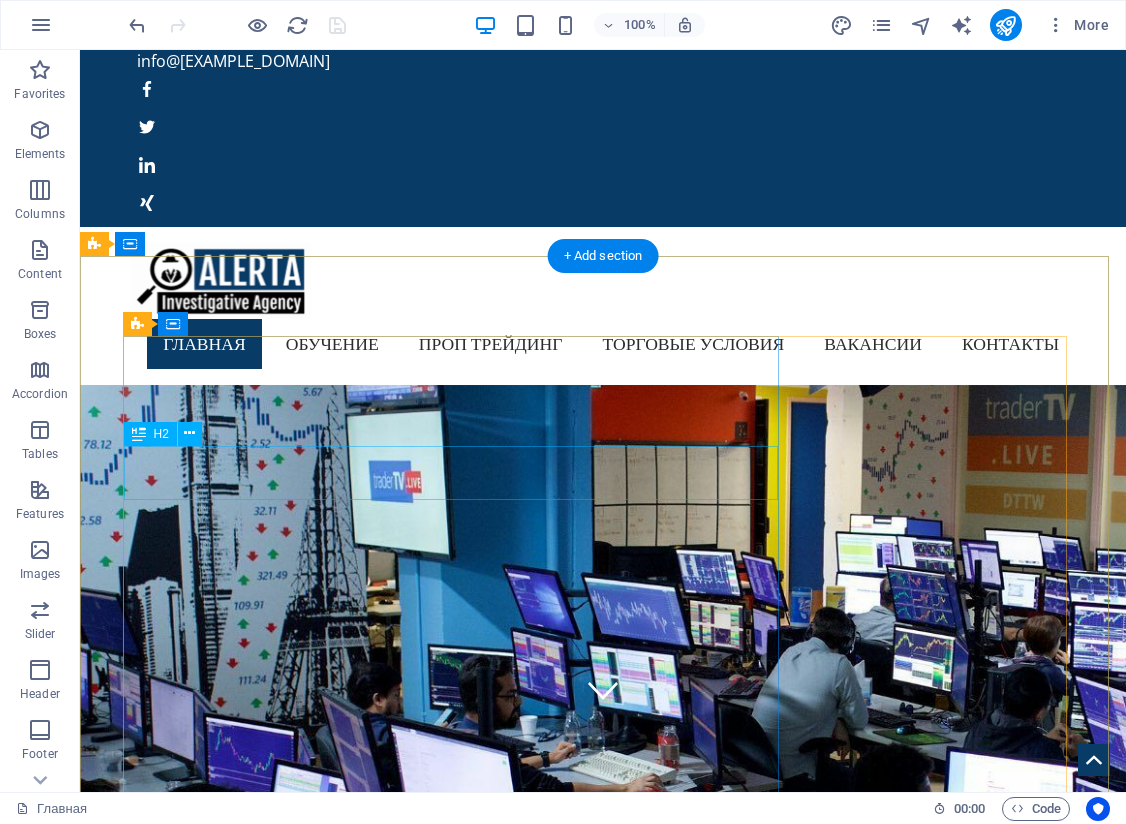 scroll, scrollTop: 0, scrollLeft: 0, axis: both 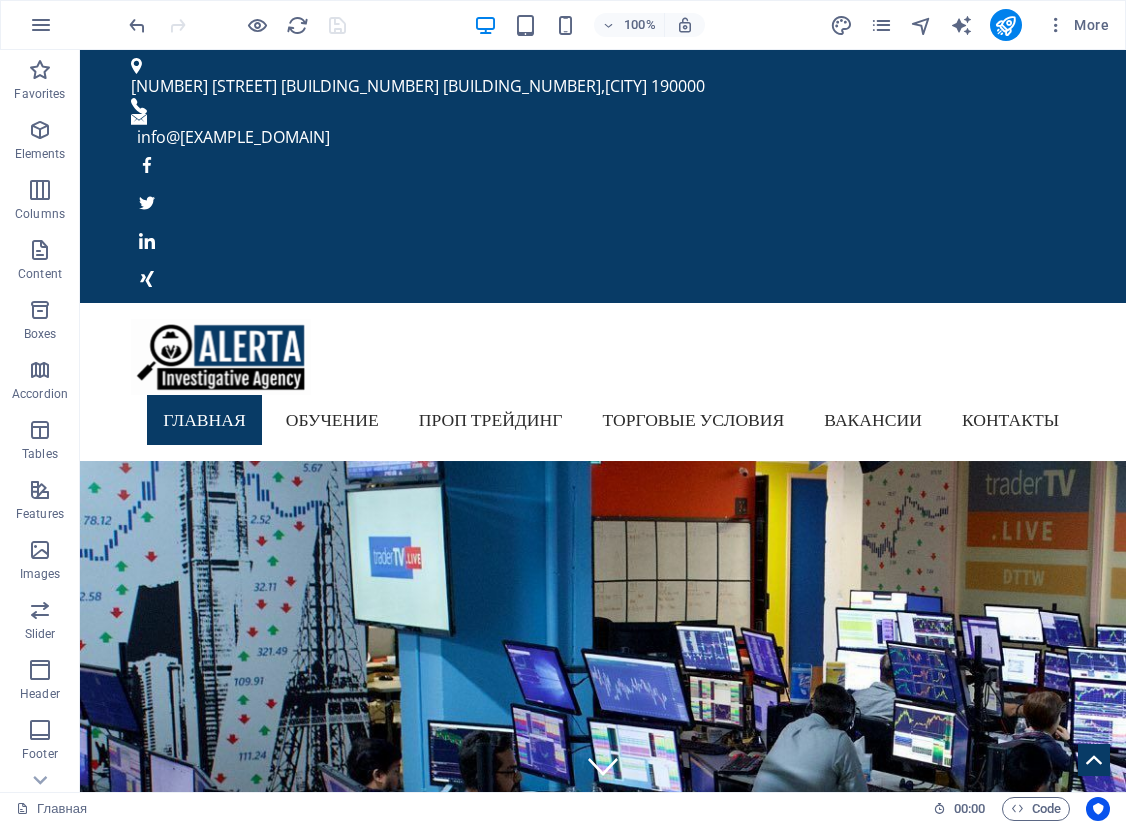click on "100% More" at bounding box center [621, 25] 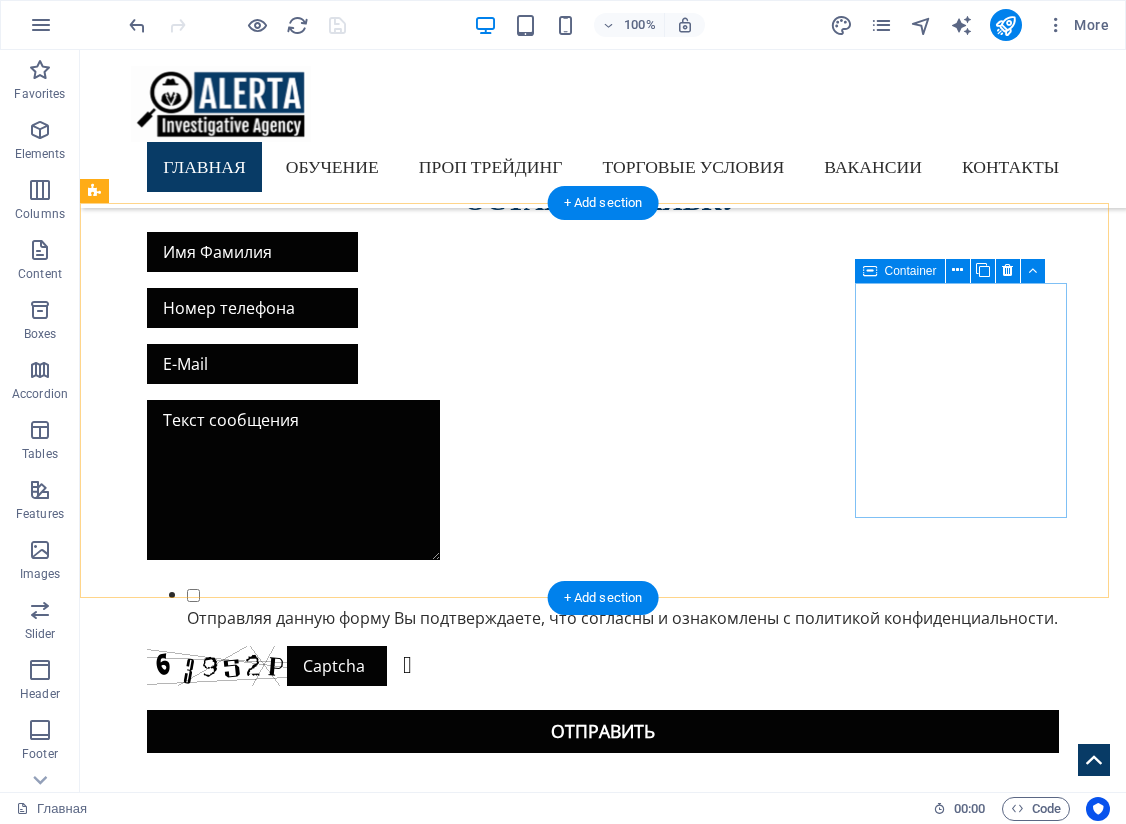 scroll, scrollTop: 2100, scrollLeft: 0, axis: vertical 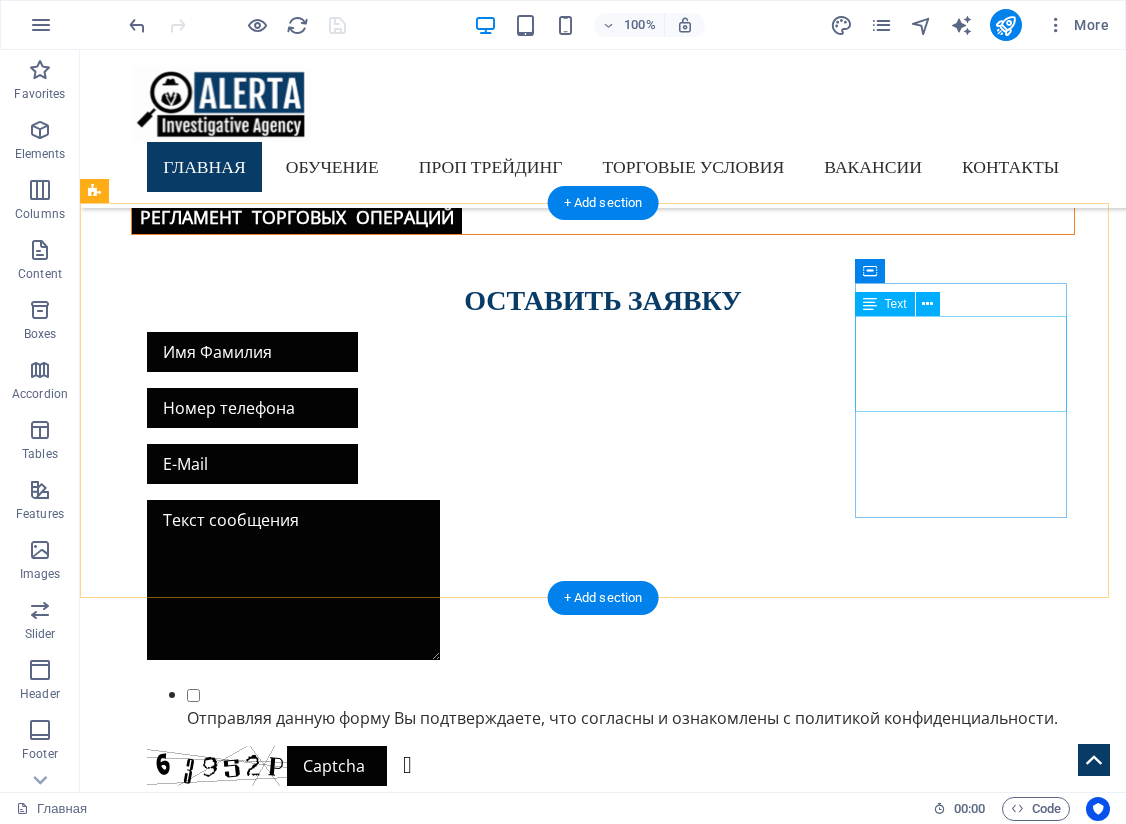 click on "Все преподаватели показывают сделки в реальном времени на живом счёте." at bounding box center [568, 4168] 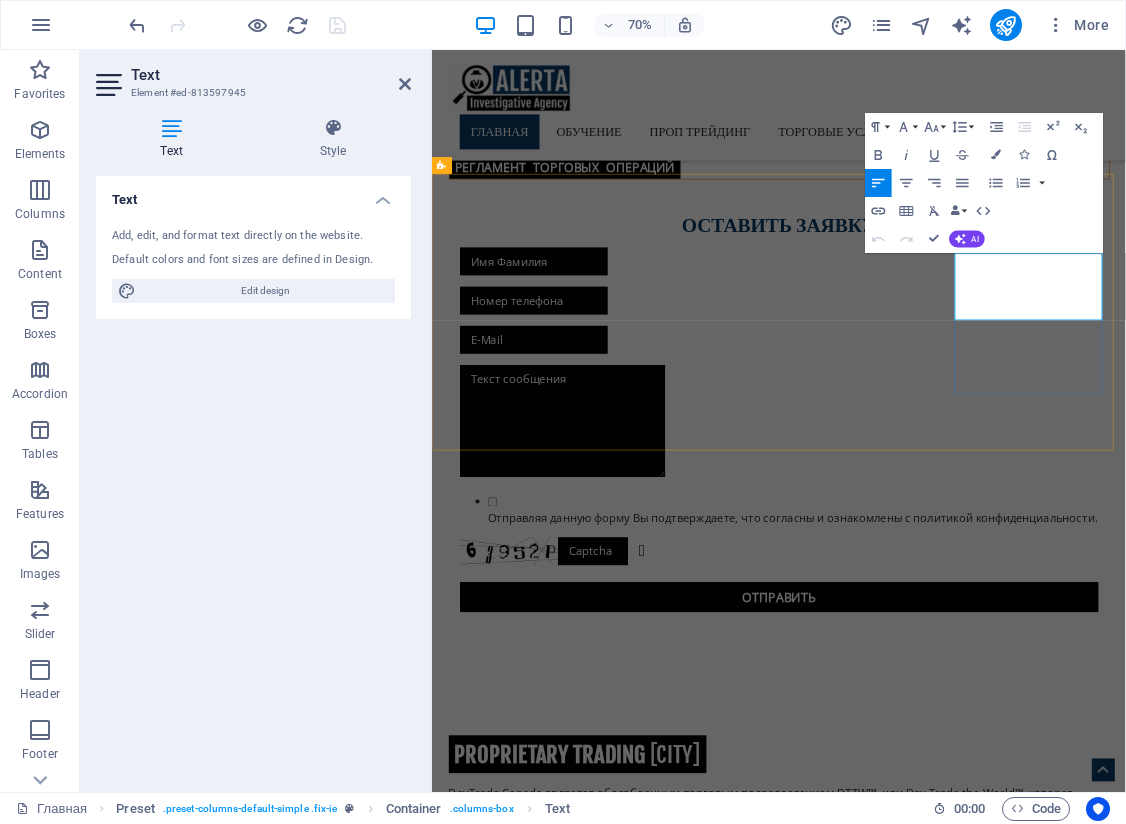 click on "Все преподаватели показывают сделки в реальном времени на живом счёте." at bounding box center (920, 4168) 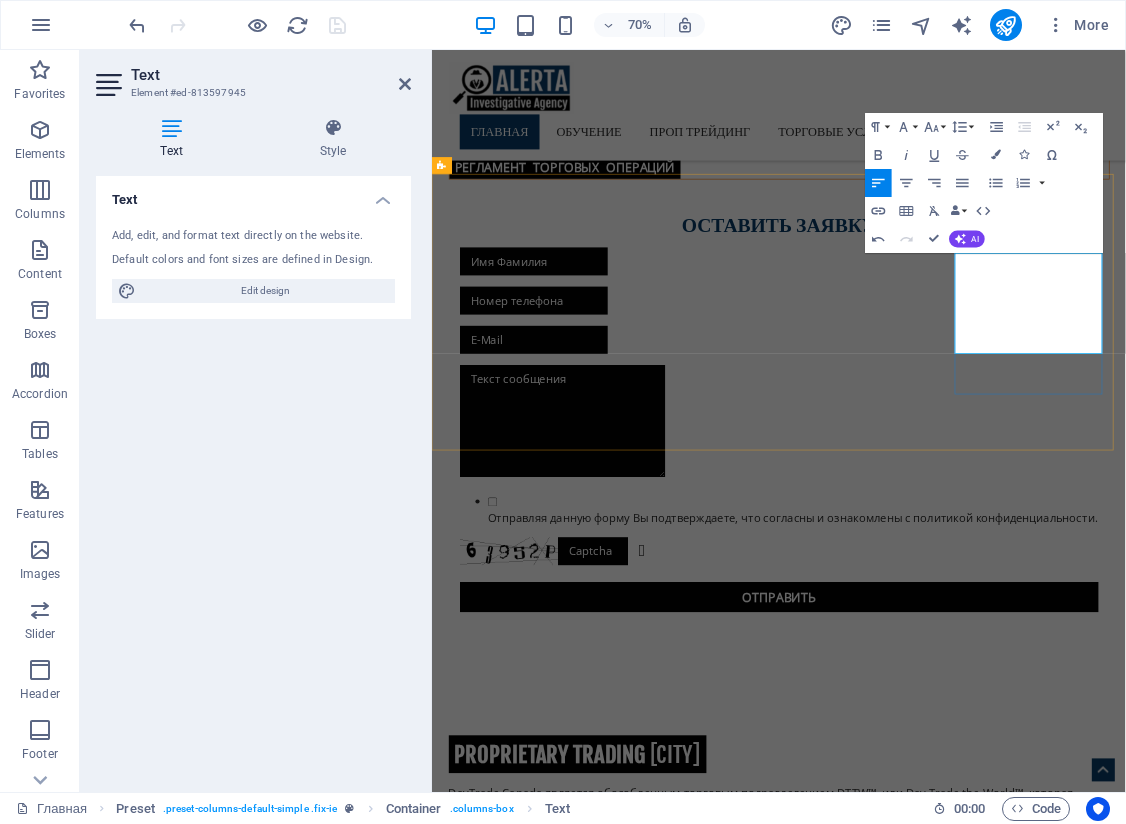 click on "Все преподаватели показывают сделки в реальном времени на живом счёте. Месяц теории и Два месяца практики" at bounding box center (920, 4522) 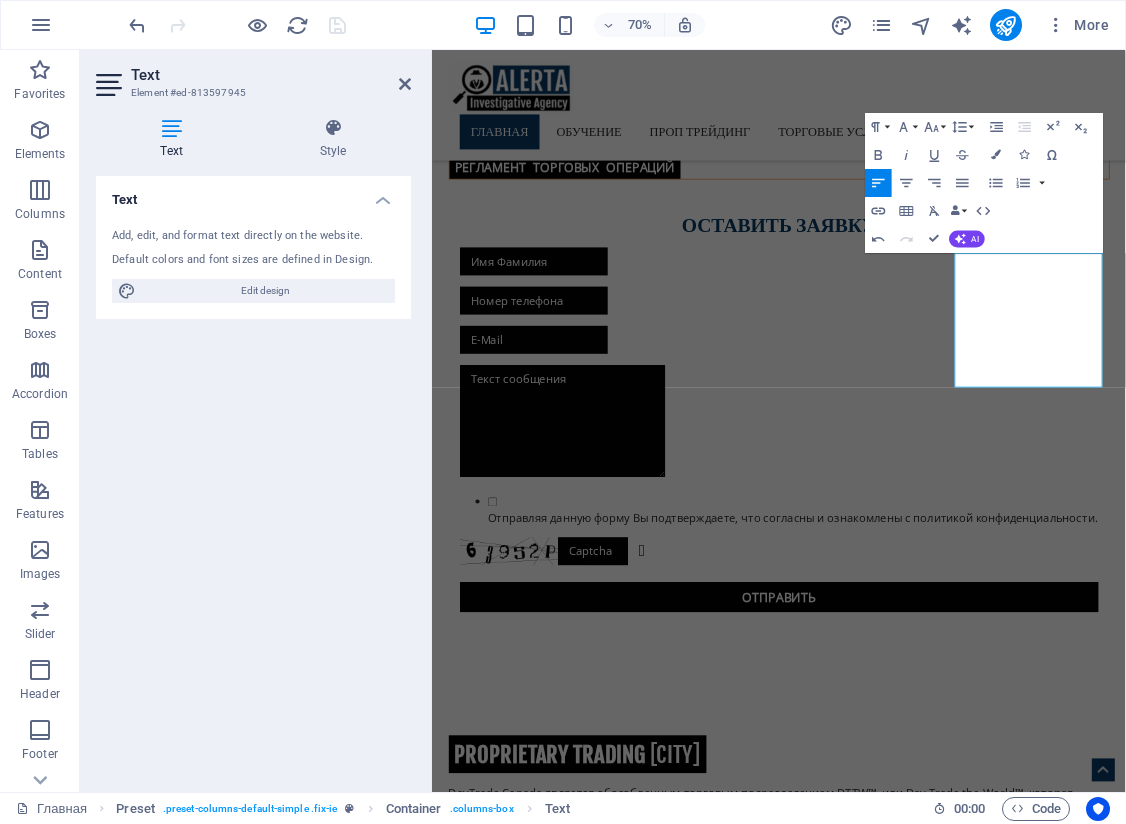 click on "Text Add, edit, and format text directly on the website. Default colors and font sizes are defined in Design. Edit design Alignment Left aligned Centered Right aligned" at bounding box center [253, 476] 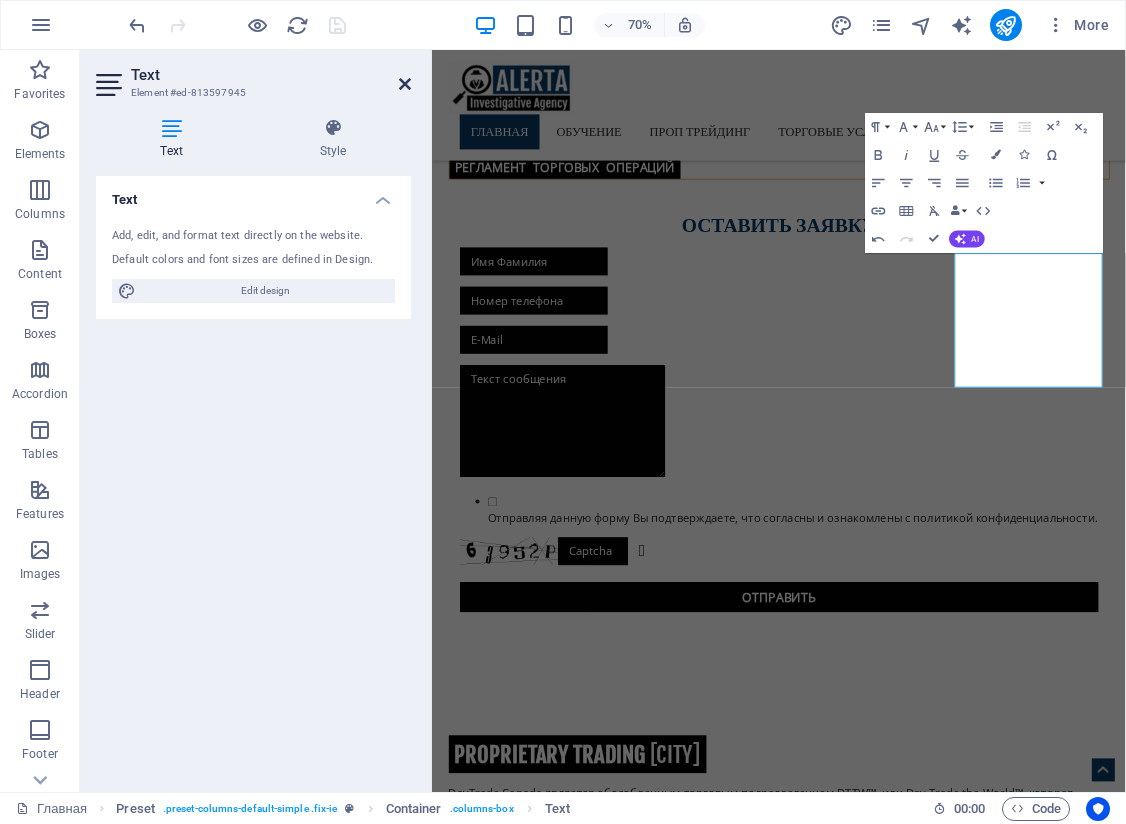 click at bounding box center (405, 84) 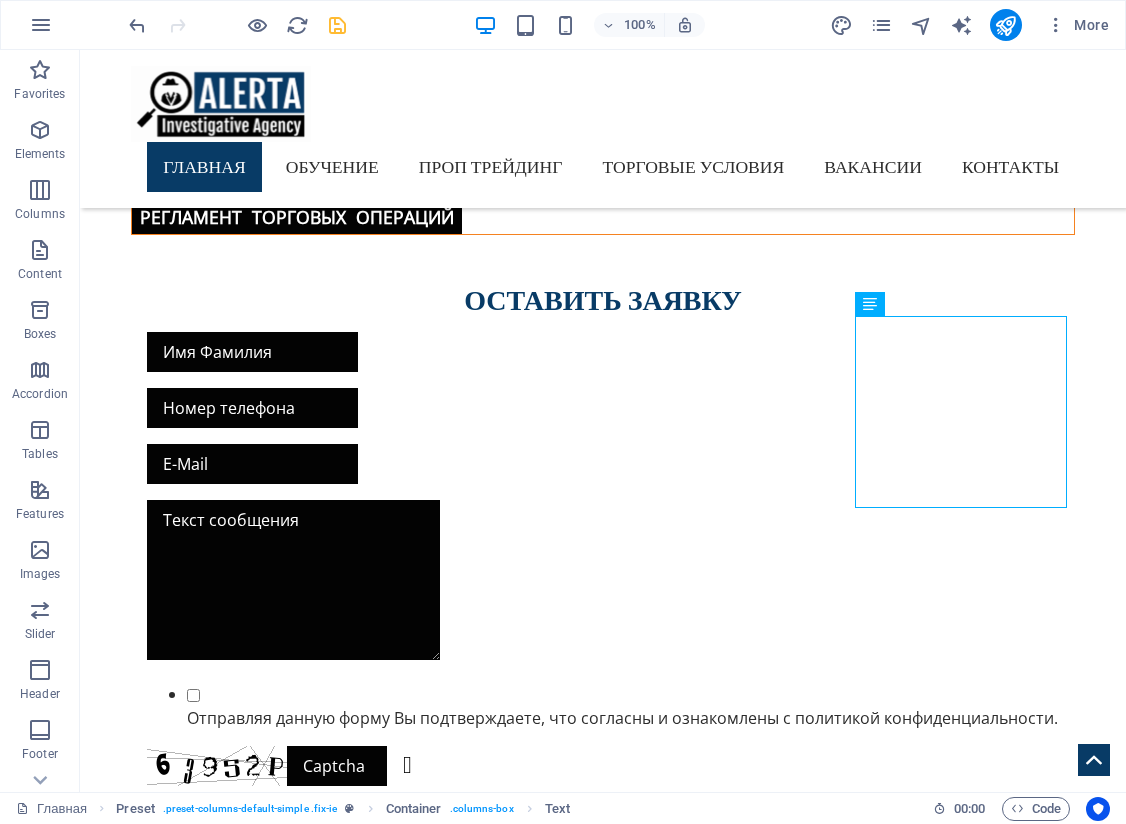 click on "100% More" at bounding box center (621, 25) 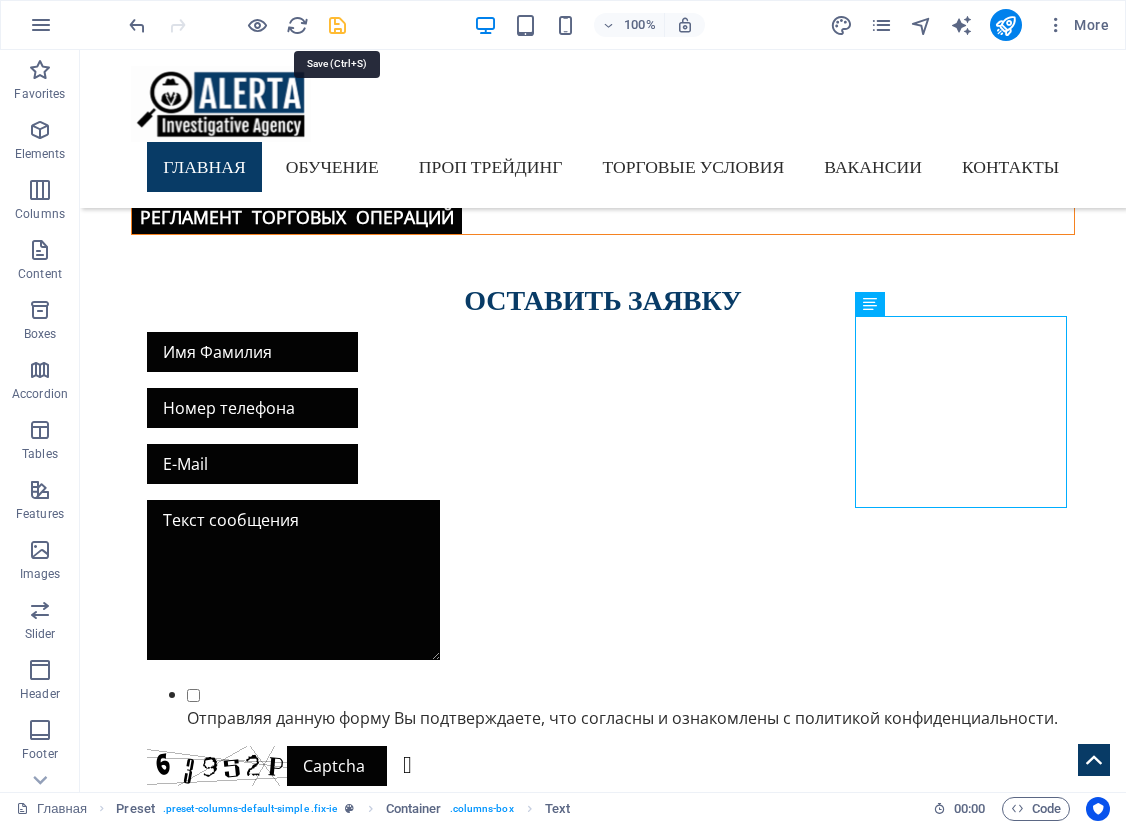 click at bounding box center [337, 25] 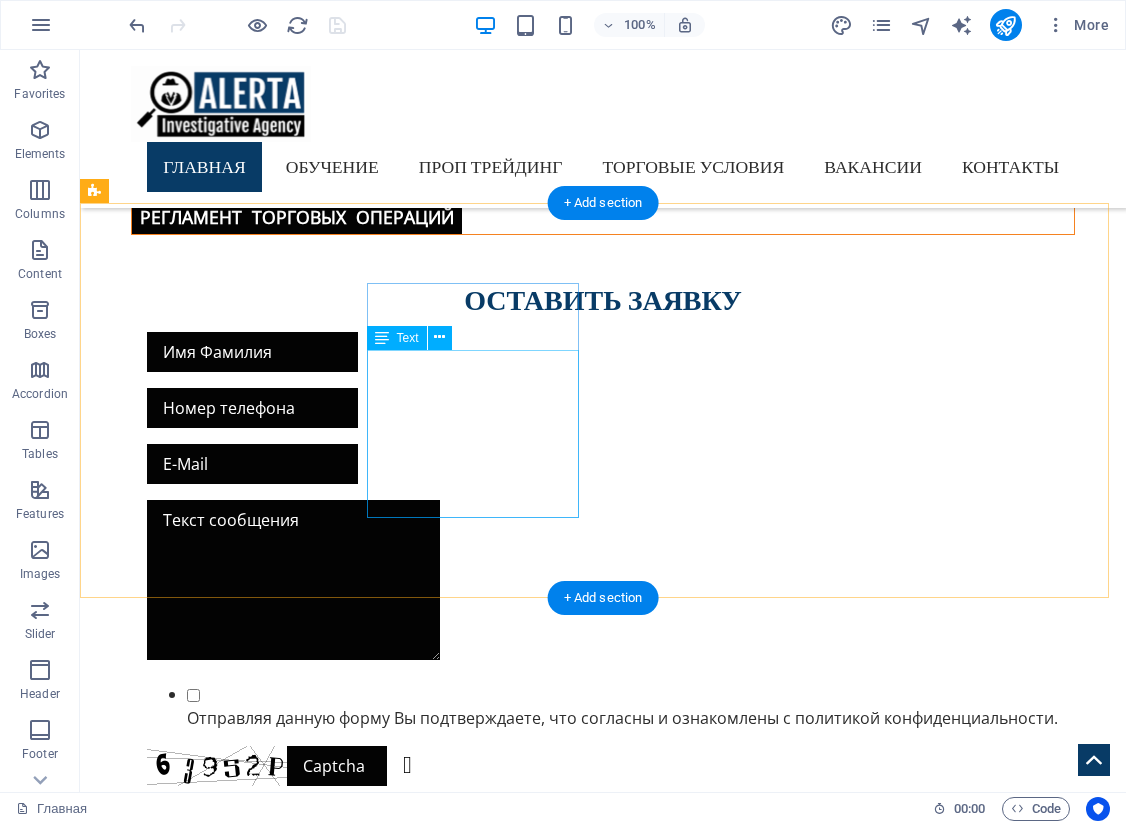 click on "Lorem ipsum dolor sit amet, consetetur sadipscing elitr, sed diam nonumy eirmod tempor invidunt ut labore et dolore magna aliquyam erat, sed diam voluptua." at bounding box center (568, 4008) 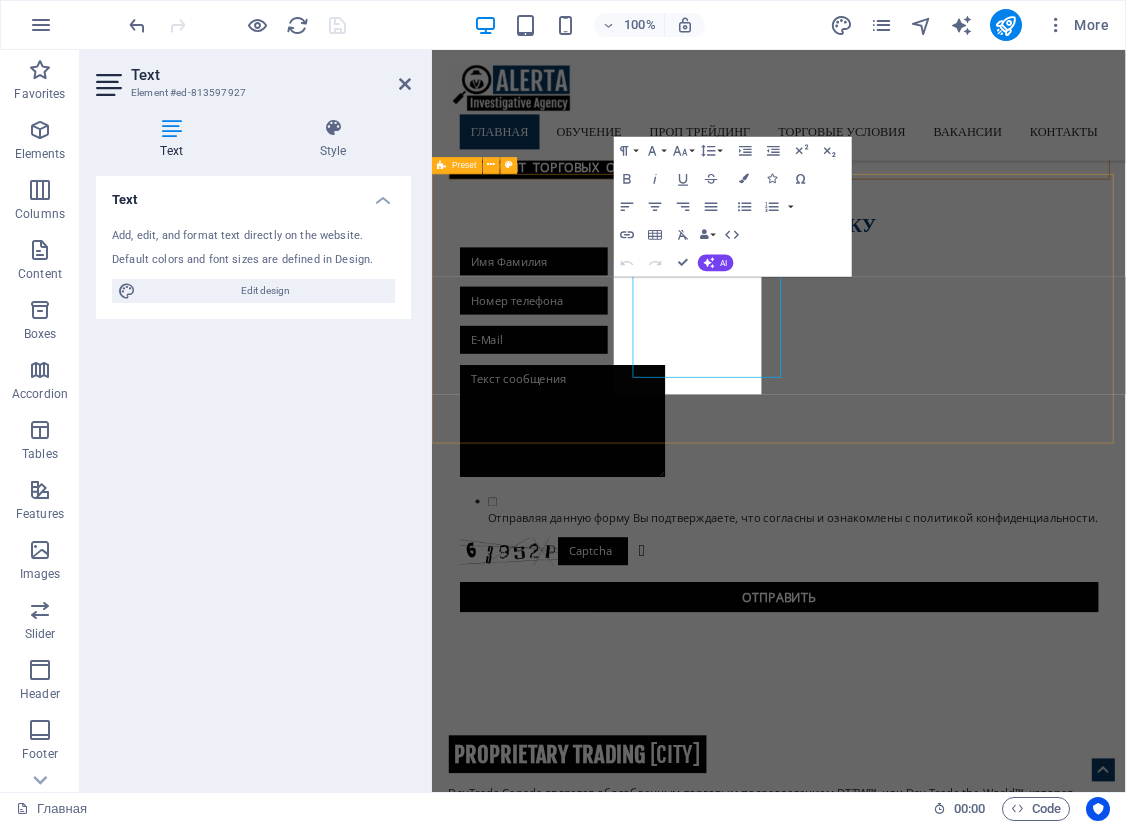 click on "Lorem ipsum dolor sit amet, consetetur sadipscing elitr, sed diam nonumy eirmod tempor invidunt ut labore et dolore magna aliquyam erat, sed diam voluptua." at bounding box center (920, 4008) 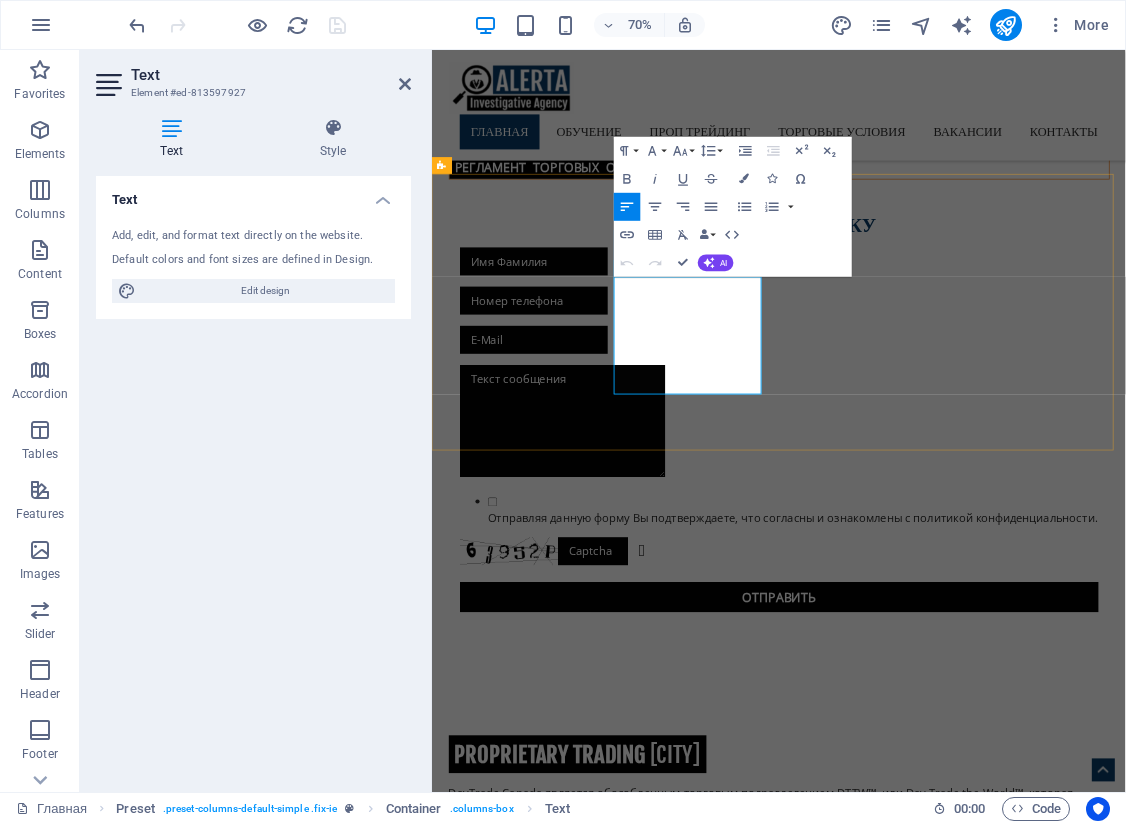 drag, startPoint x: 801, startPoint y: 528, endPoint x: 710, endPoint y: 388, distance: 166.97604 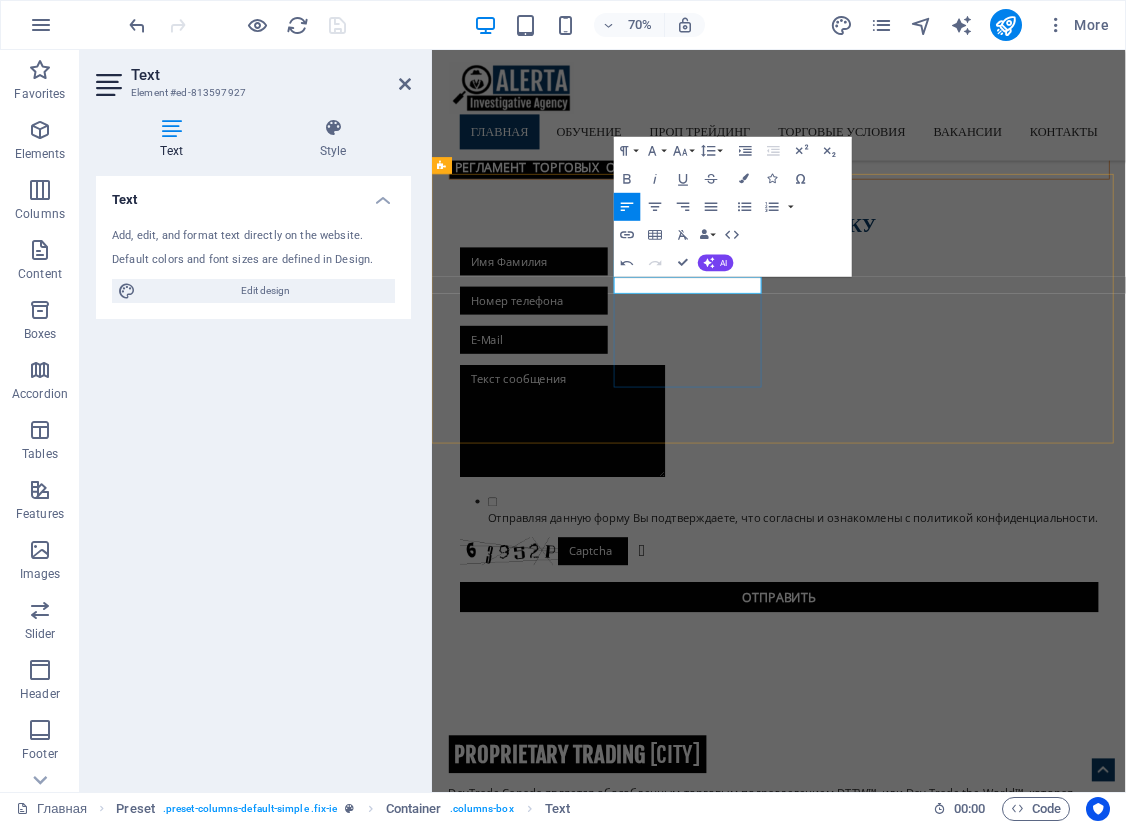 type 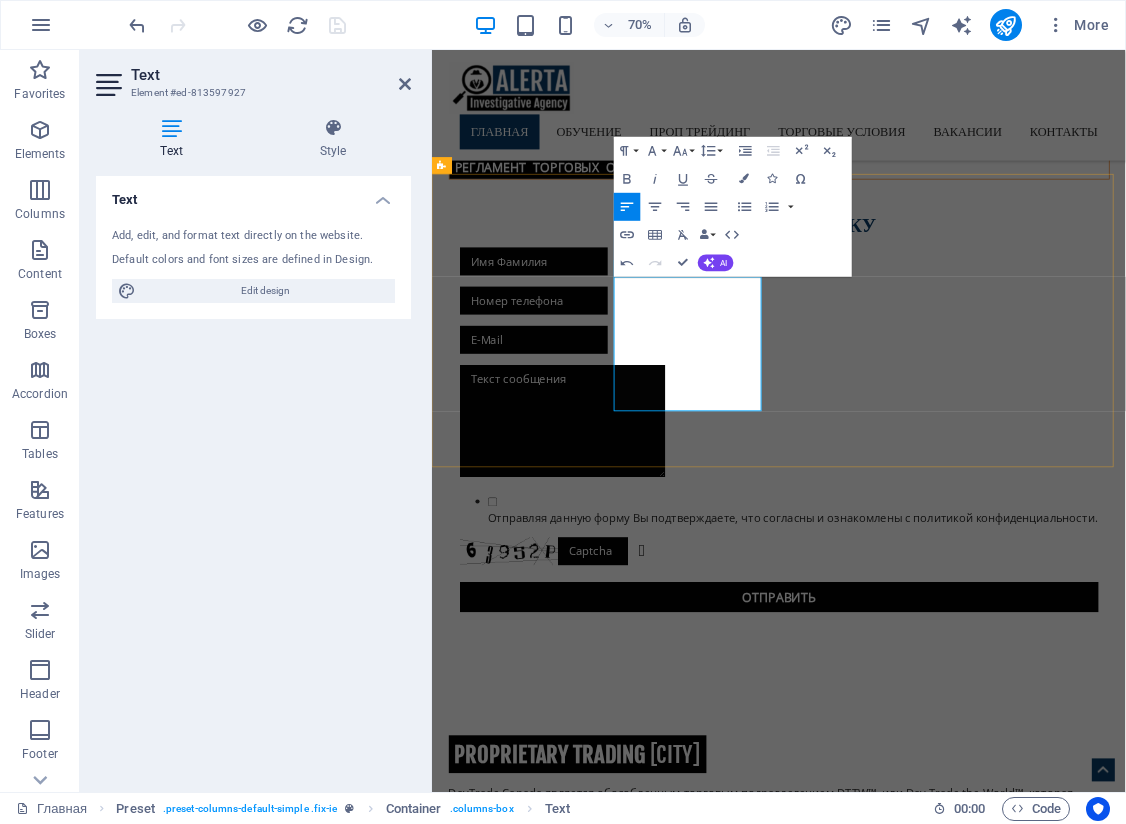 drag, startPoint x: 754, startPoint y: 388, endPoint x: 777, endPoint y: 390, distance: 23.086792 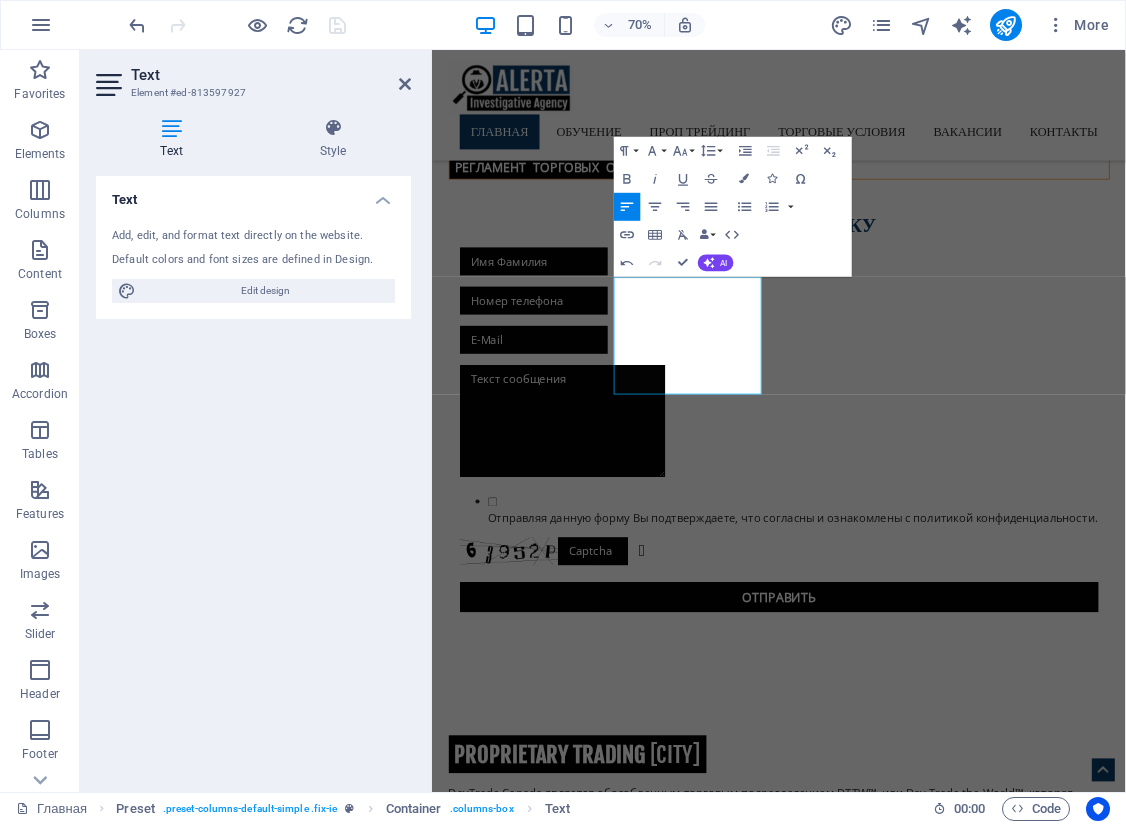 click on "Text Add, edit, and format text directly on the website. Default colors and font sizes are defined in Design. Edit design Alignment Left aligned Centered Right aligned" at bounding box center (253, 476) 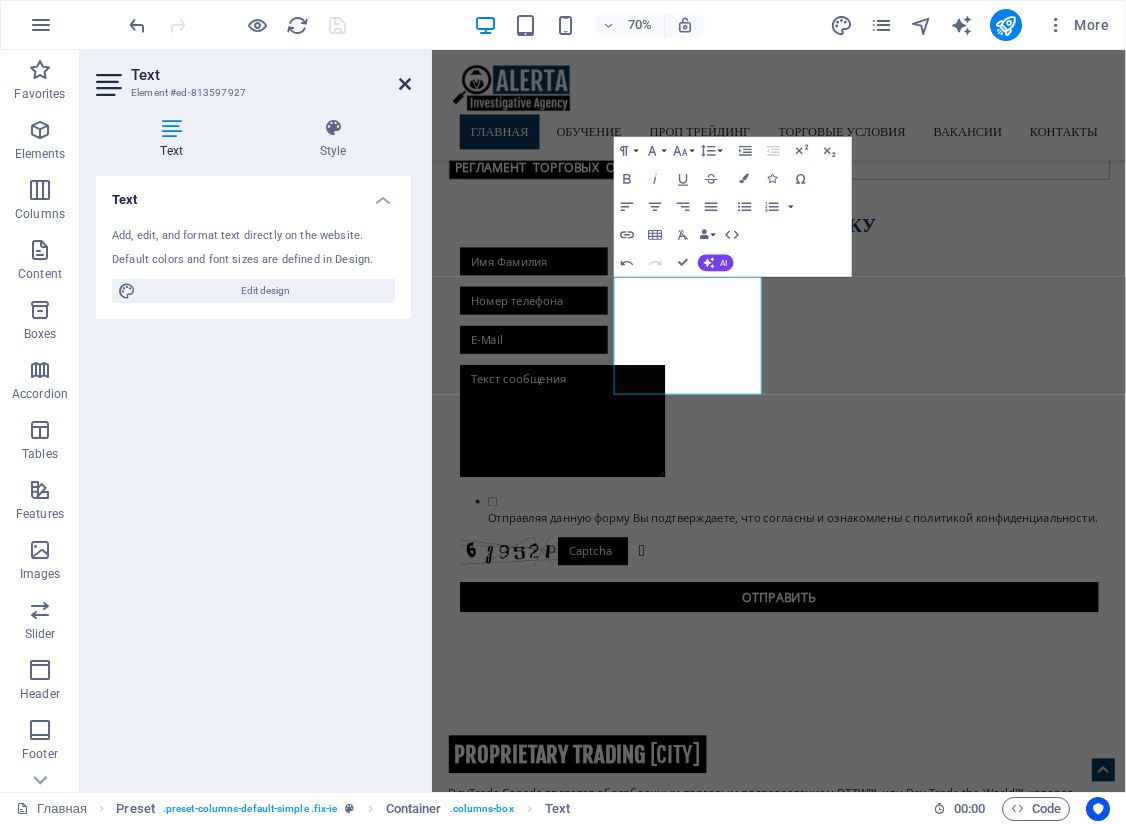 click at bounding box center (405, 84) 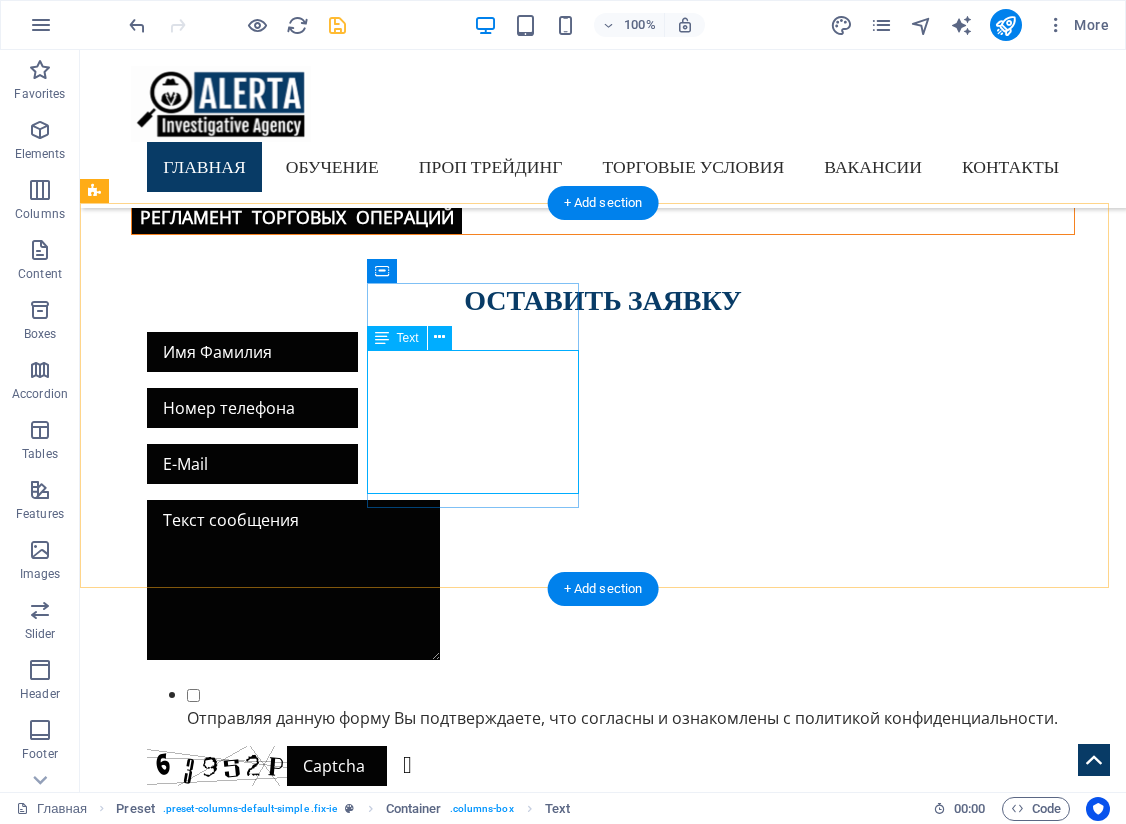 click on "В дружном коллективе идёт непосредственное общение с профессиональными трейдерами. Взаимный интерес в росте трейдера." at bounding box center (568, 4230) 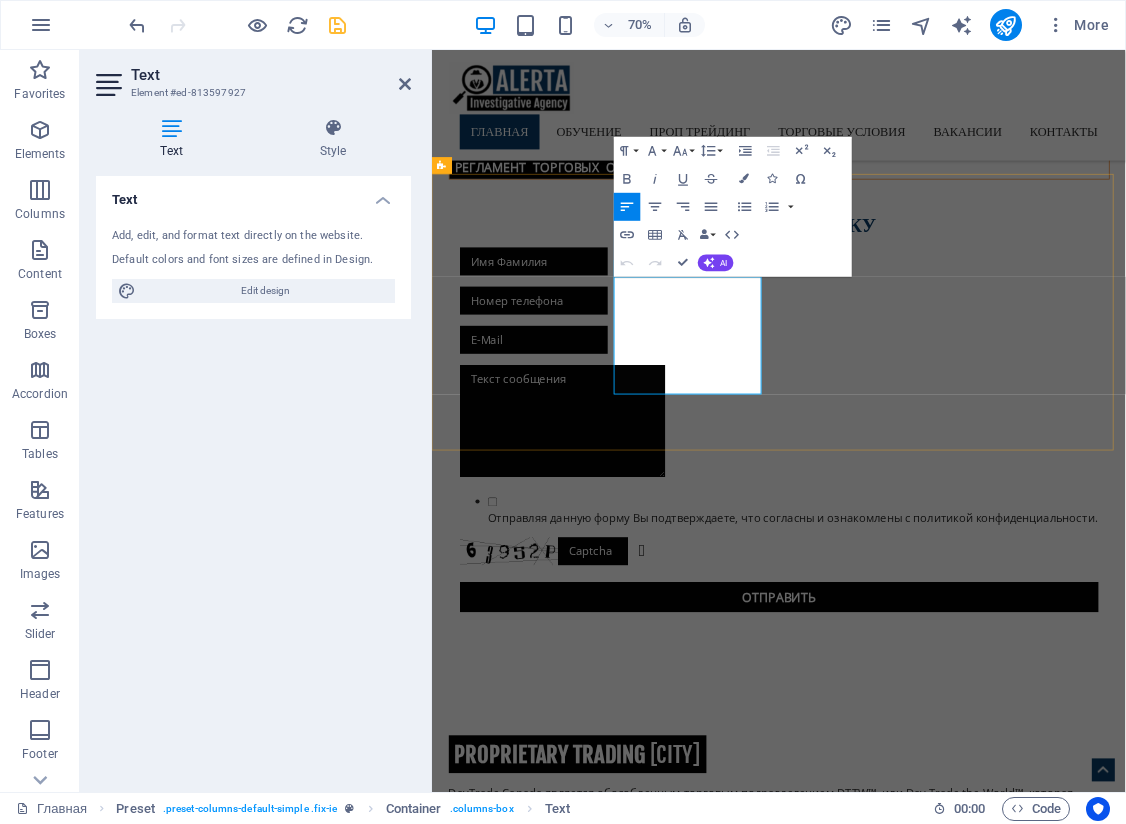click on "В дружном коллективе идёт непосредственное общение с профессиональными трейдерами. Взаимный интерес в росте трейдера." at bounding box center (920, 4230) 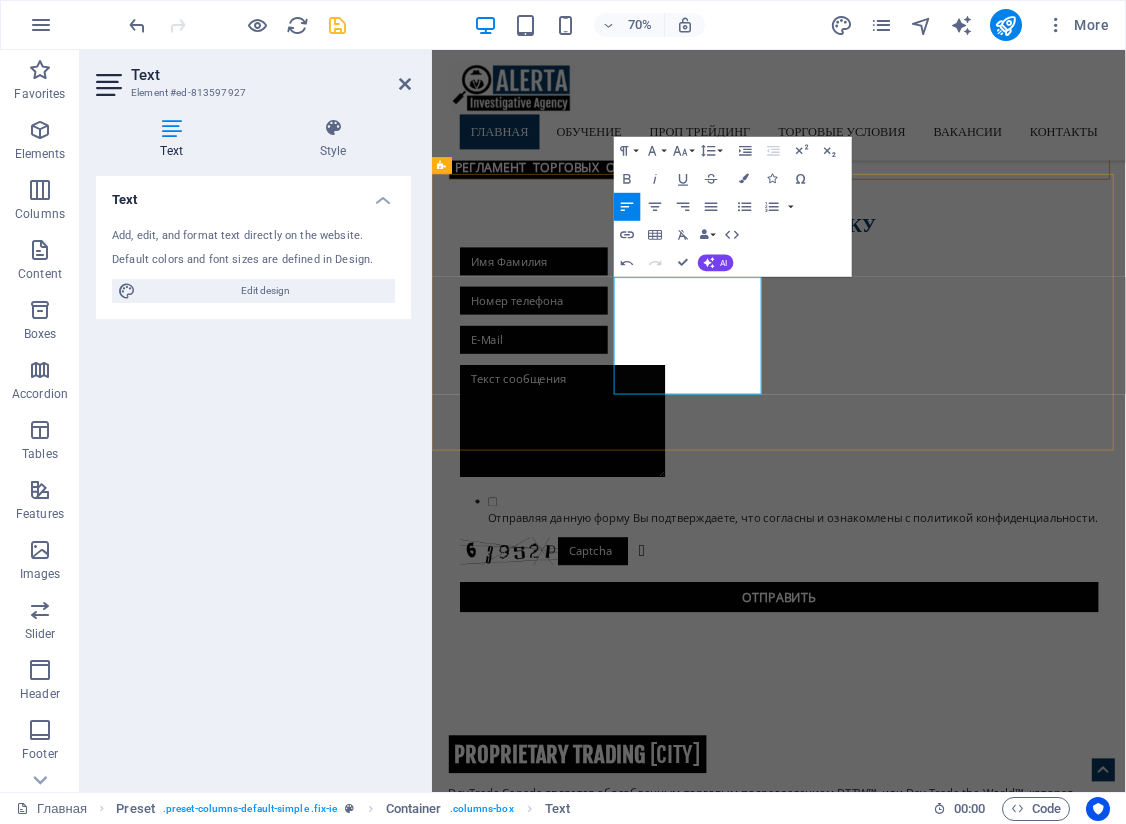 type 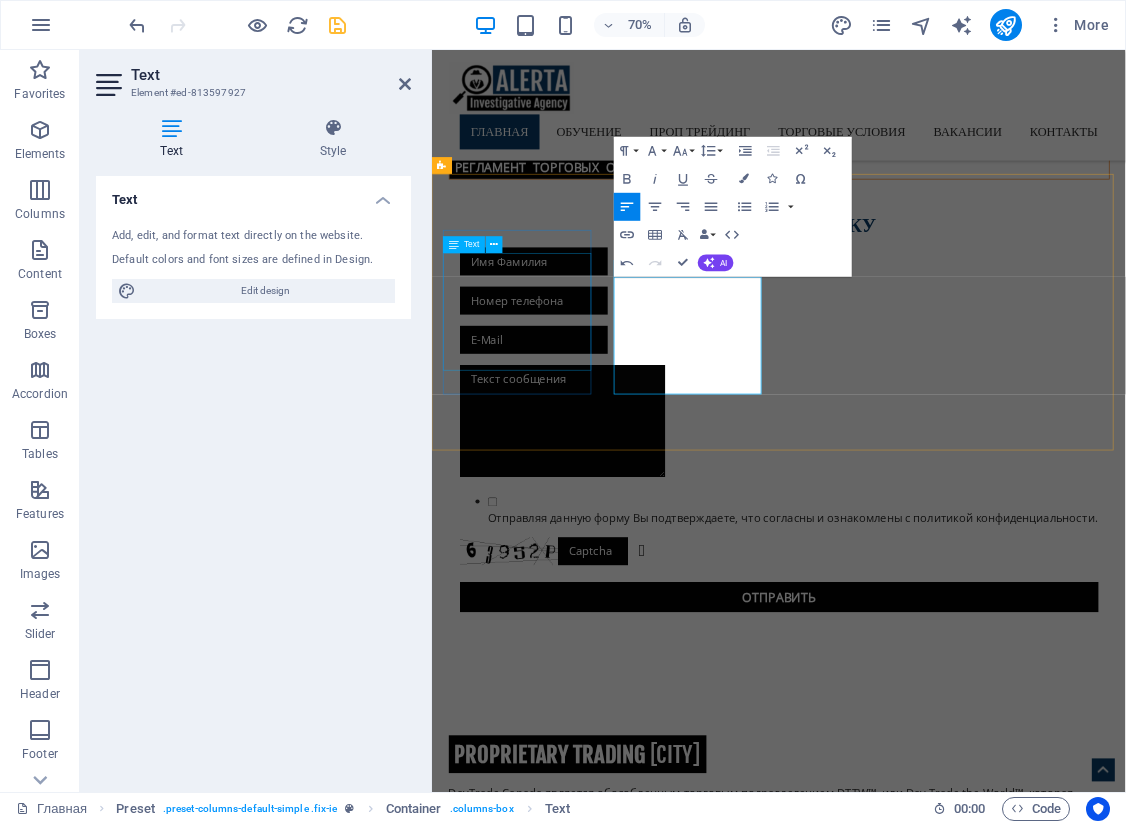 click on "Text Add, edit, and format text directly on the website. Default colors and font sizes are defined in Design. Edit design Alignment Left aligned Centered Right aligned" at bounding box center (253, 476) 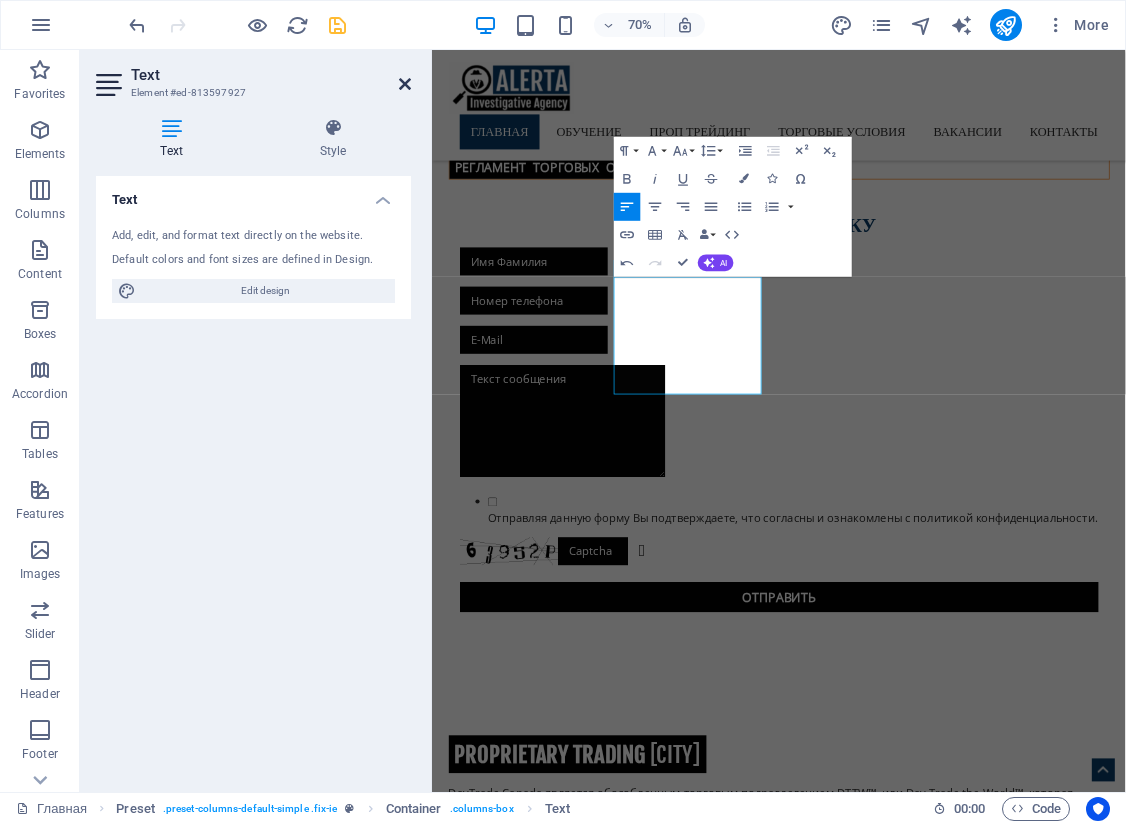 click at bounding box center (405, 84) 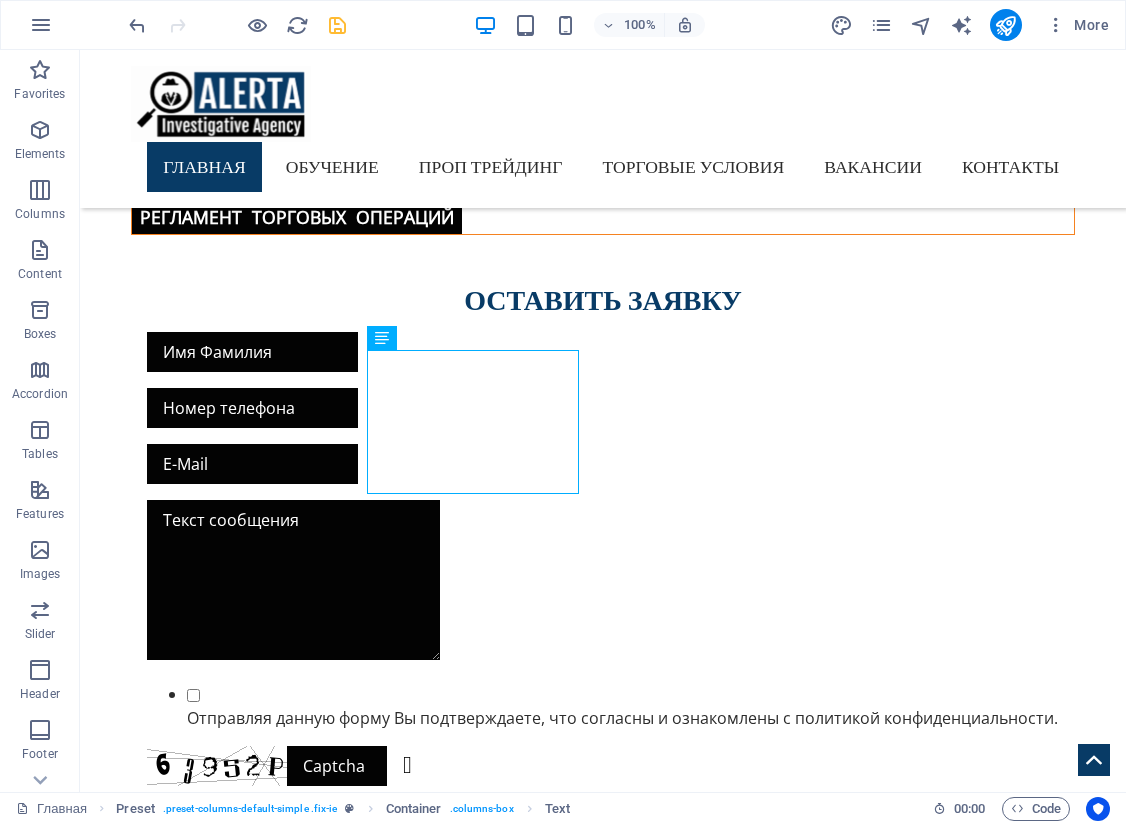 drag, startPoint x: 386, startPoint y: 15, endPoint x: 340, endPoint y: 27, distance: 47.539455 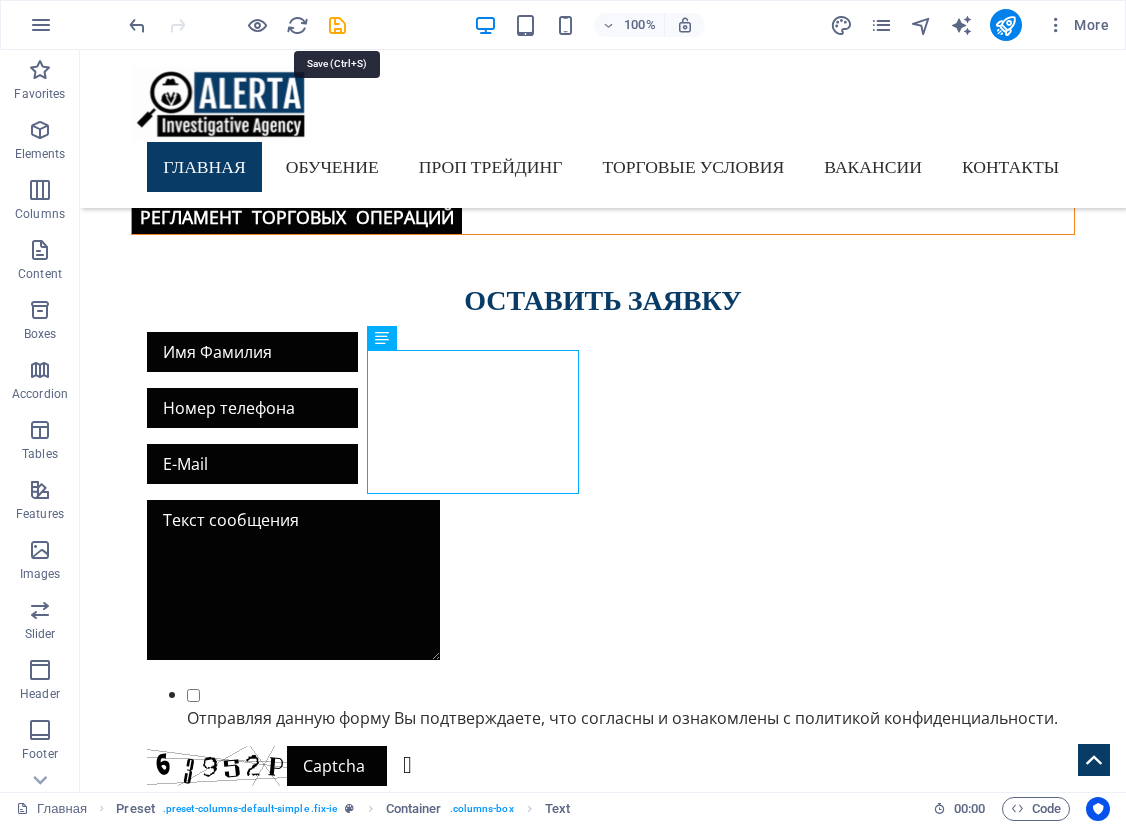 drag, startPoint x: 340, startPoint y: 27, endPoint x: 464, endPoint y: 25, distance: 124.01613 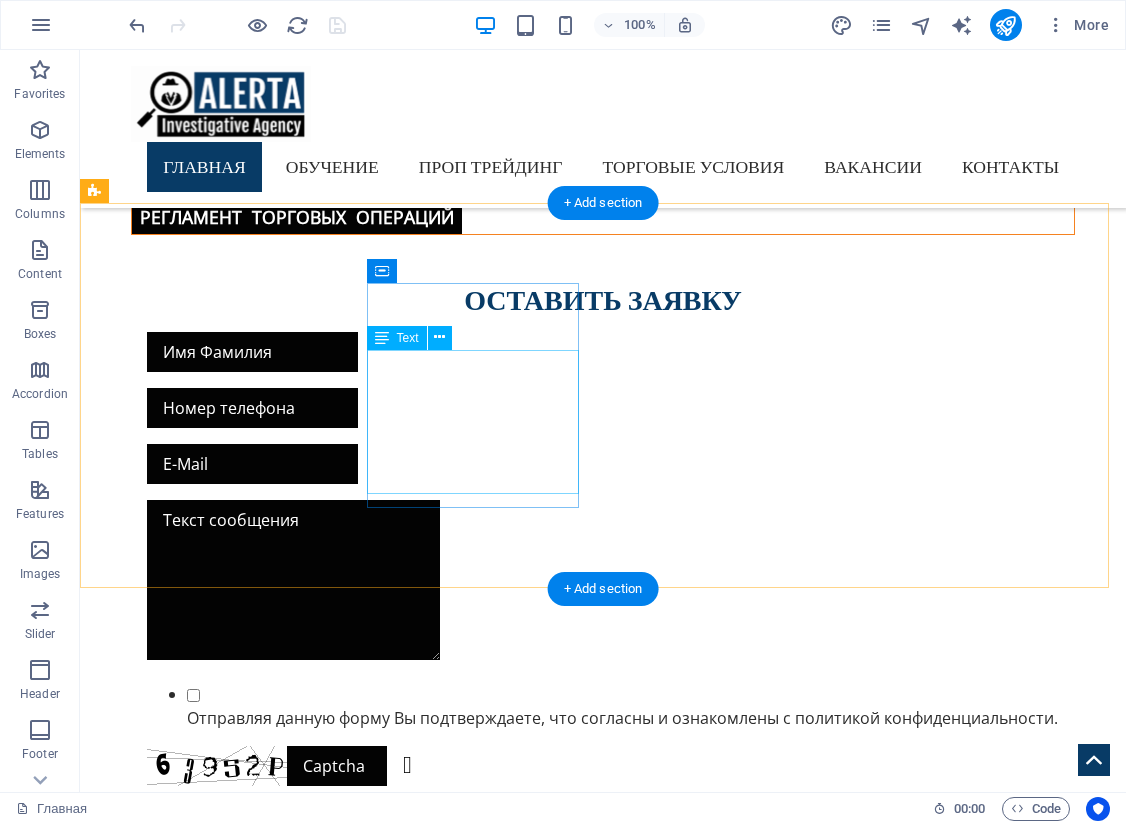 click on "В дружном коллективе идёт непосредственное общение с профессиональными трейдерами и взаимный интерес в росте трейдера." at bounding box center [568, 4008] 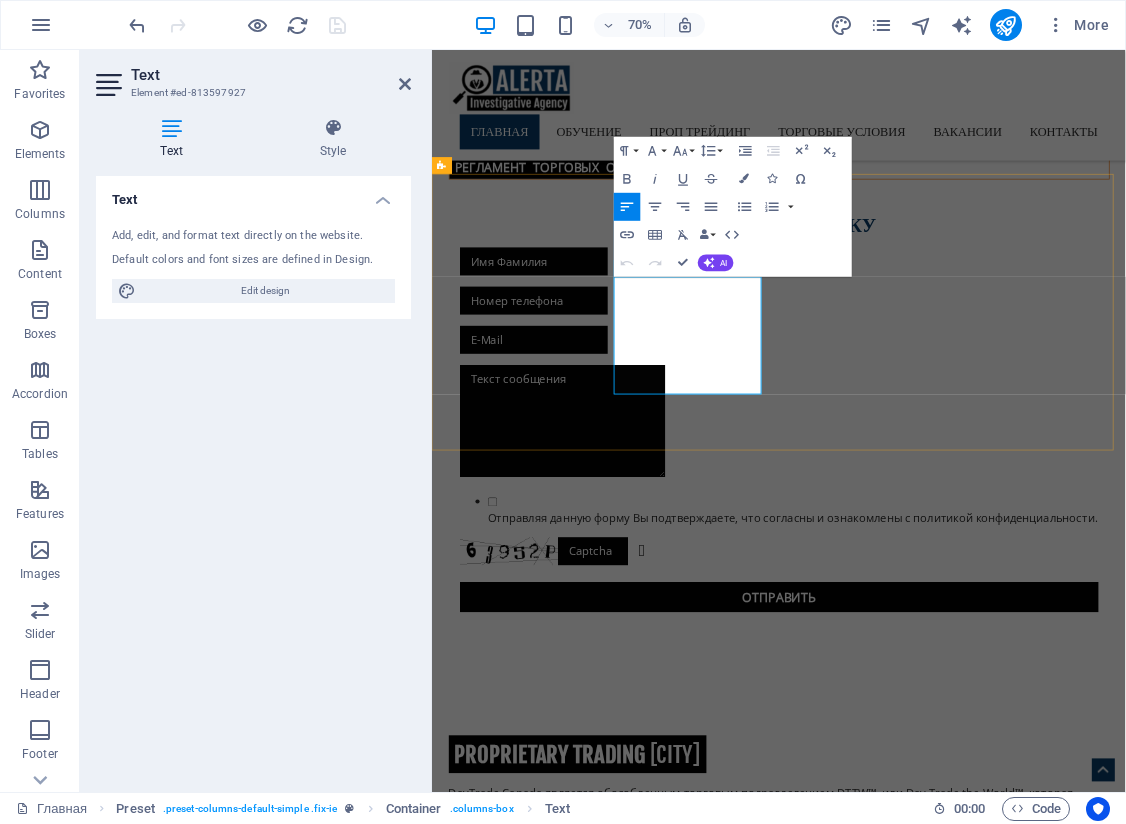 drag, startPoint x: 769, startPoint y: 531, endPoint x: 789, endPoint y: 531, distance: 20 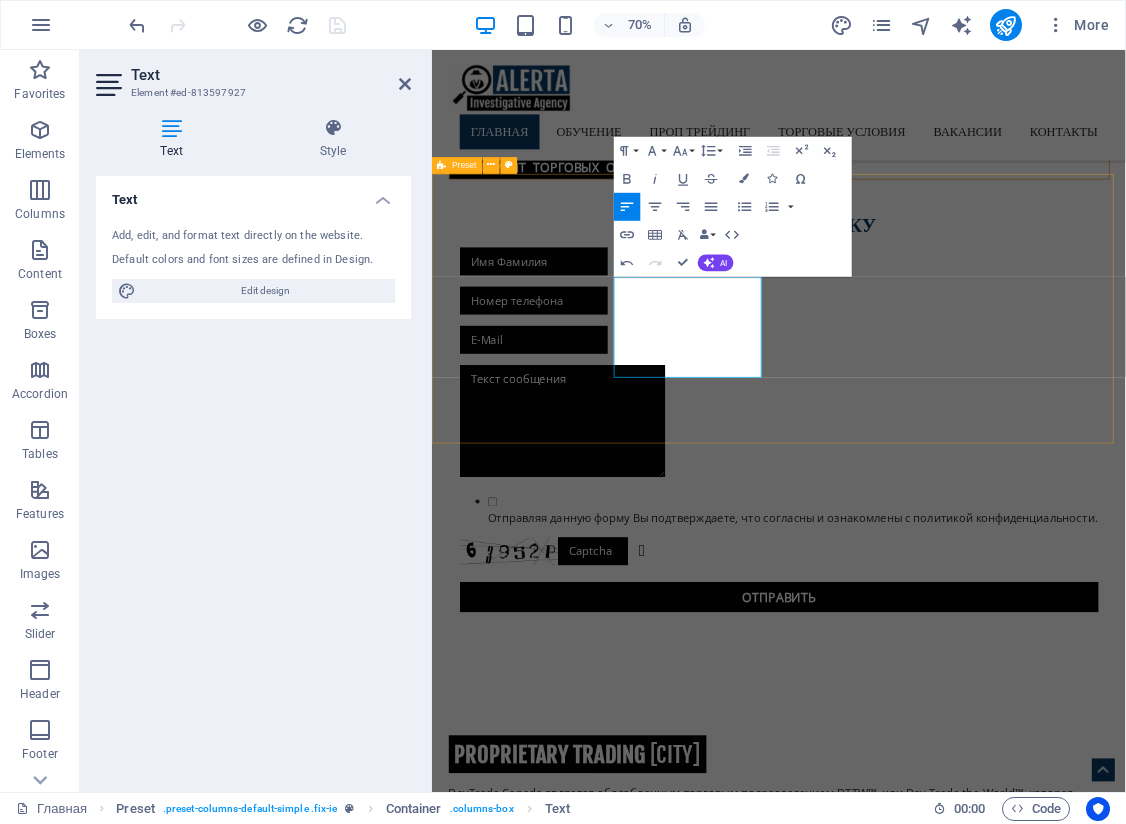 click on "Text Add, edit, and format text directly on the website. Default colors and font sizes are defined in Design. Edit design Alignment Left aligned Centered Right aligned" at bounding box center [253, 476] 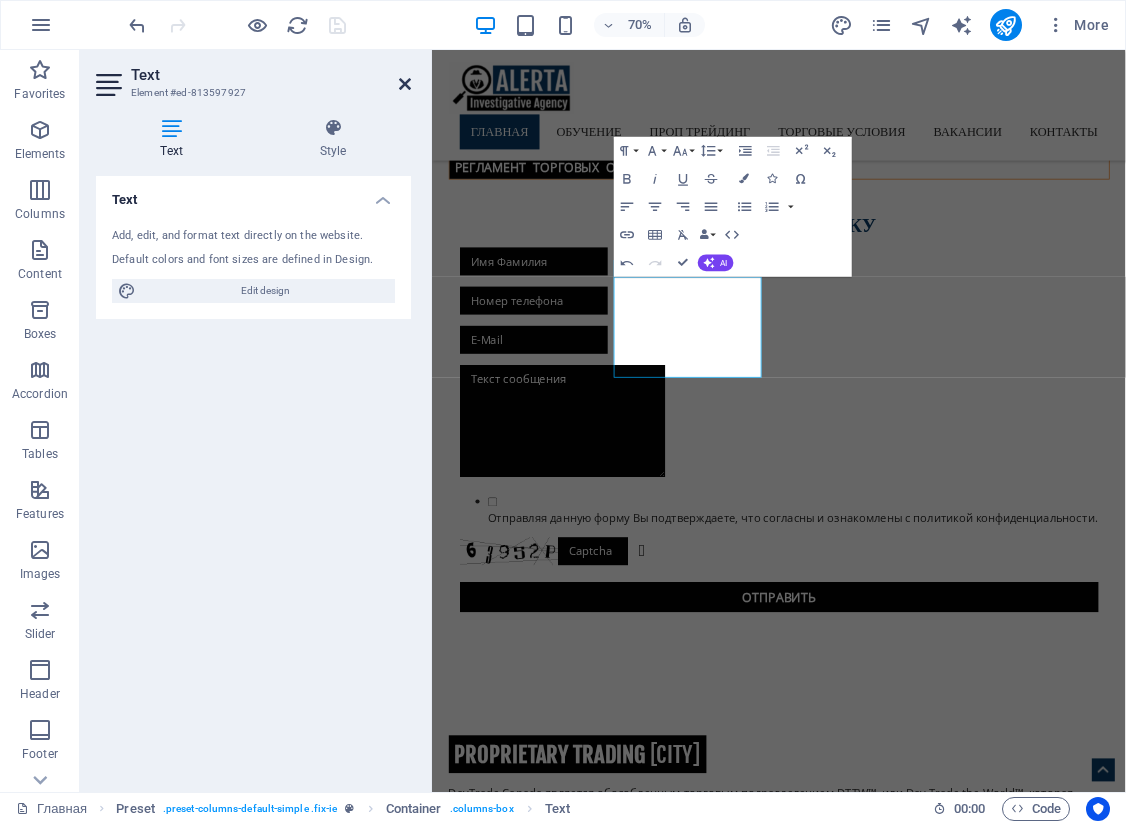 click at bounding box center [405, 84] 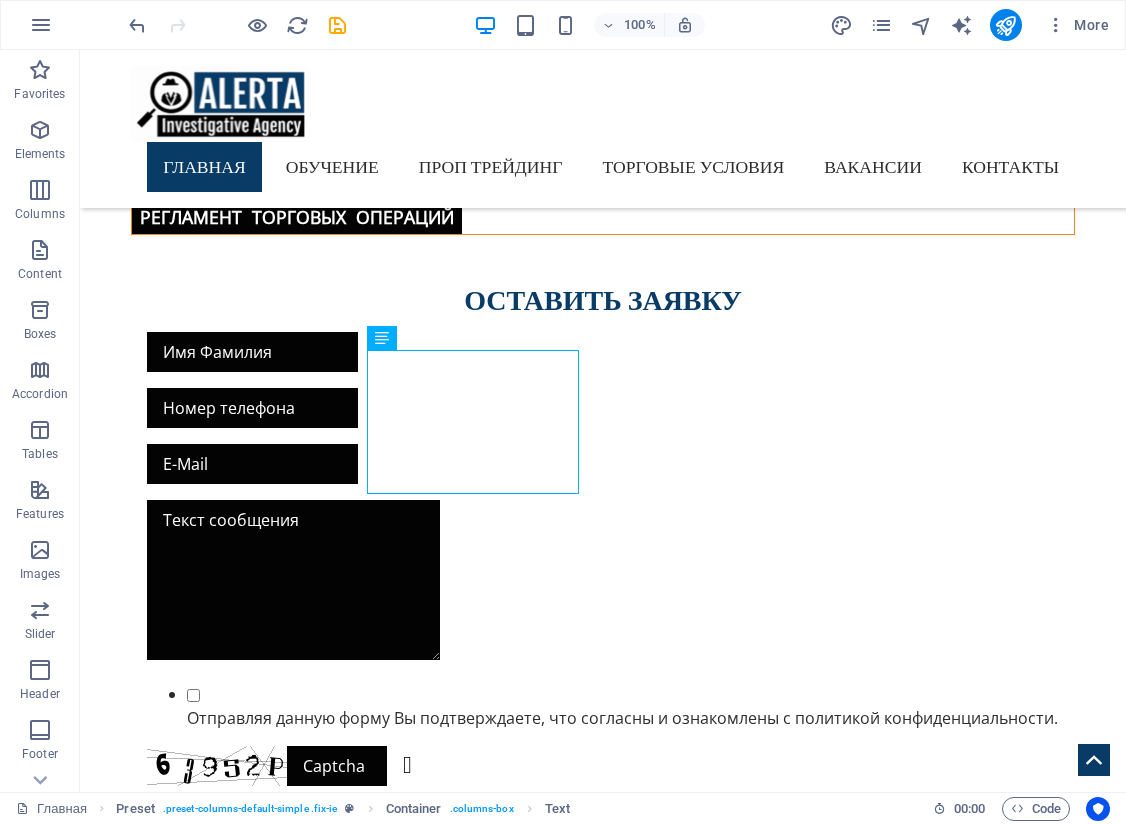 drag, startPoint x: 375, startPoint y: 17, endPoint x: 351, endPoint y: 21, distance: 24.33105 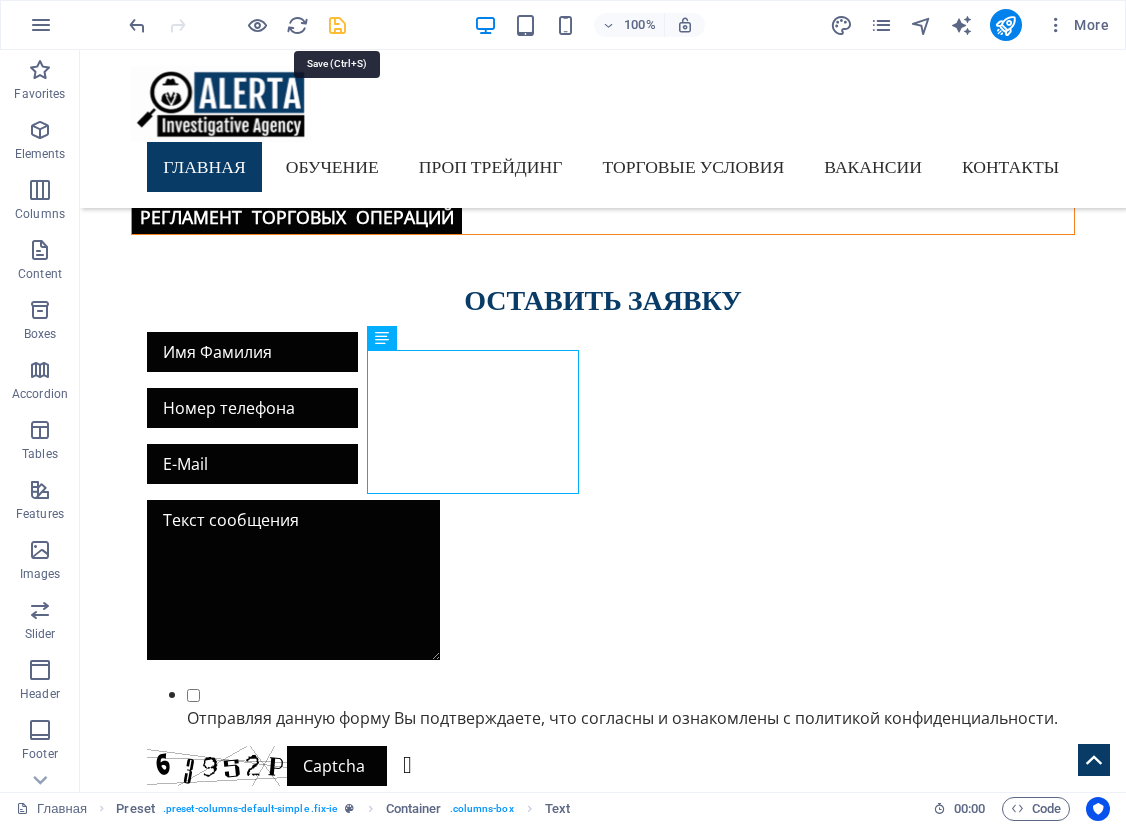 click at bounding box center [337, 25] 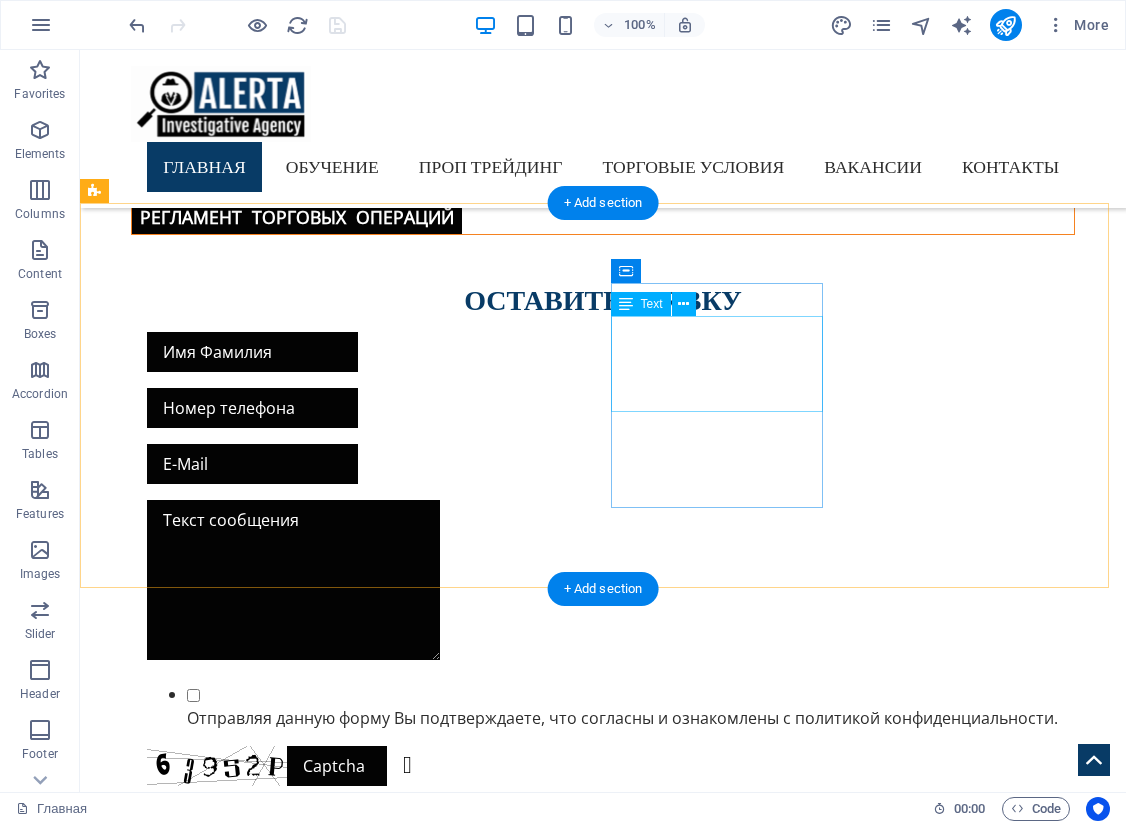 click on "Техническую поддержку осуществляют опытные трейдеры и риск-менеджер организации." at bounding box center (568, 4094) 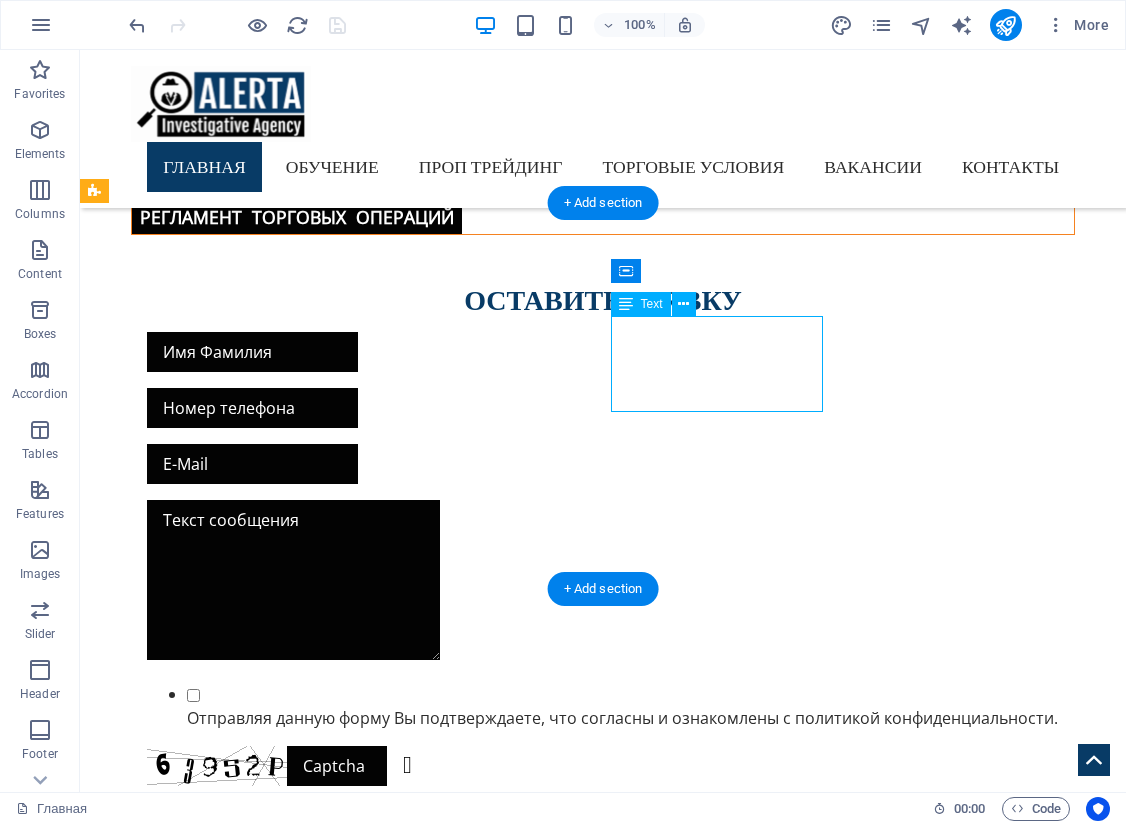 click on "Техническую поддержку осуществляют опытные трейдеры и риск-менеджер организации." at bounding box center (568, 4094) 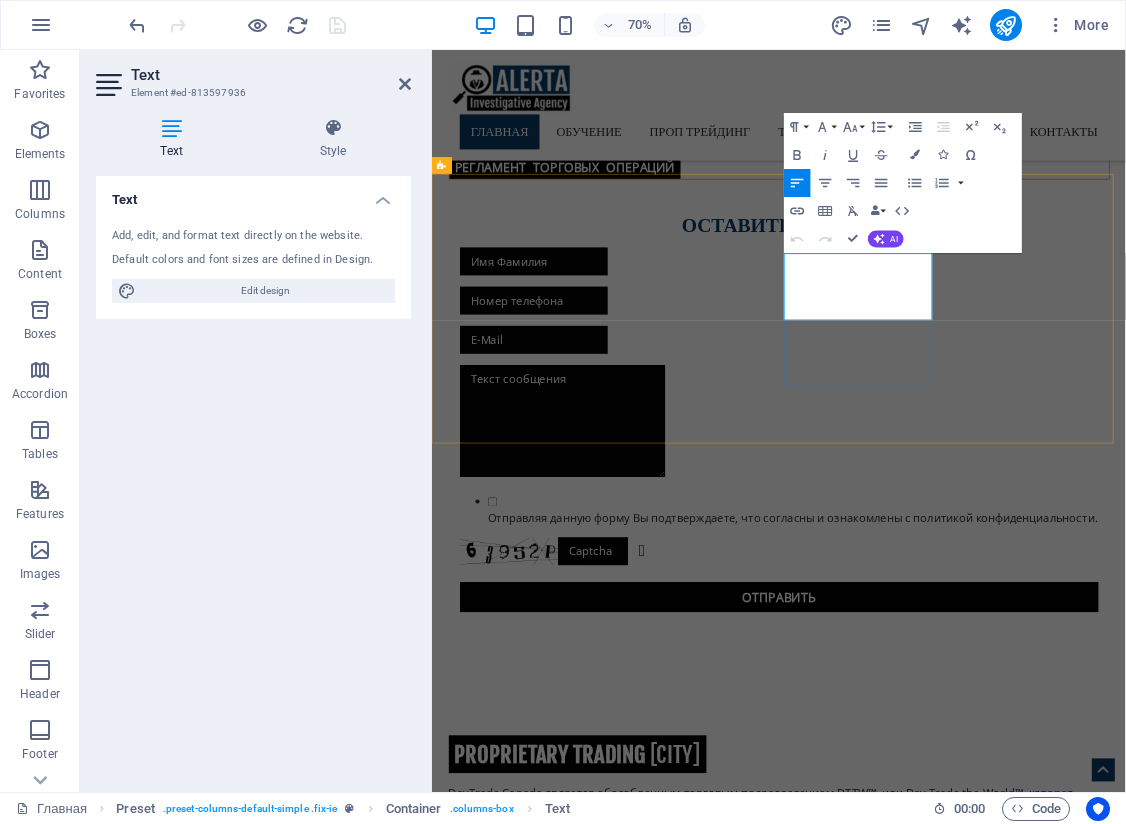 click on "Техническую поддержку осуществляют опытные трейдеры и риск-менеджер организации." at bounding box center (920, 4094) 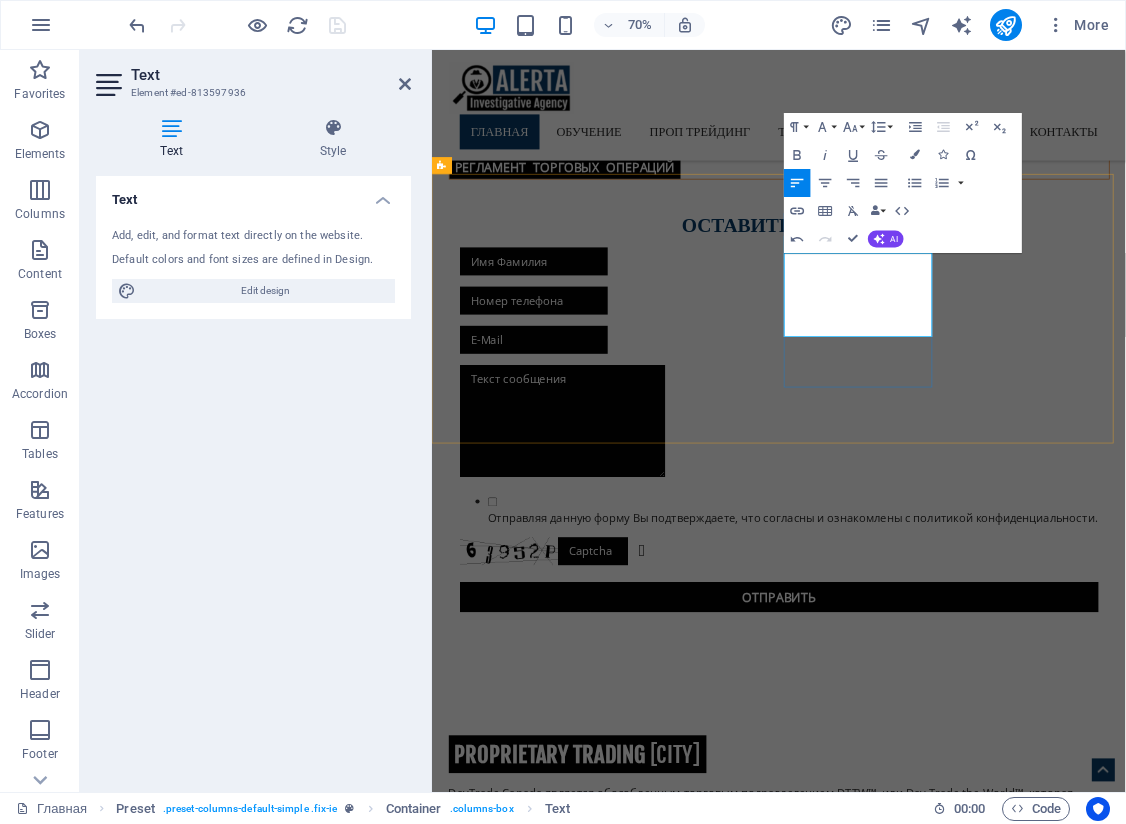type 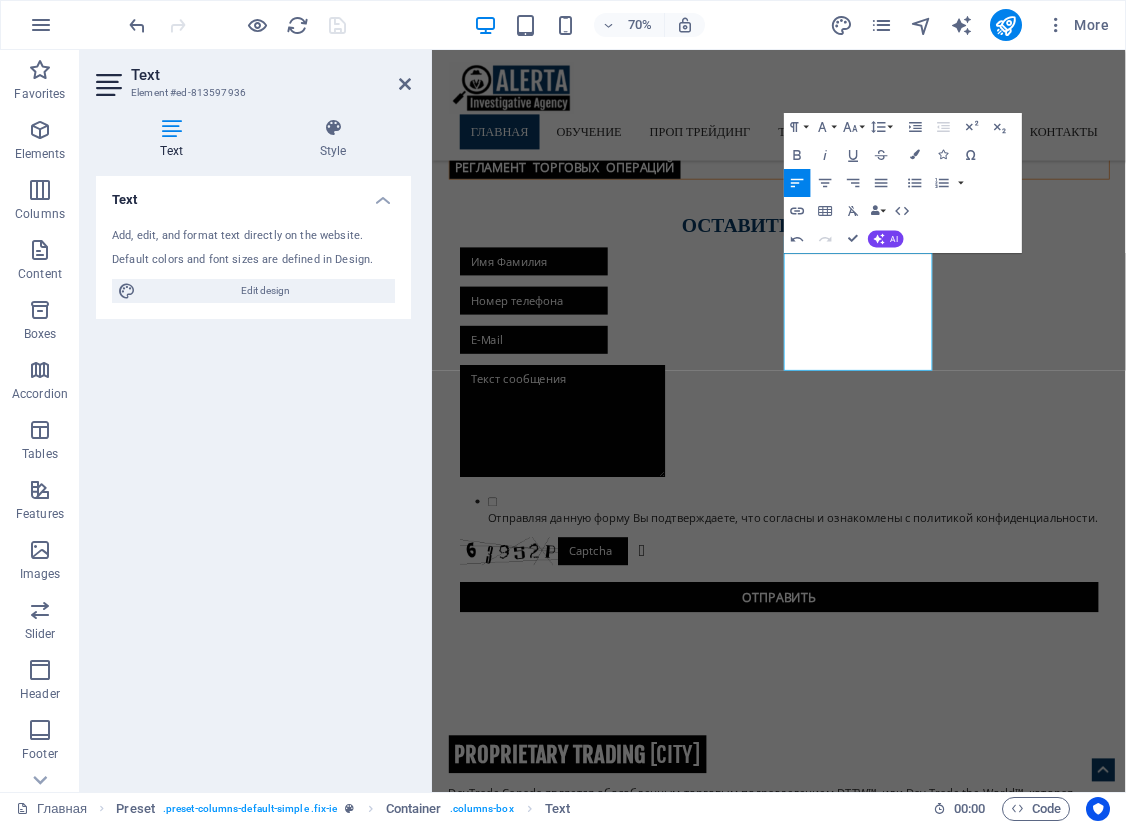 click on "Text Add, edit, and format text directly on the website. Default colors and font sizes are defined in Design. Edit design Alignment Left aligned Centered Right aligned" at bounding box center [253, 476] 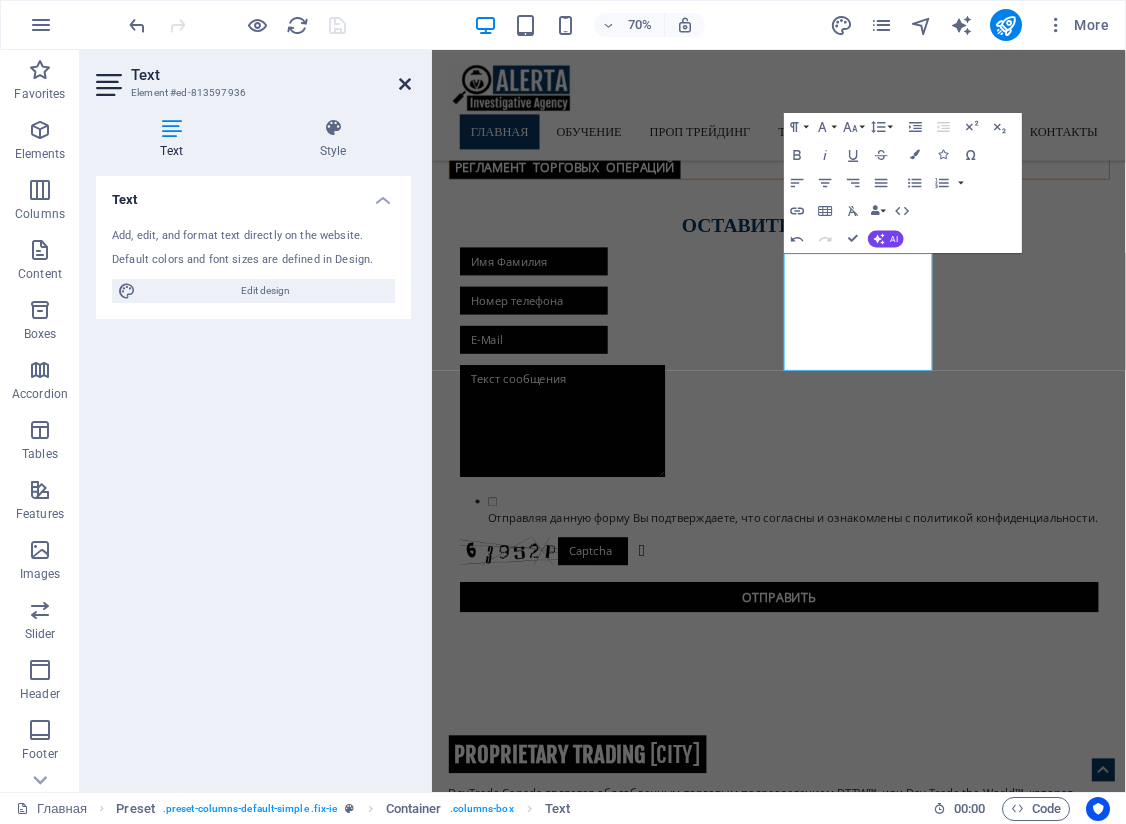 click at bounding box center [405, 84] 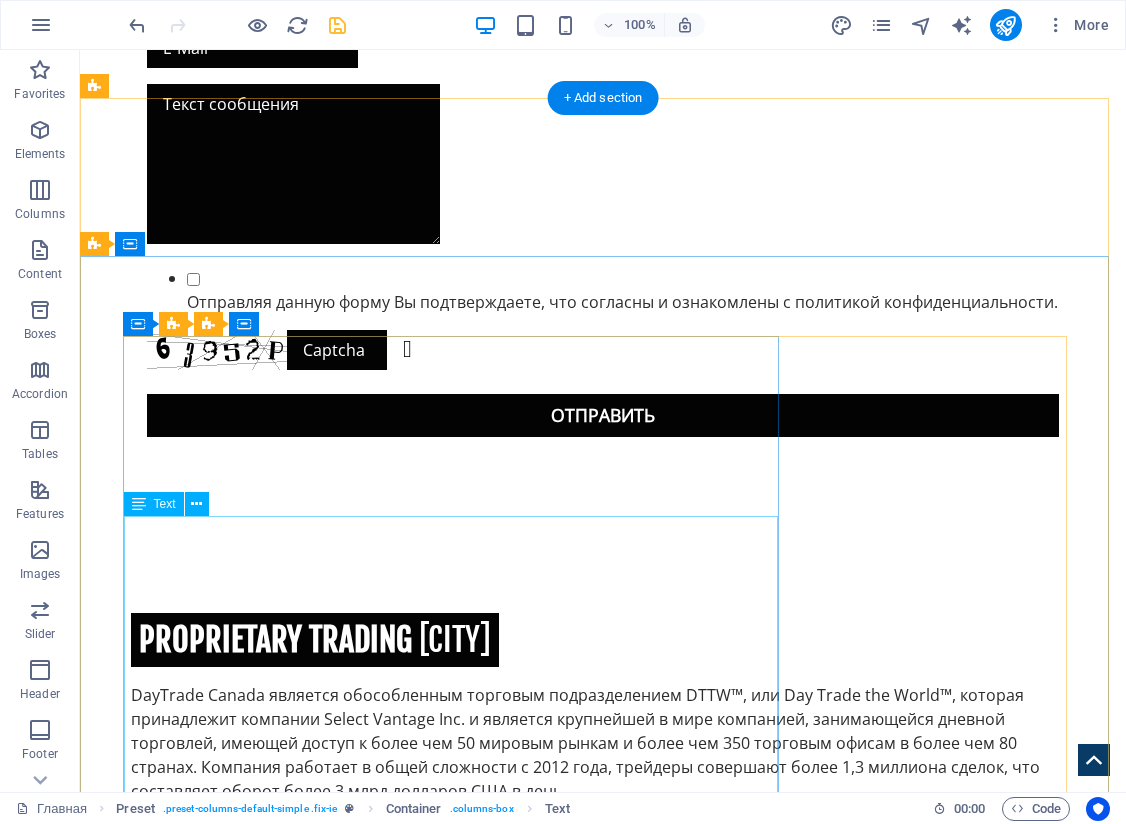 scroll, scrollTop: 0, scrollLeft: 0, axis: both 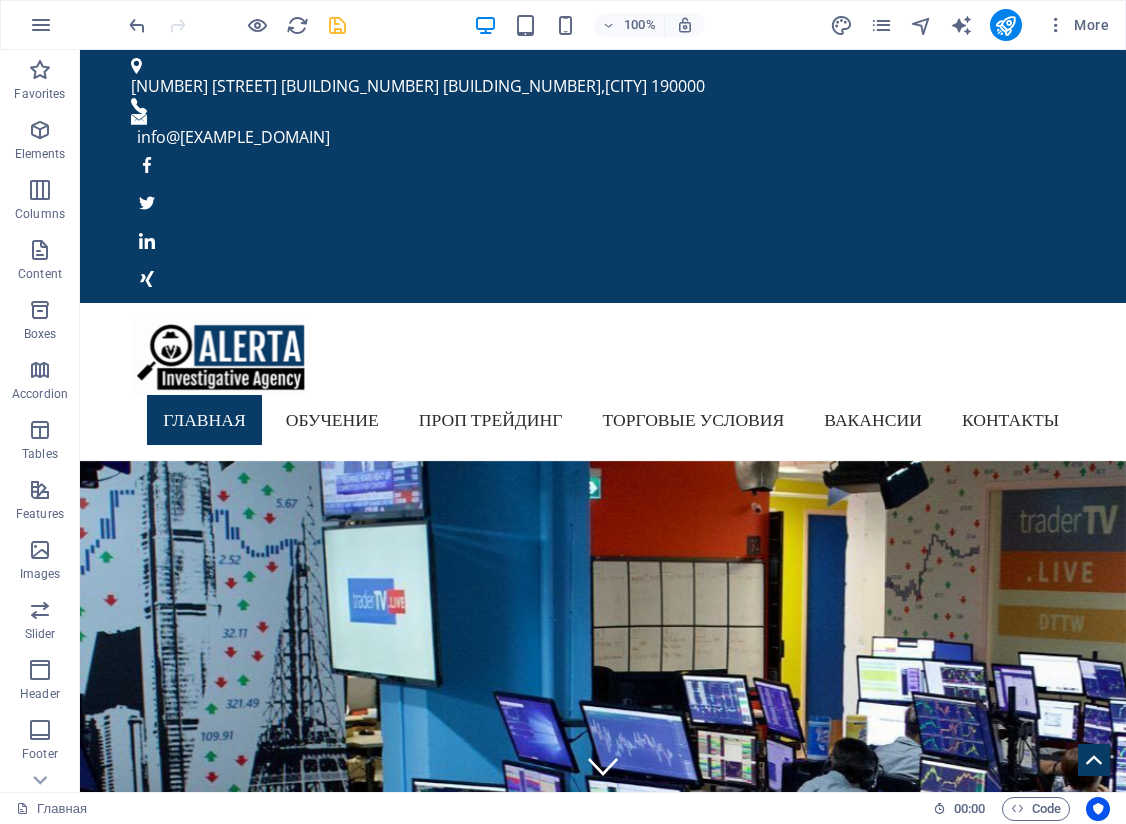 click on "100% More" at bounding box center [621, 25] 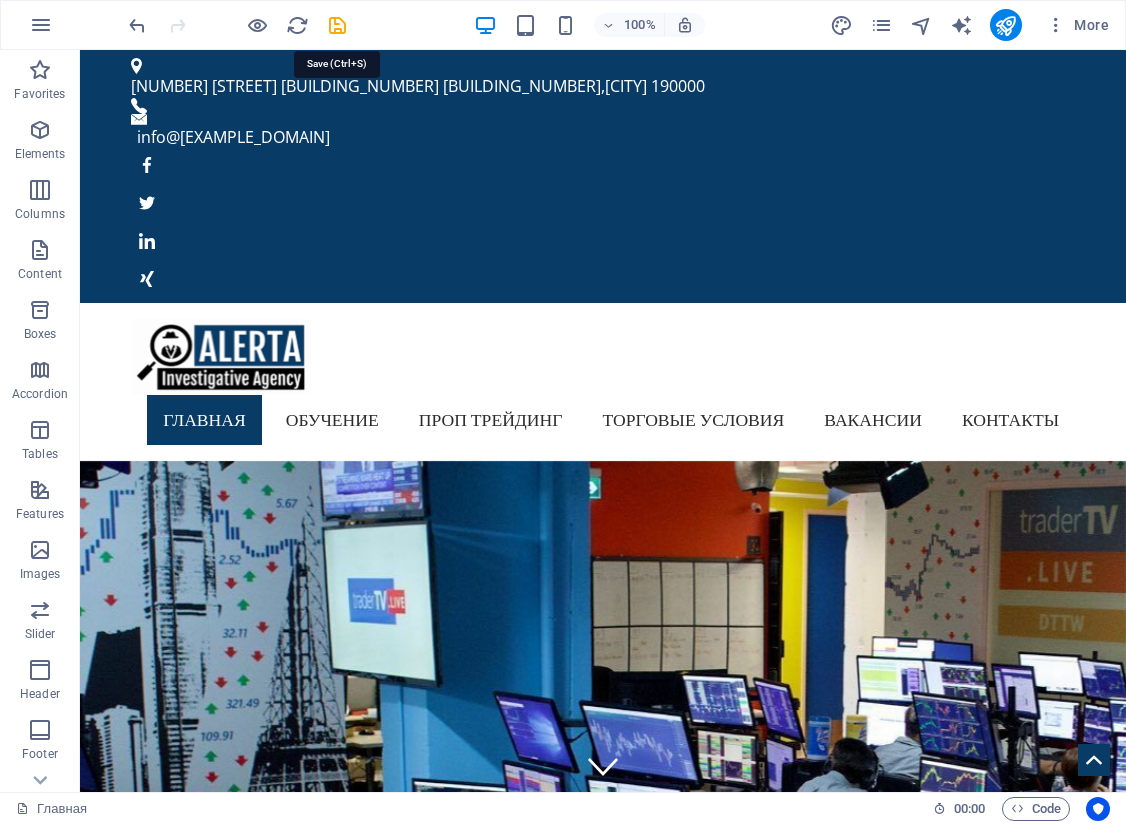 click at bounding box center (337, 25) 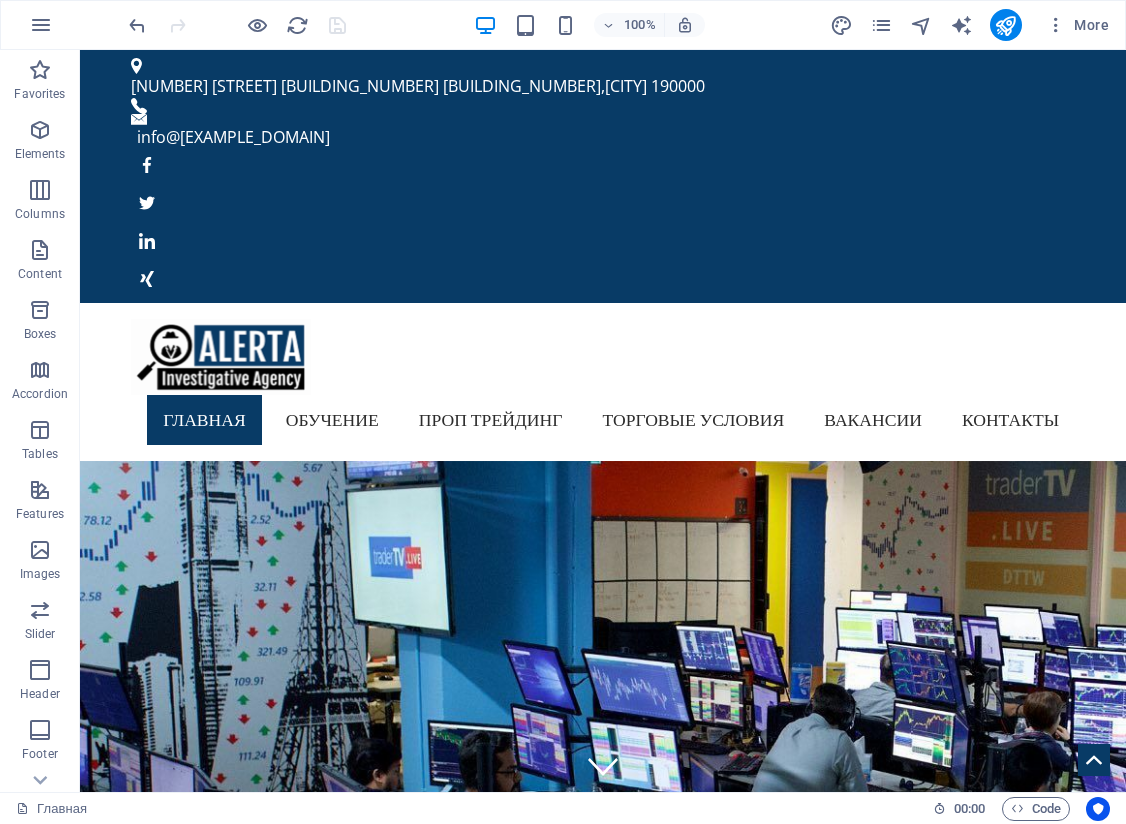 click on "100% More" at bounding box center (621, 25) 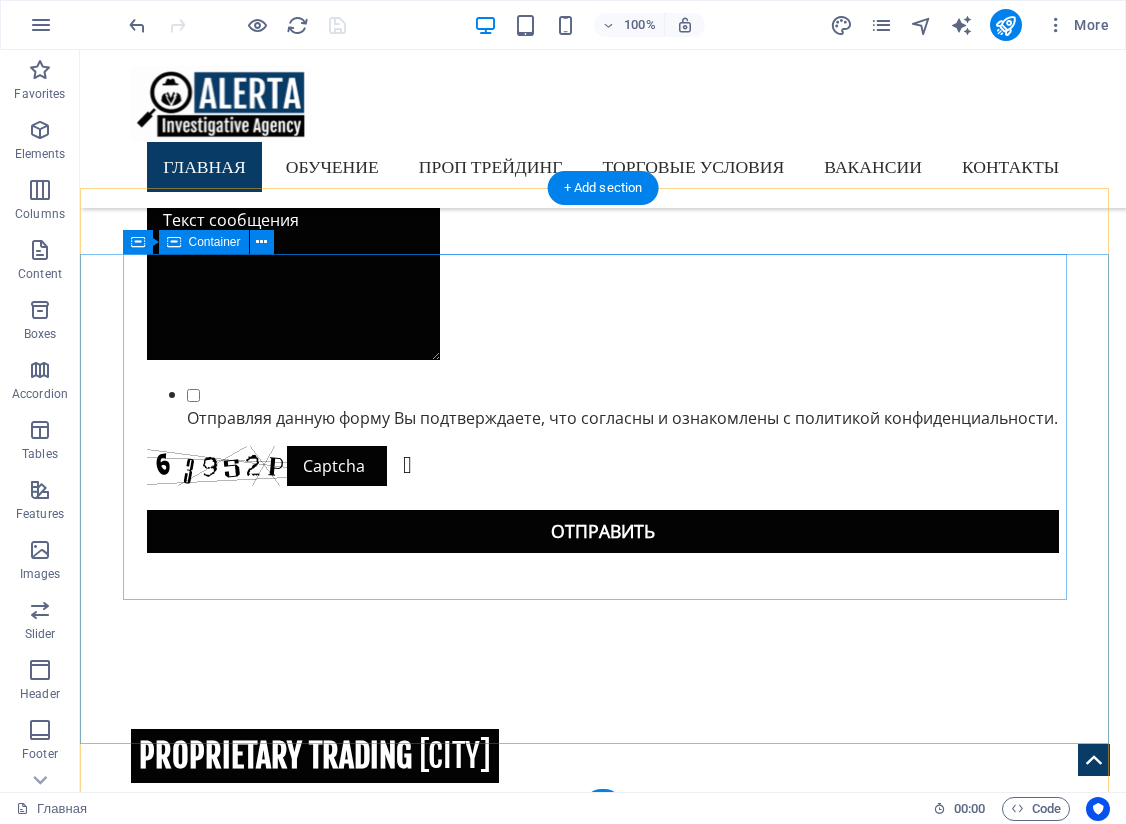 scroll, scrollTop: 2500, scrollLeft: 0, axis: vertical 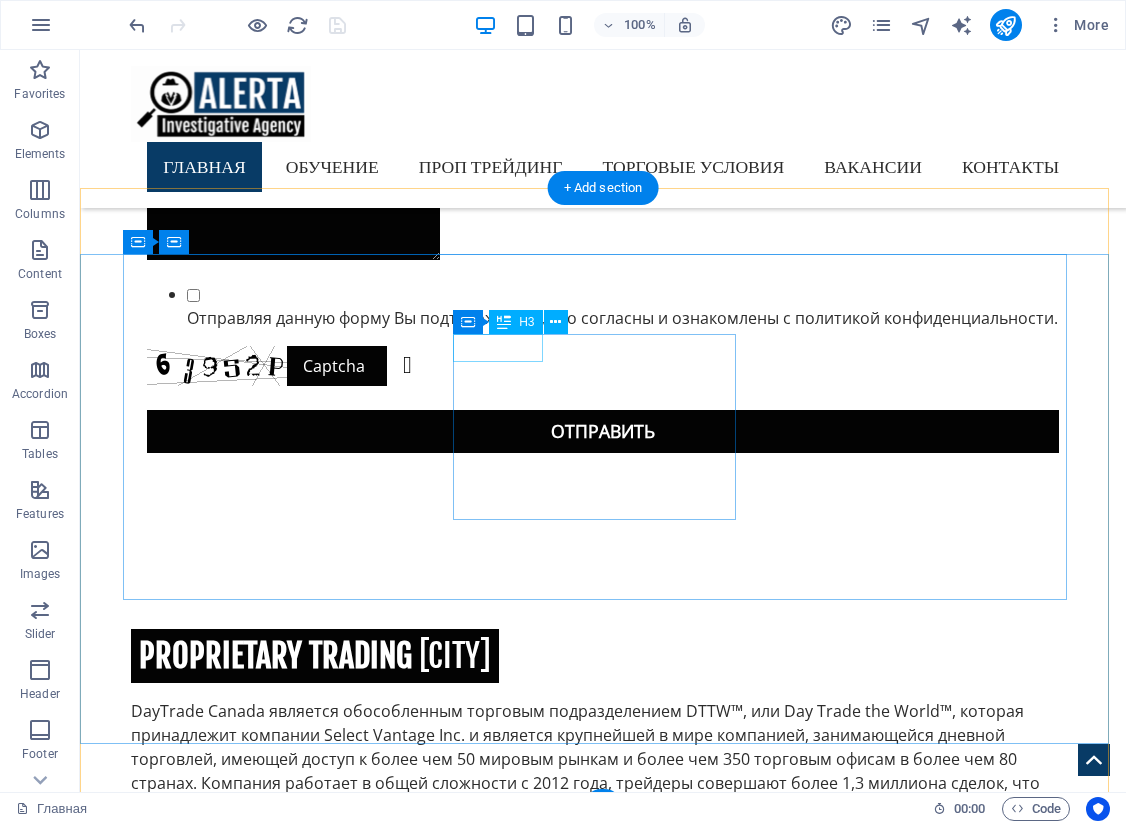 click on "Contact" at bounding box center (603, 4269) 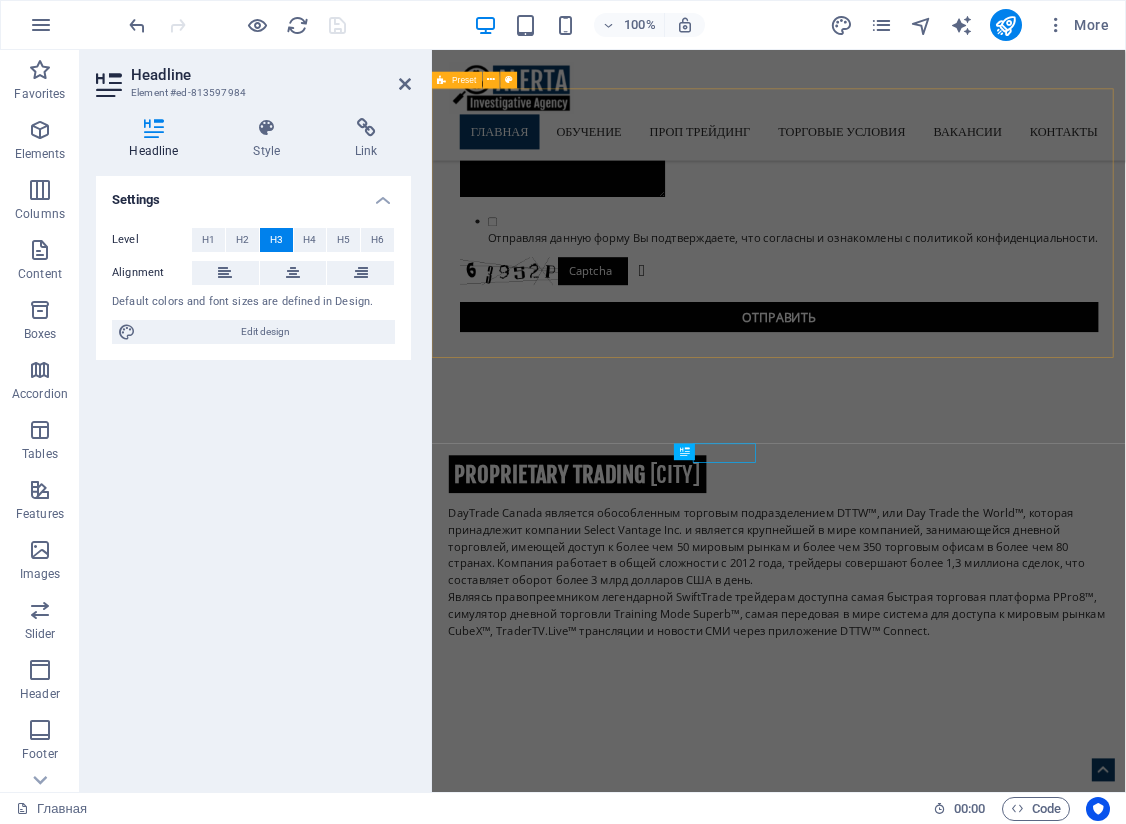 scroll, scrollTop: 2222, scrollLeft: 0, axis: vertical 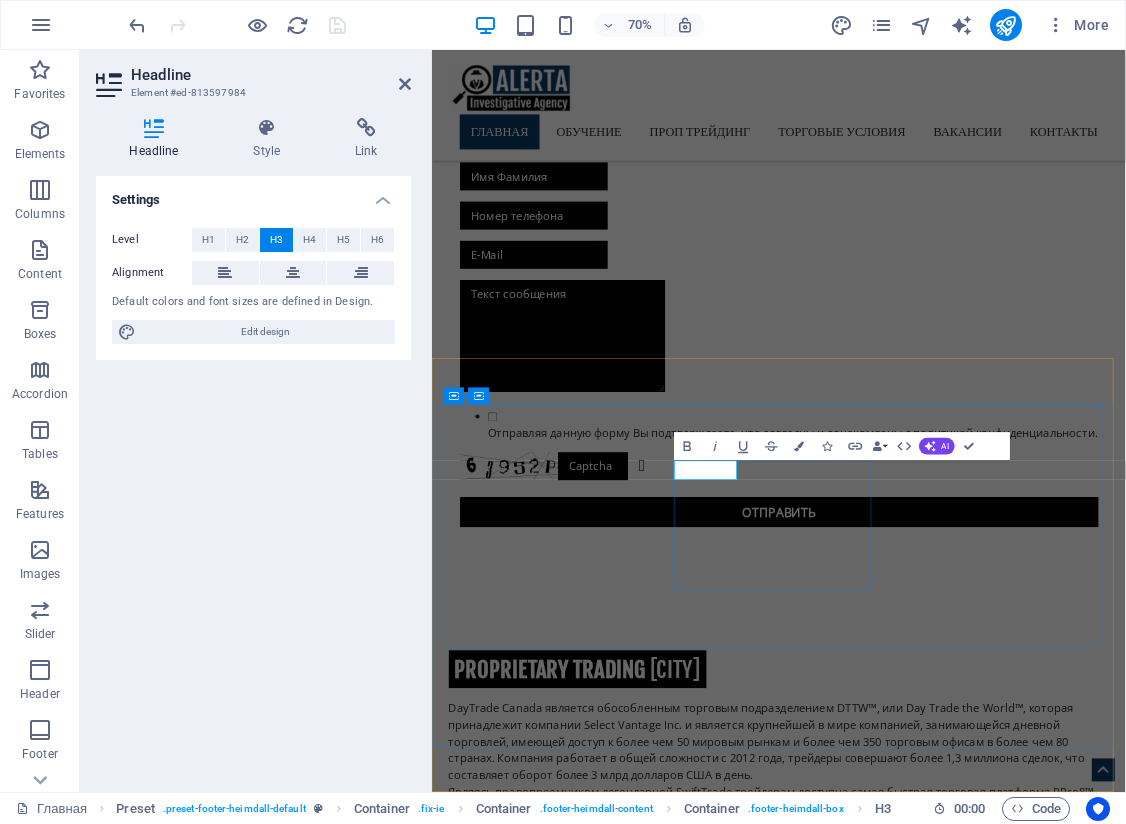 click on "Contact" at bounding box center [928, 4901] 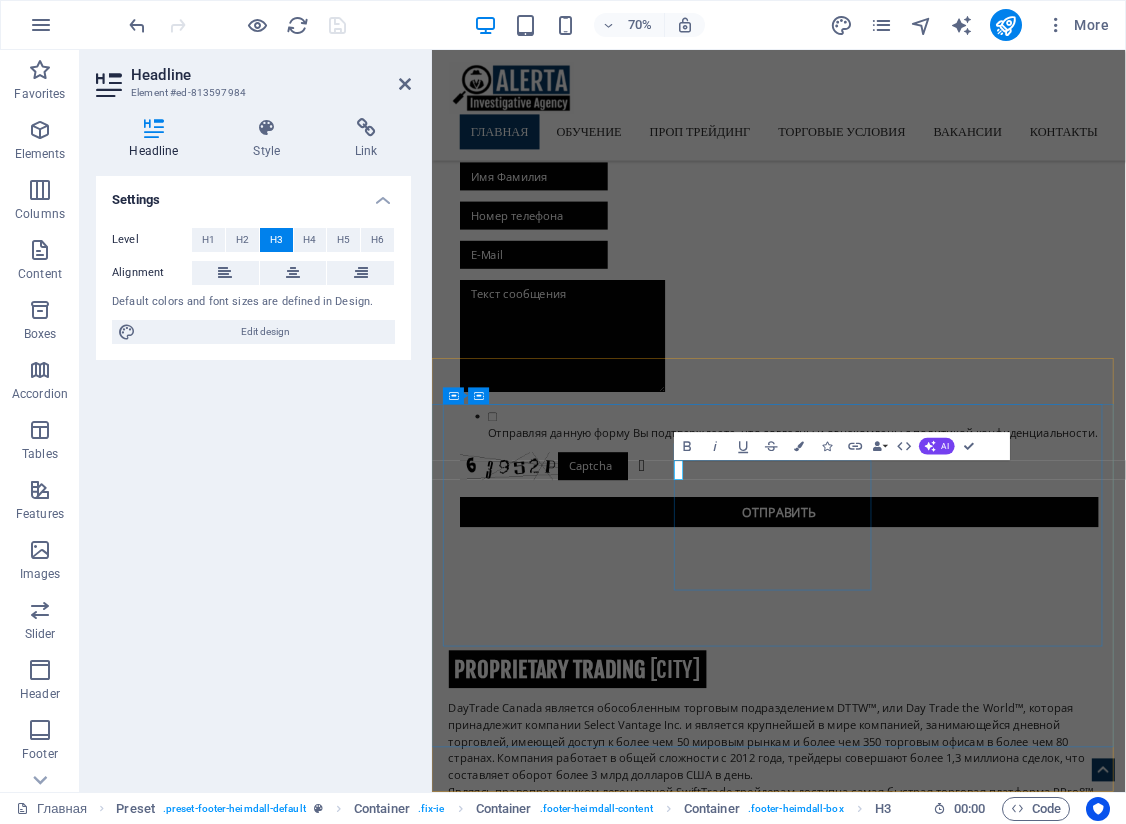 type 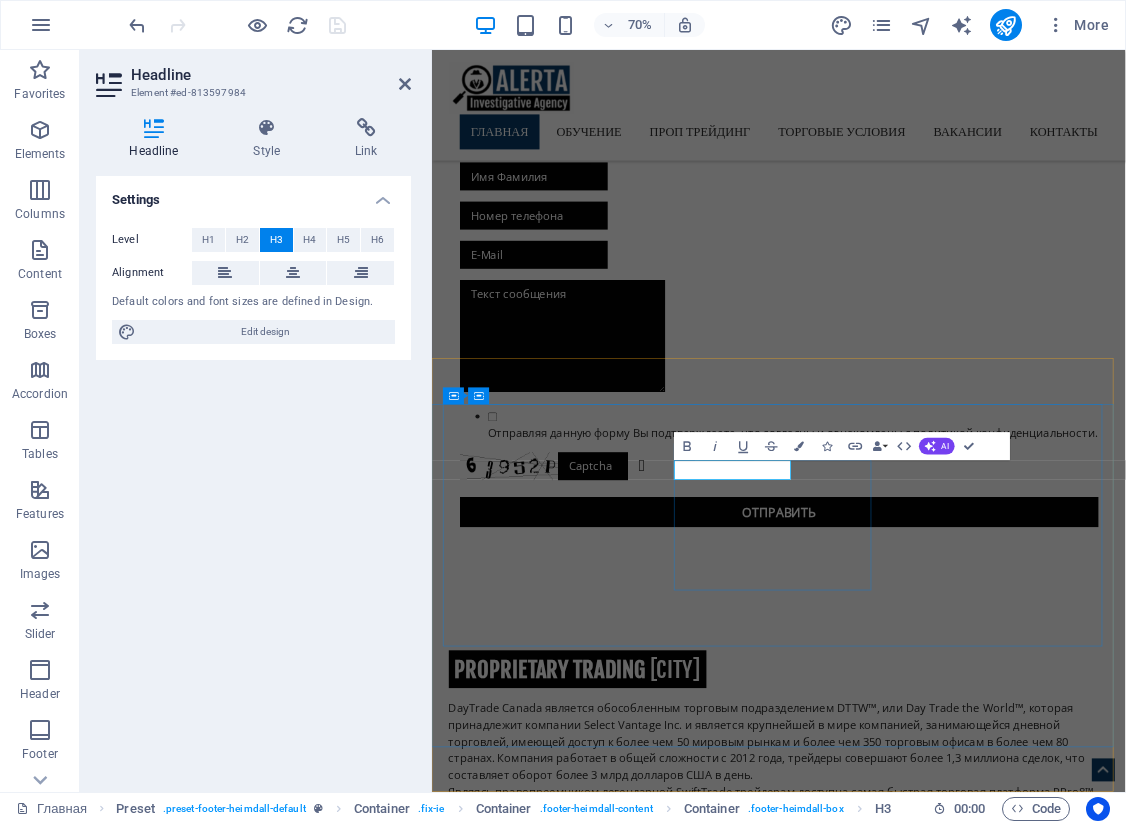 click on "CКОНТАКТЫ" at bounding box center [928, 4901] 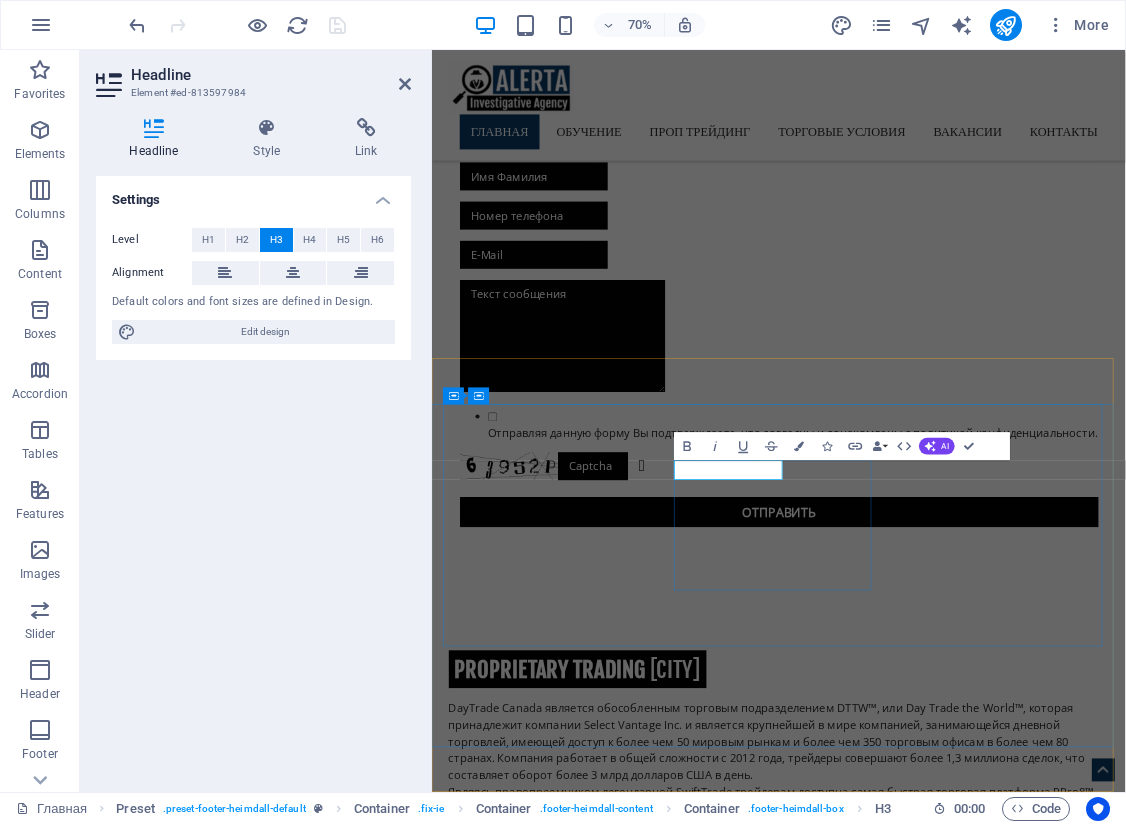 drag, startPoint x: 927, startPoint y: 650, endPoint x: 781, endPoint y: 647, distance: 146.03082 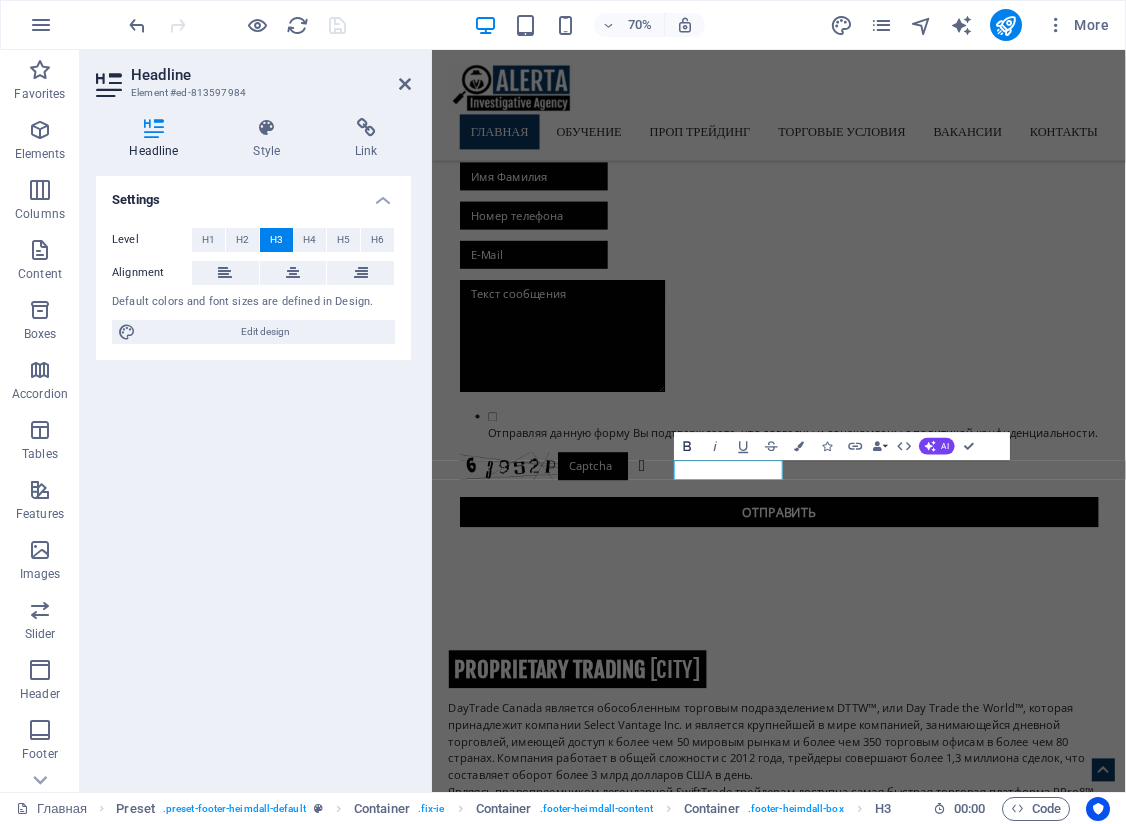 click 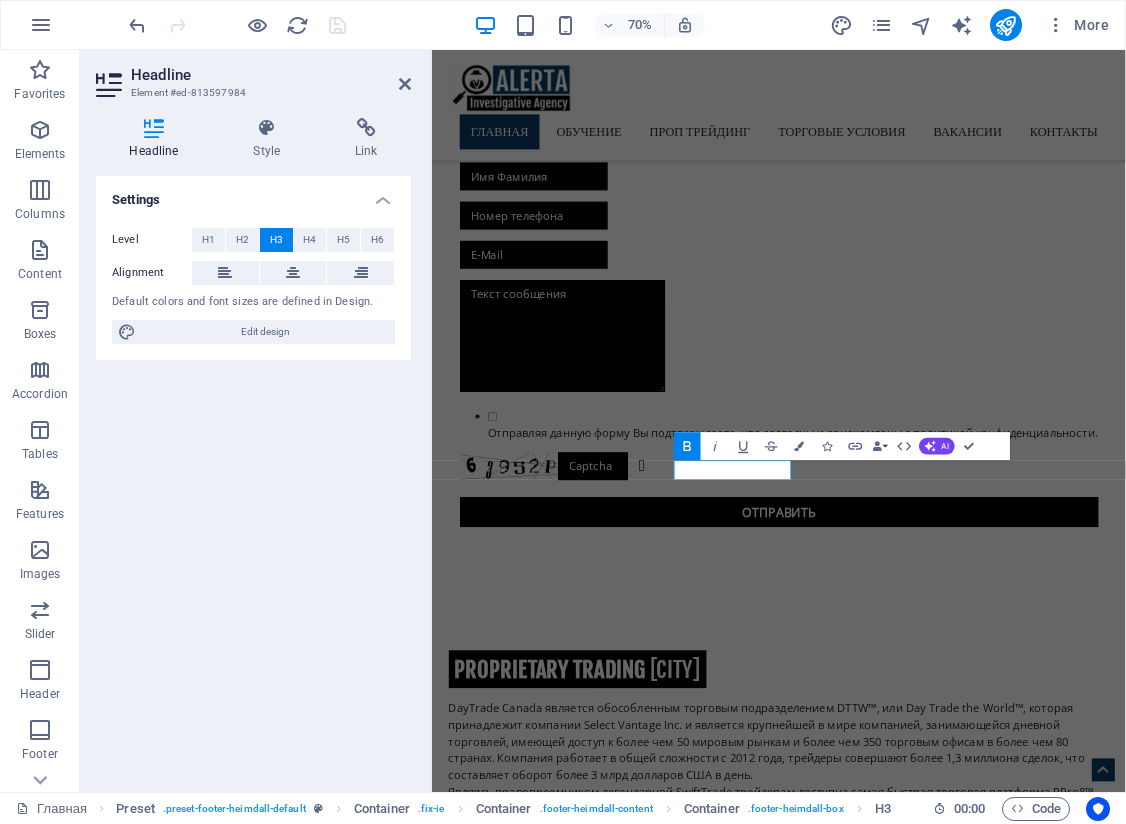 click on "Settings Level H1 H2 H3 H4 H5 H6 Alignment Default colors and font sizes are defined in Design. Edit design" at bounding box center (253, 476) 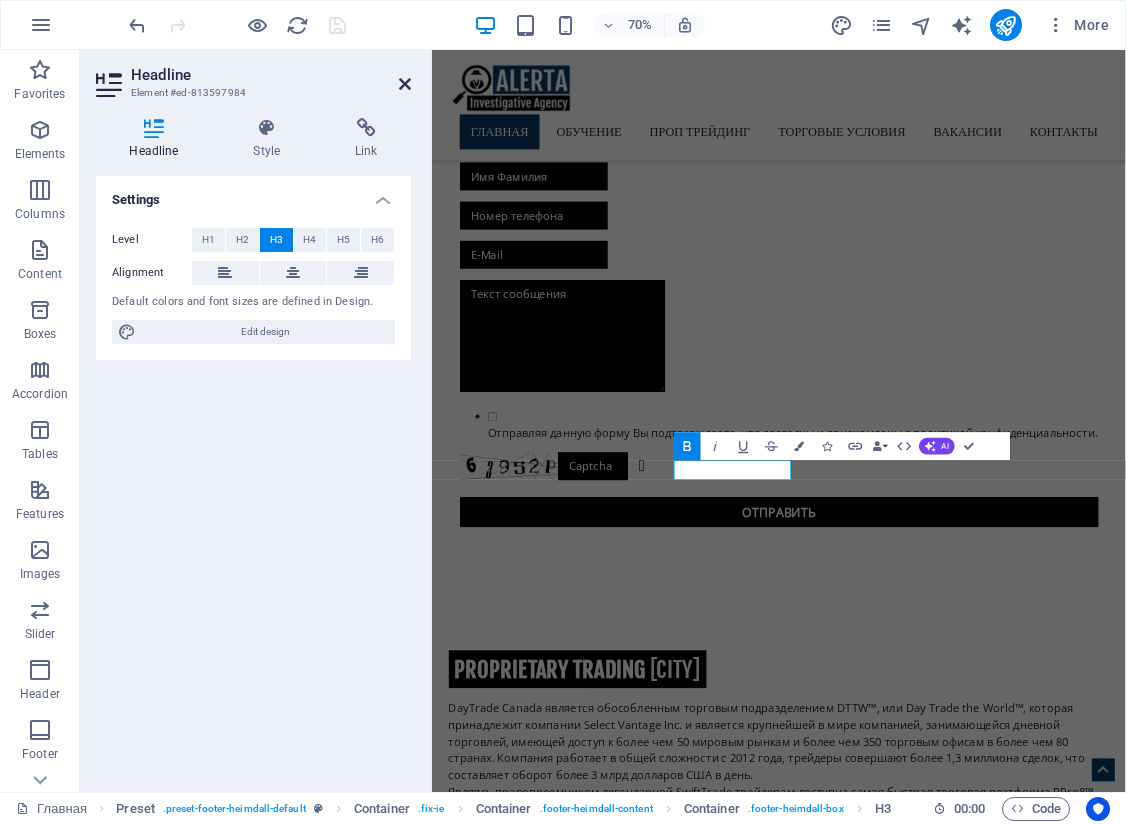 click at bounding box center [405, 84] 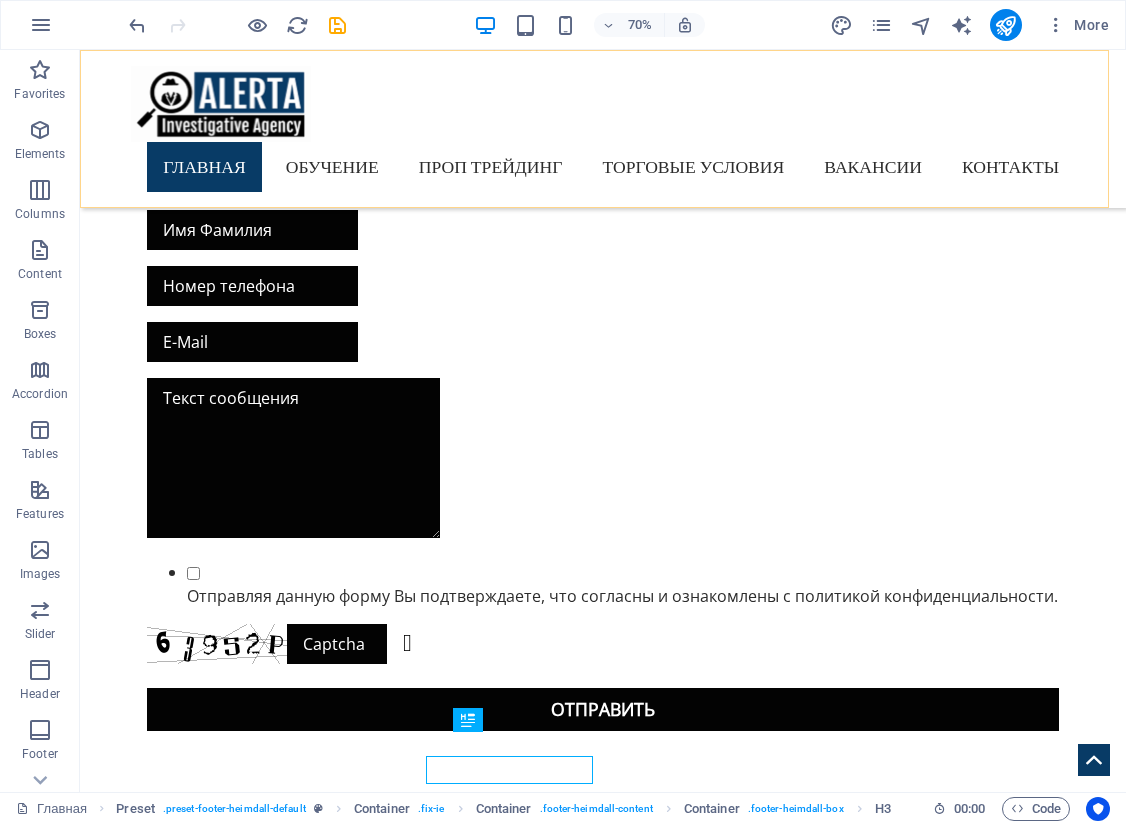 scroll, scrollTop: 2102, scrollLeft: 0, axis: vertical 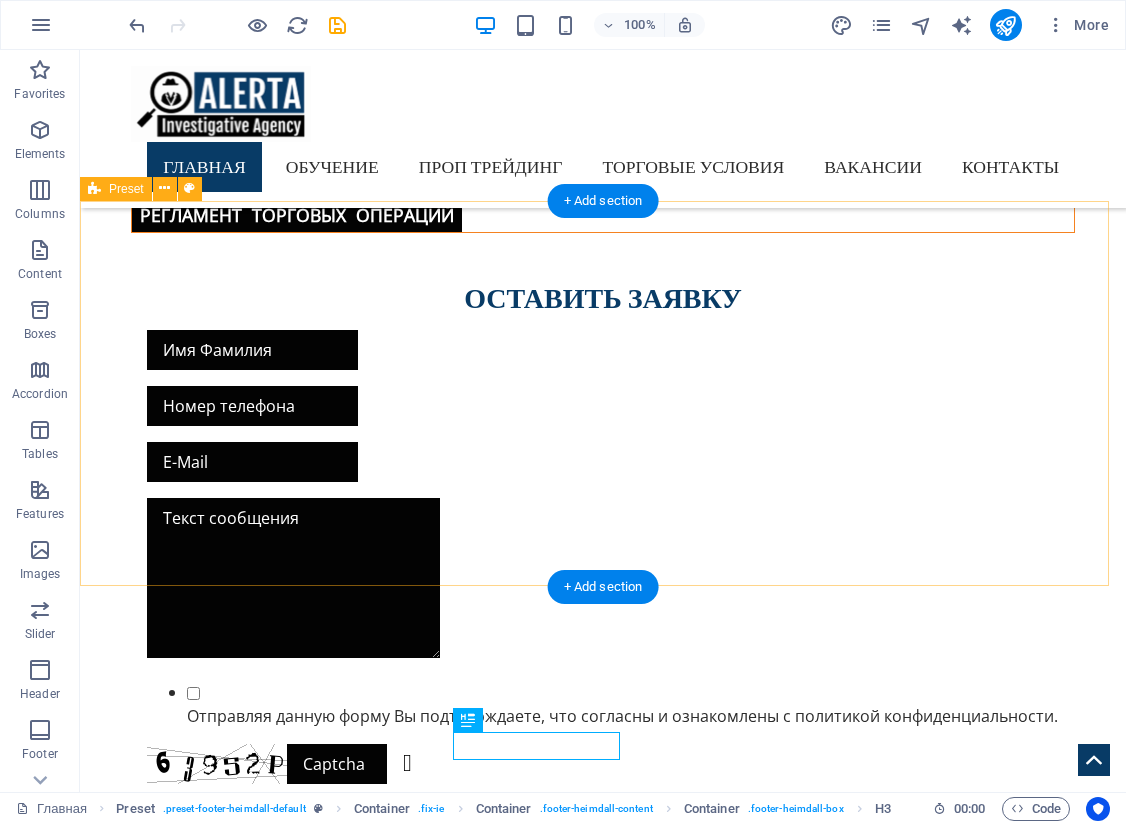 click on "100% More" at bounding box center [621, 25] 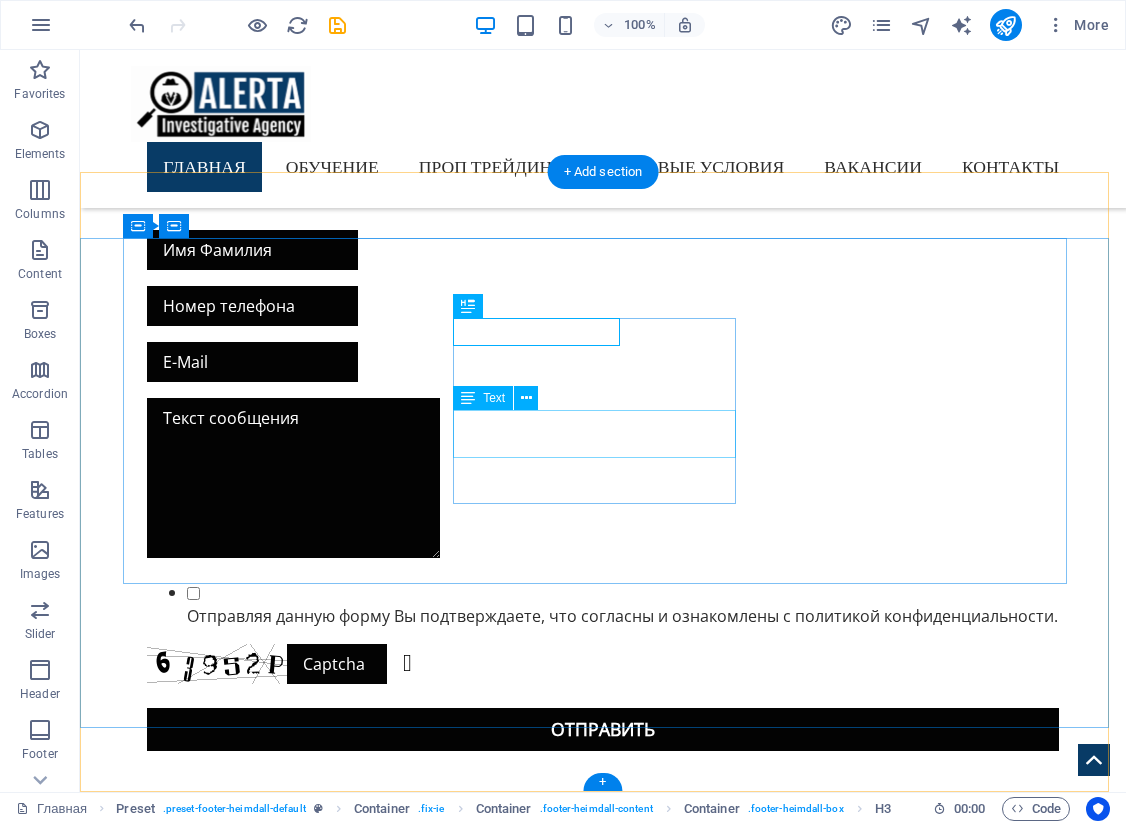 scroll, scrollTop: 2516, scrollLeft: 0, axis: vertical 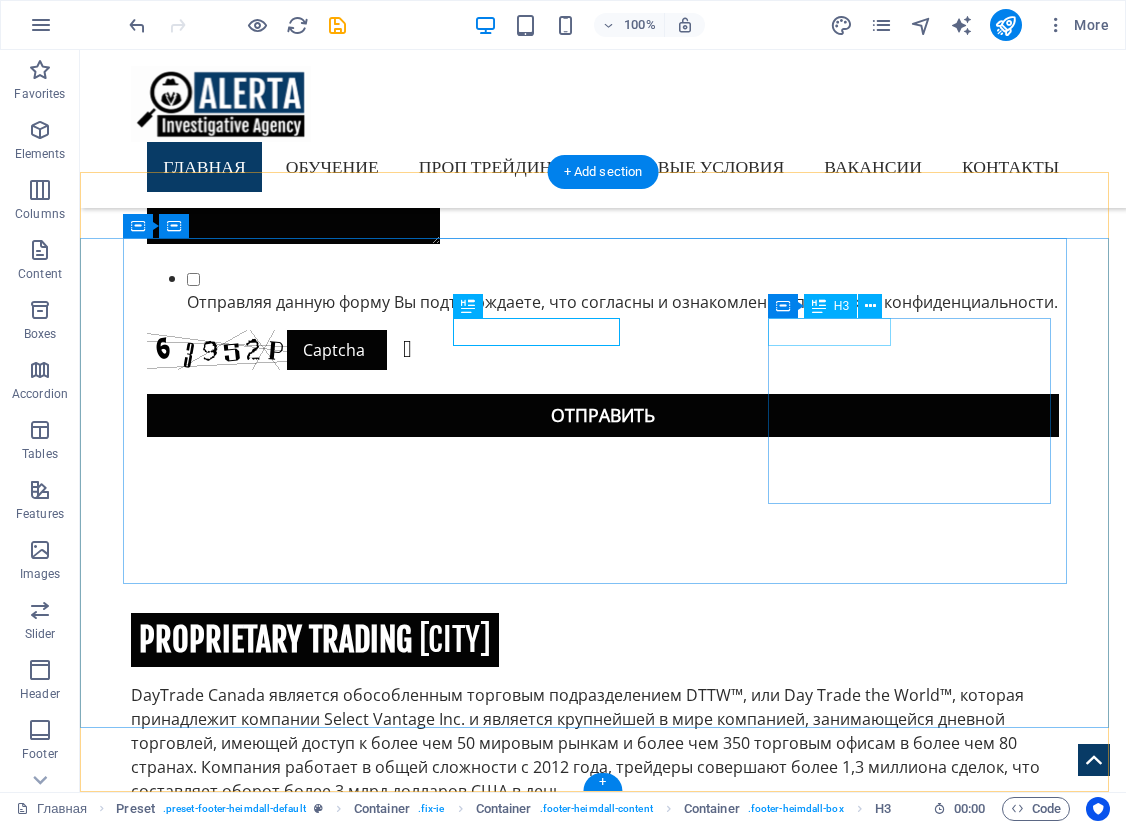 click on "Navigation" at bounding box center (603, 4441) 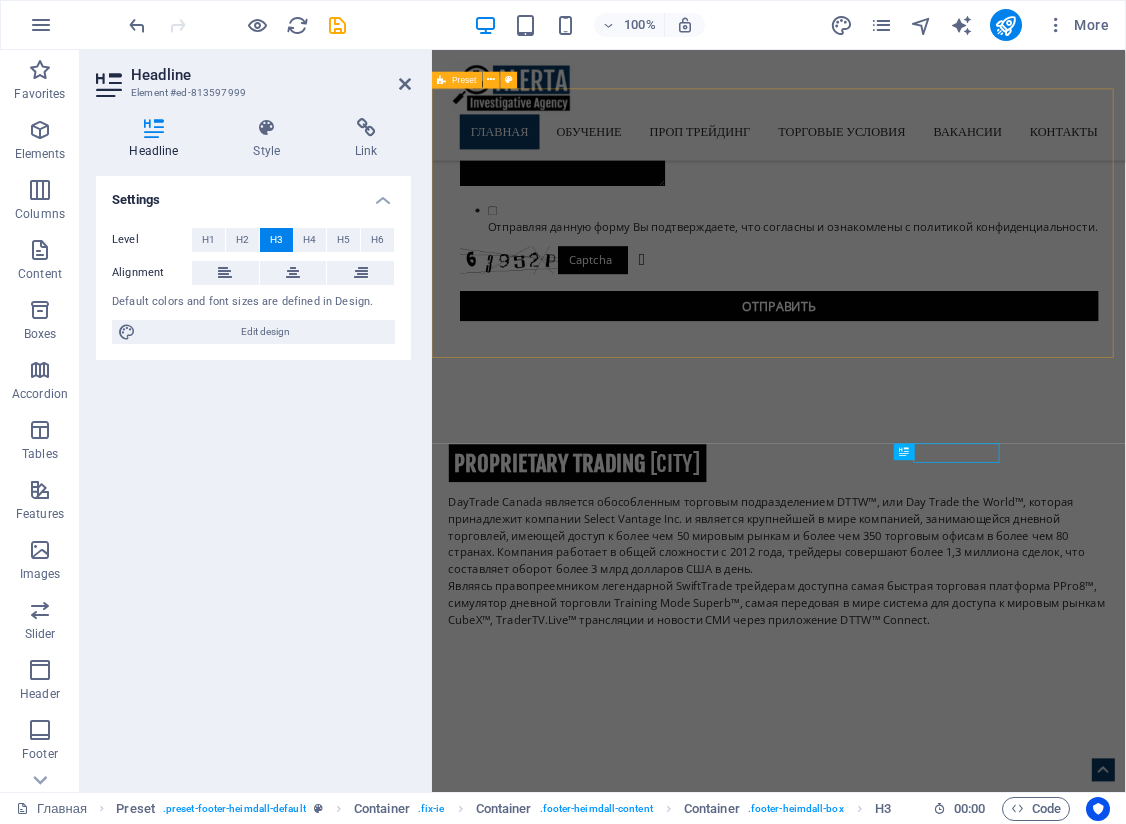 scroll, scrollTop: 2222, scrollLeft: 0, axis: vertical 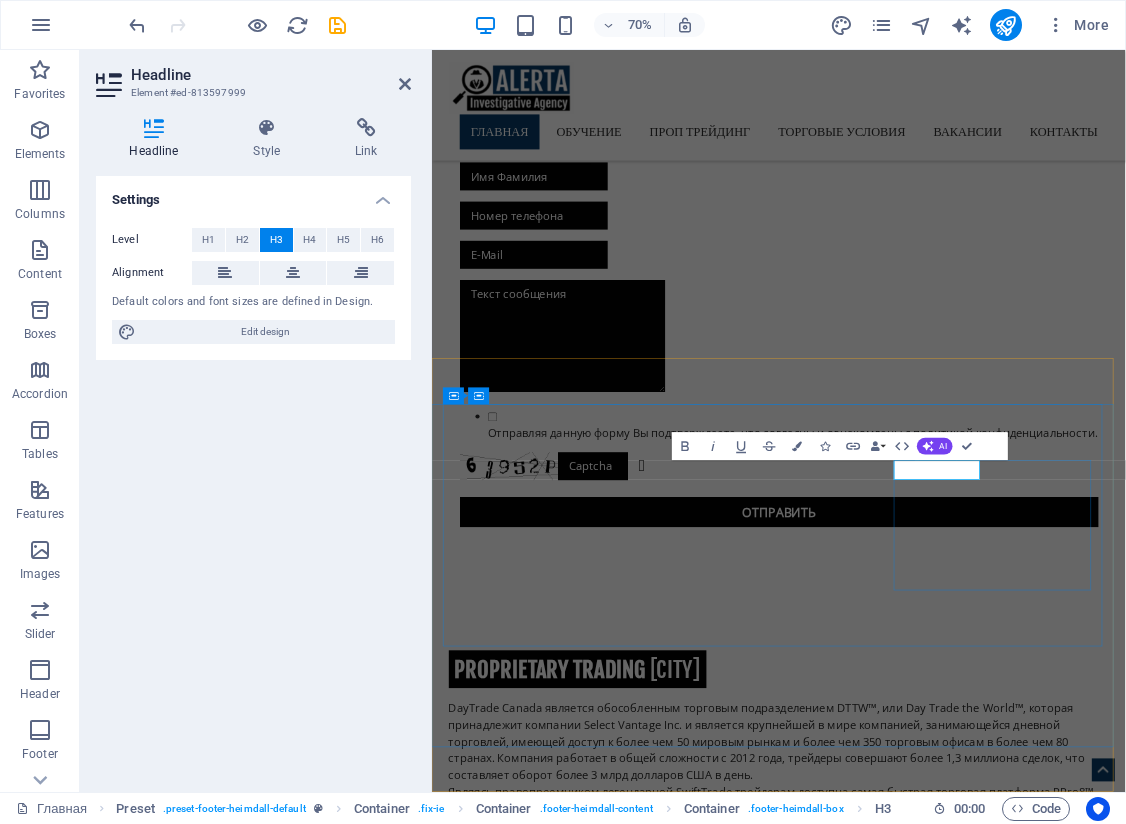 click on "Navigation" at bounding box center [928, 5089] 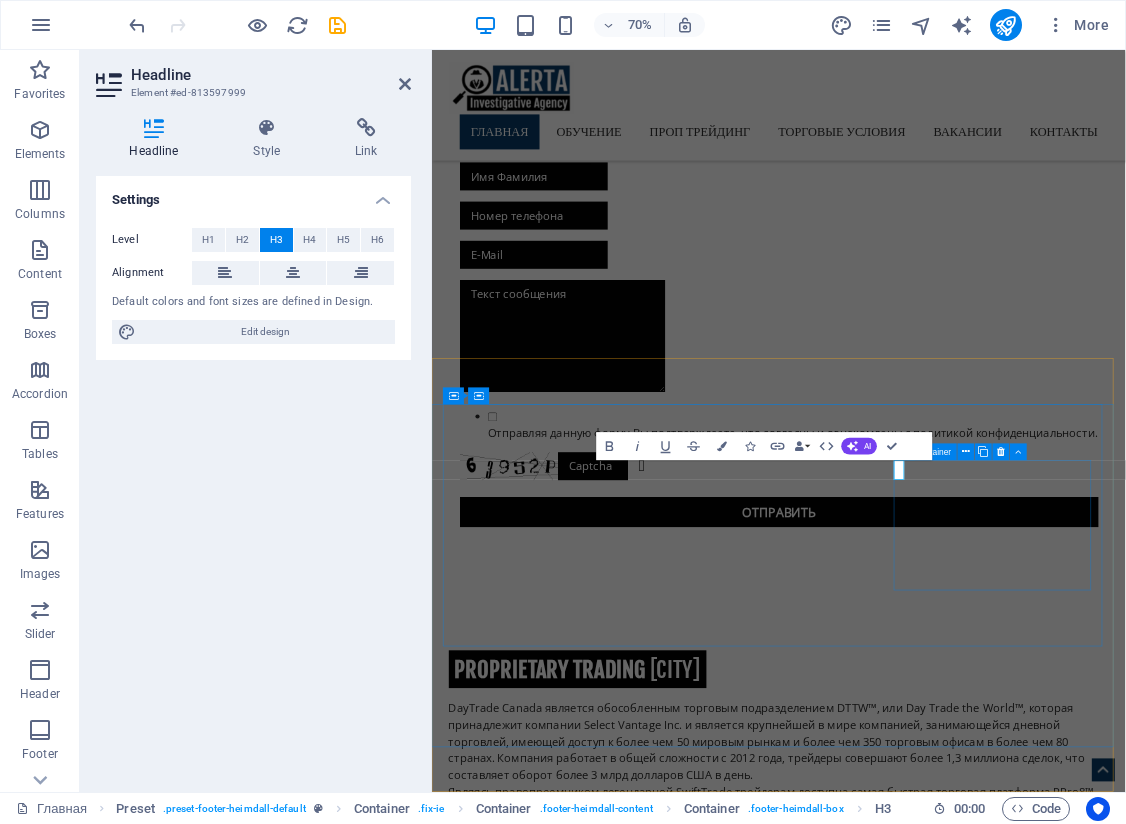 type 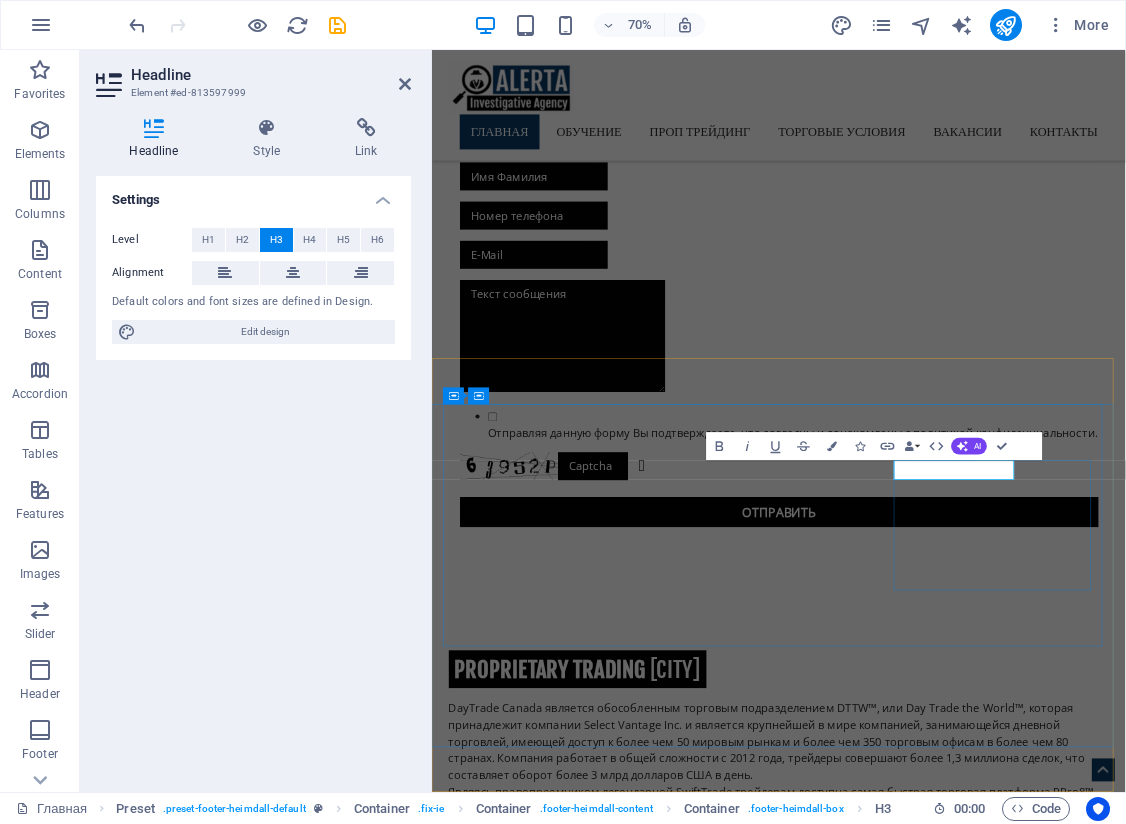drag, startPoint x: 1259, startPoint y: 648, endPoint x: 1094, endPoint y: 650, distance: 165.01212 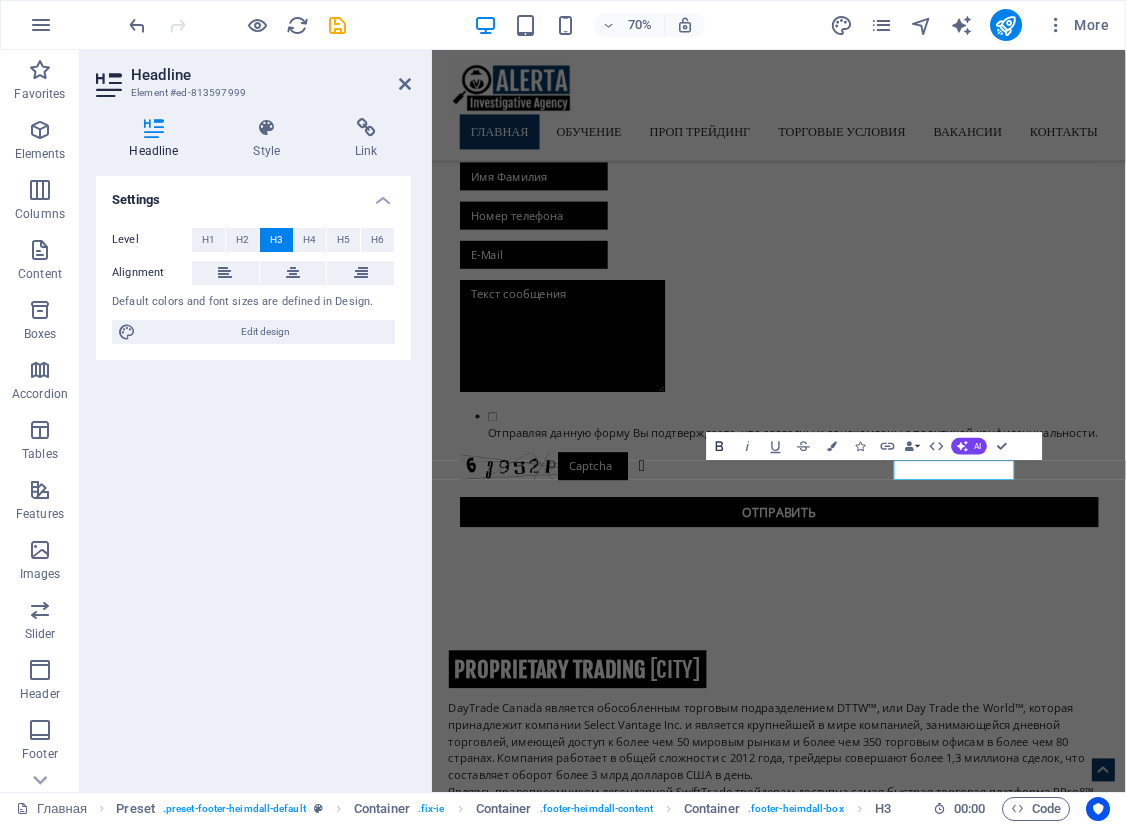 click 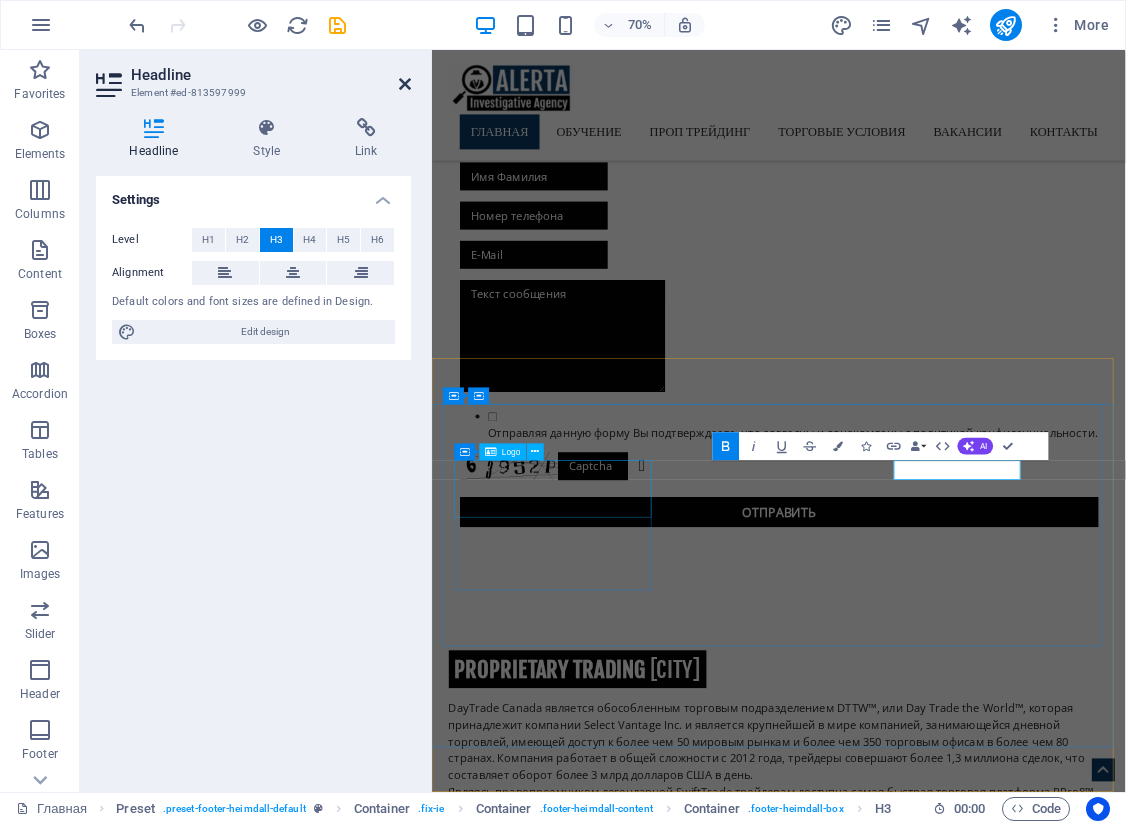 click on "Settings Level H1 H2 H3 H4 H5 H6 Alignment Default colors and font sizes are defined in Design. Edit design" at bounding box center [253, 476] 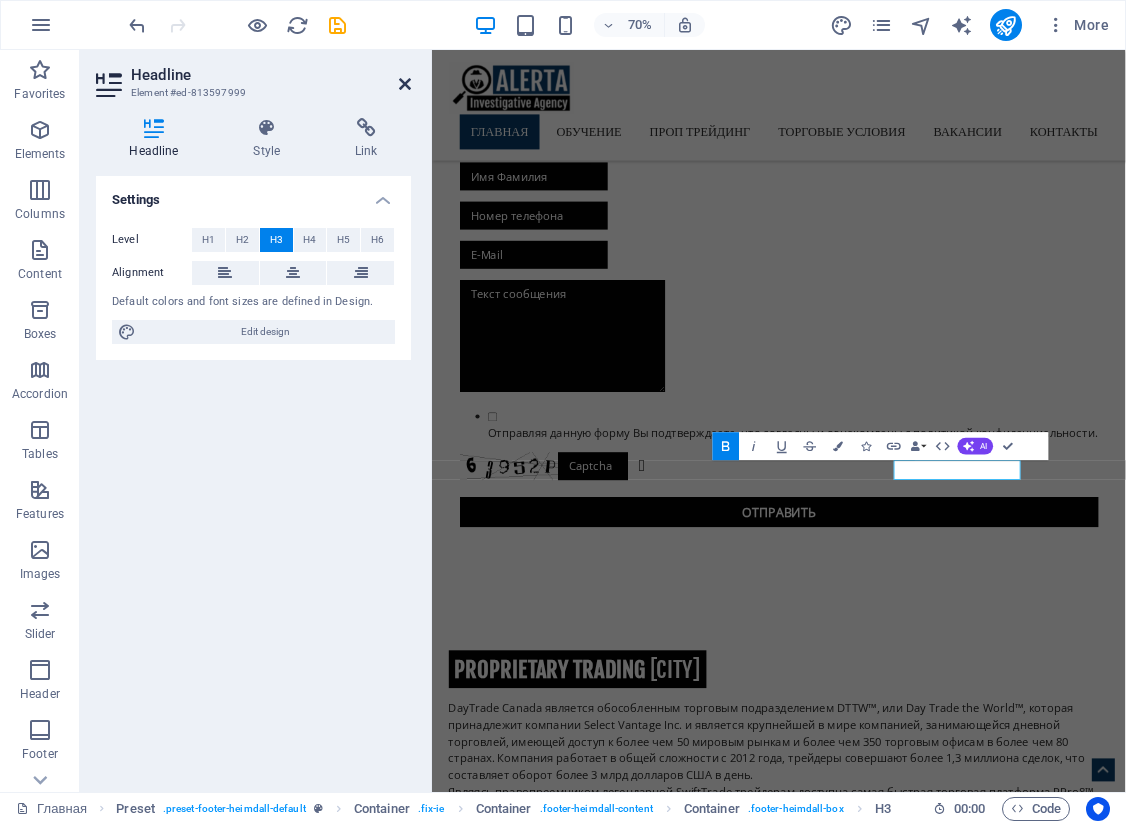 click at bounding box center [405, 84] 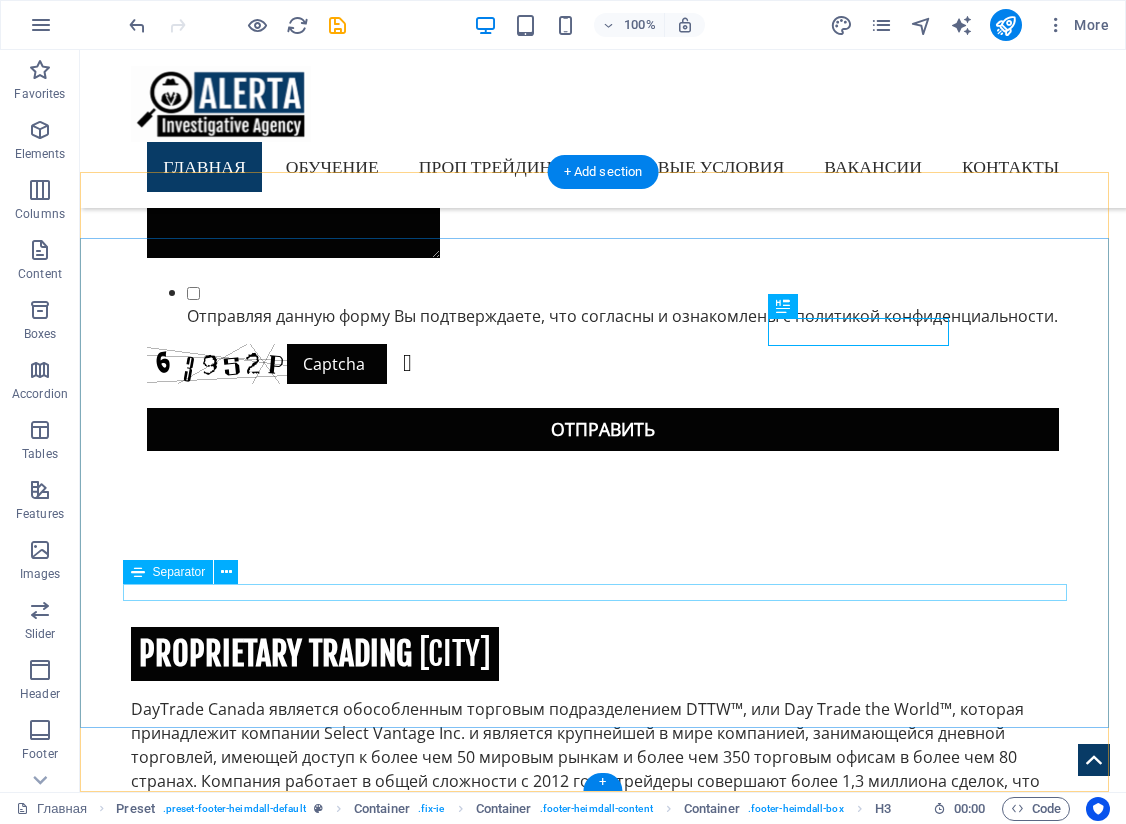 scroll, scrollTop: 2516, scrollLeft: 0, axis: vertical 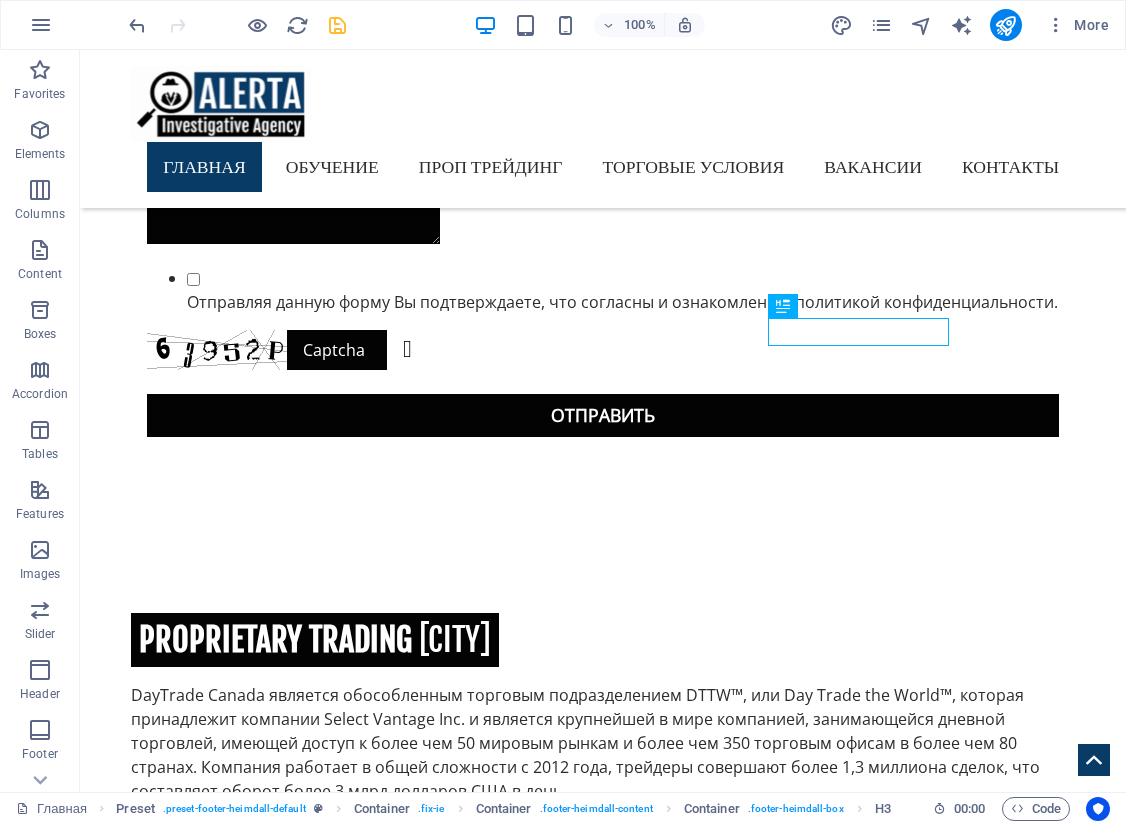 drag, startPoint x: 411, startPoint y: 20, endPoint x: 340, endPoint y: 21, distance: 71.00704 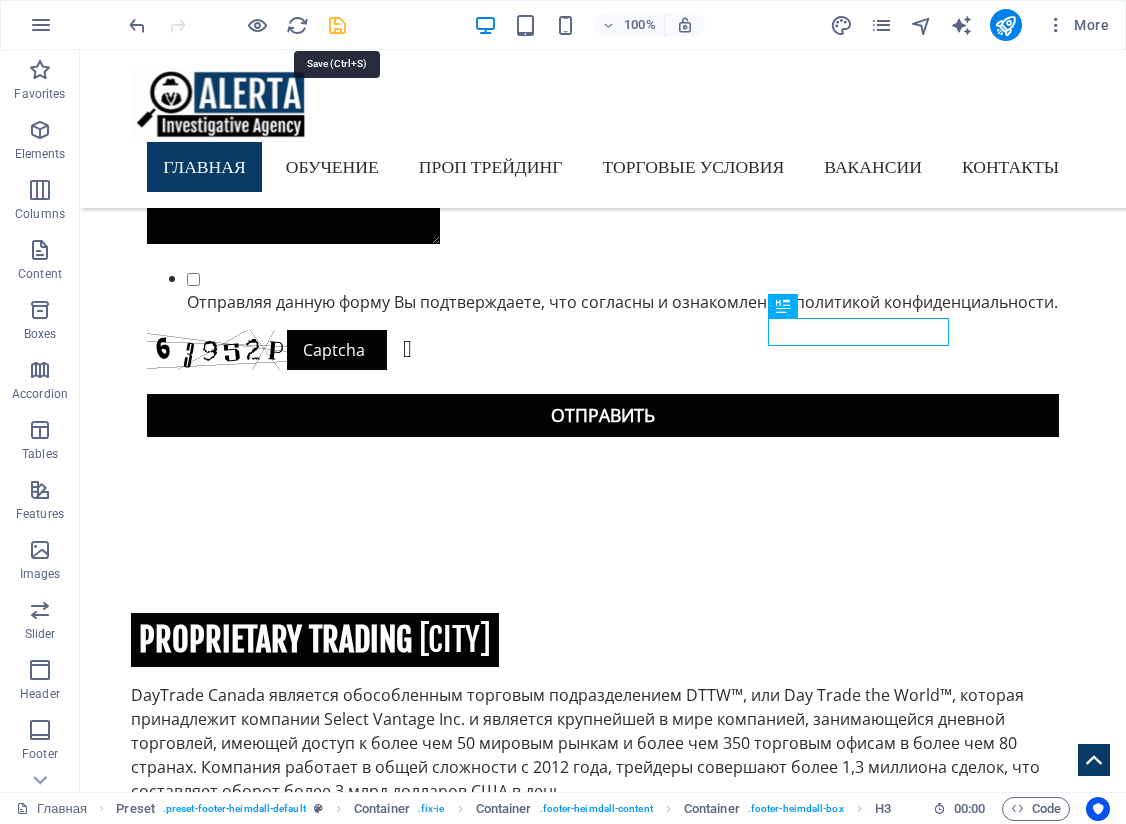 click at bounding box center [337, 25] 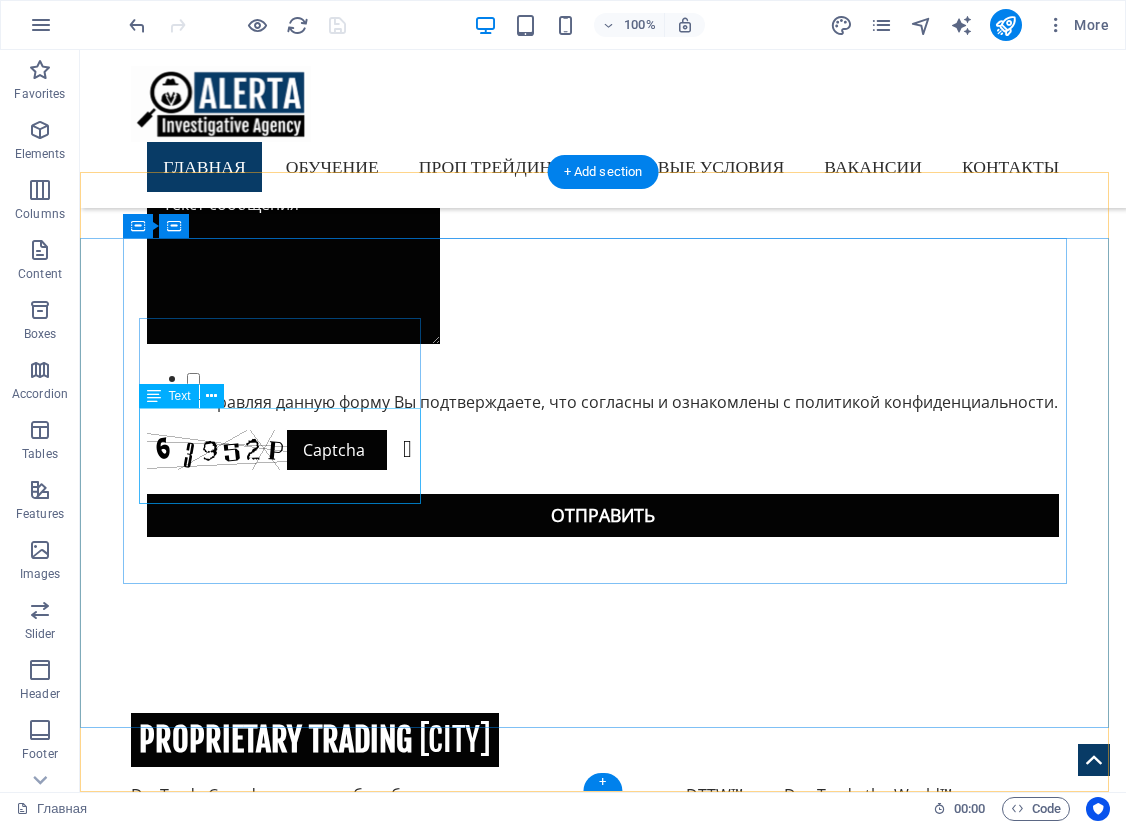 scroll, scrollTop: 2516, scrollLeft: 0, axis: vertical 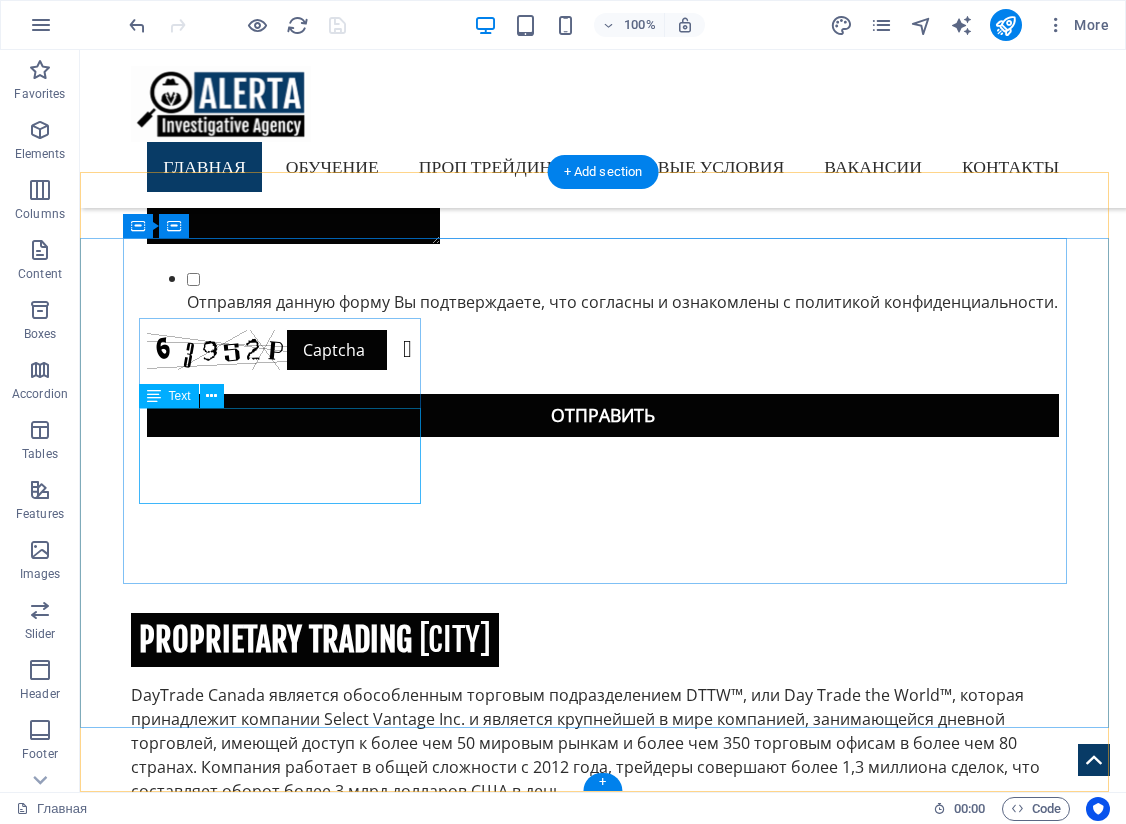 click on "Massa dignissim nibh. Sapien rutrum. Gravida faucibus felis etiam nostra nisl est, pulvinar, sagittis dignissim tempor praesent molestie." at bounding box center [603, 4199] 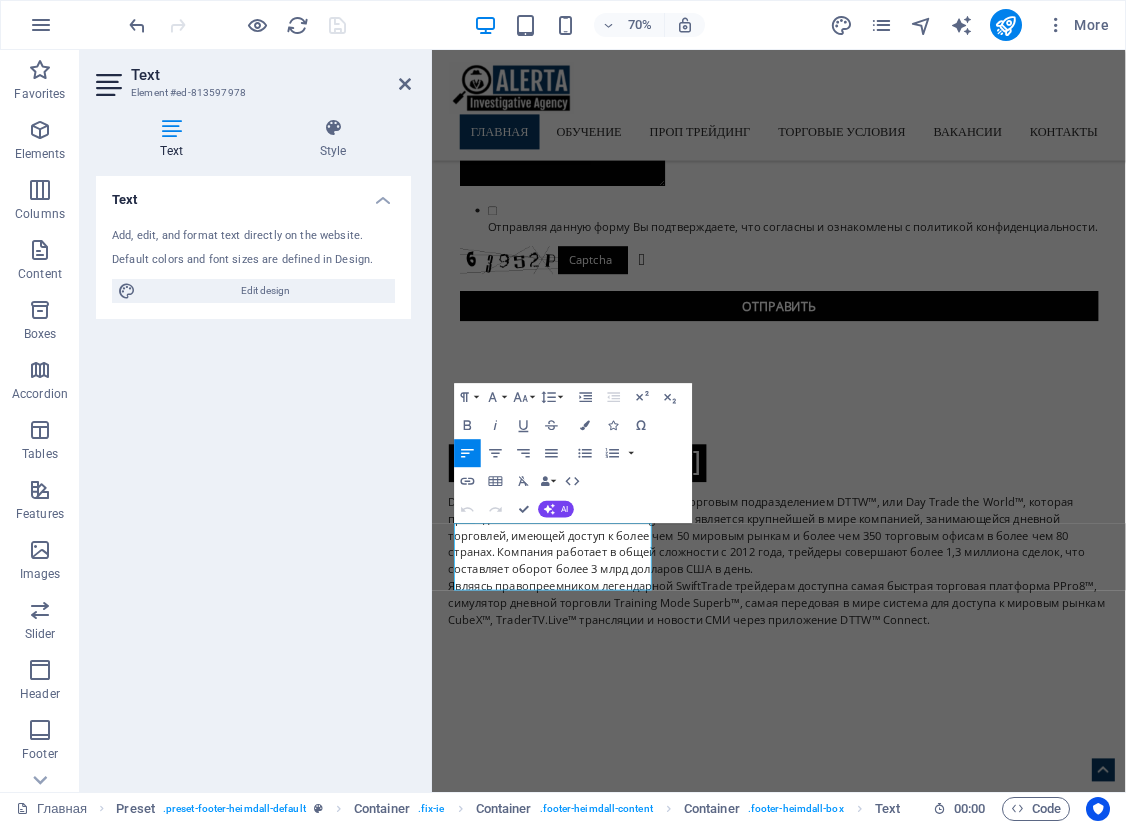 scroll, scrollTop: 2222, scrollLeft: 0, axis: vertical 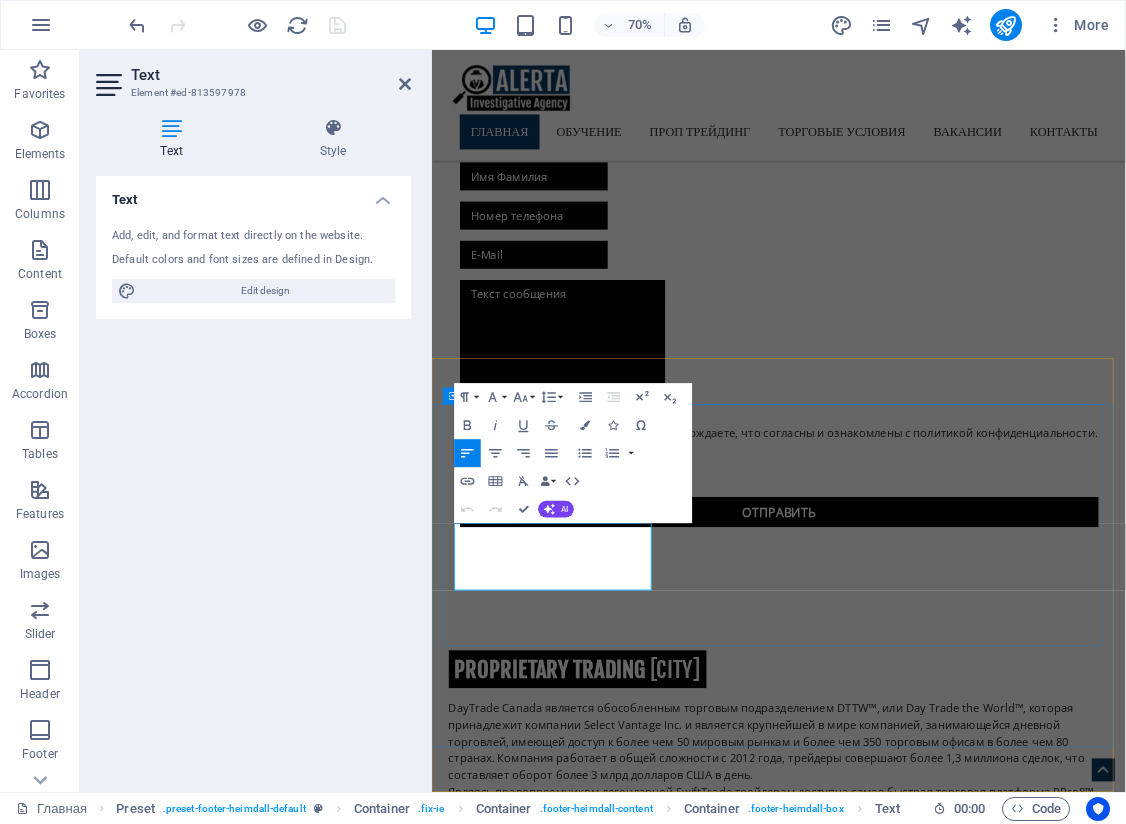 drag, startPoint x: 739, startPoint y: 808, endPoint x: 520, endPoint y: 737, distance: 230.22163 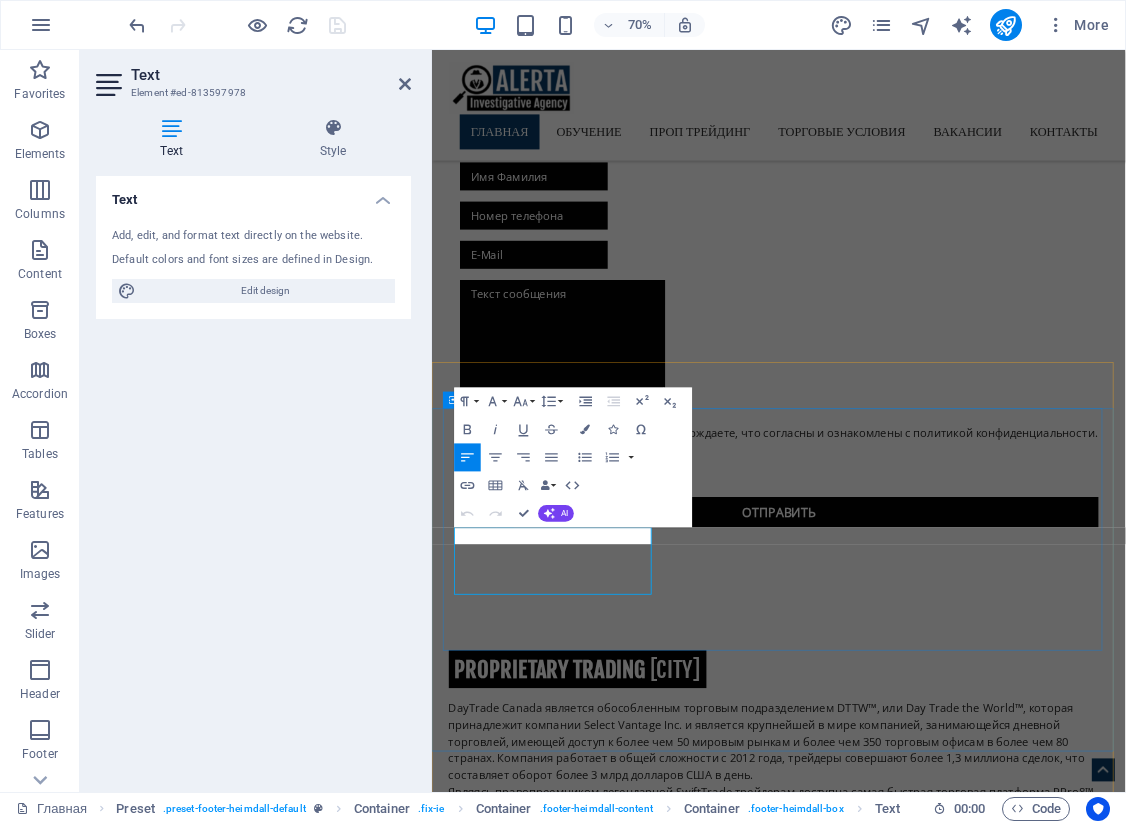 scroll, scrollTop: 2216, scrollLeft: 0, axis: vertical 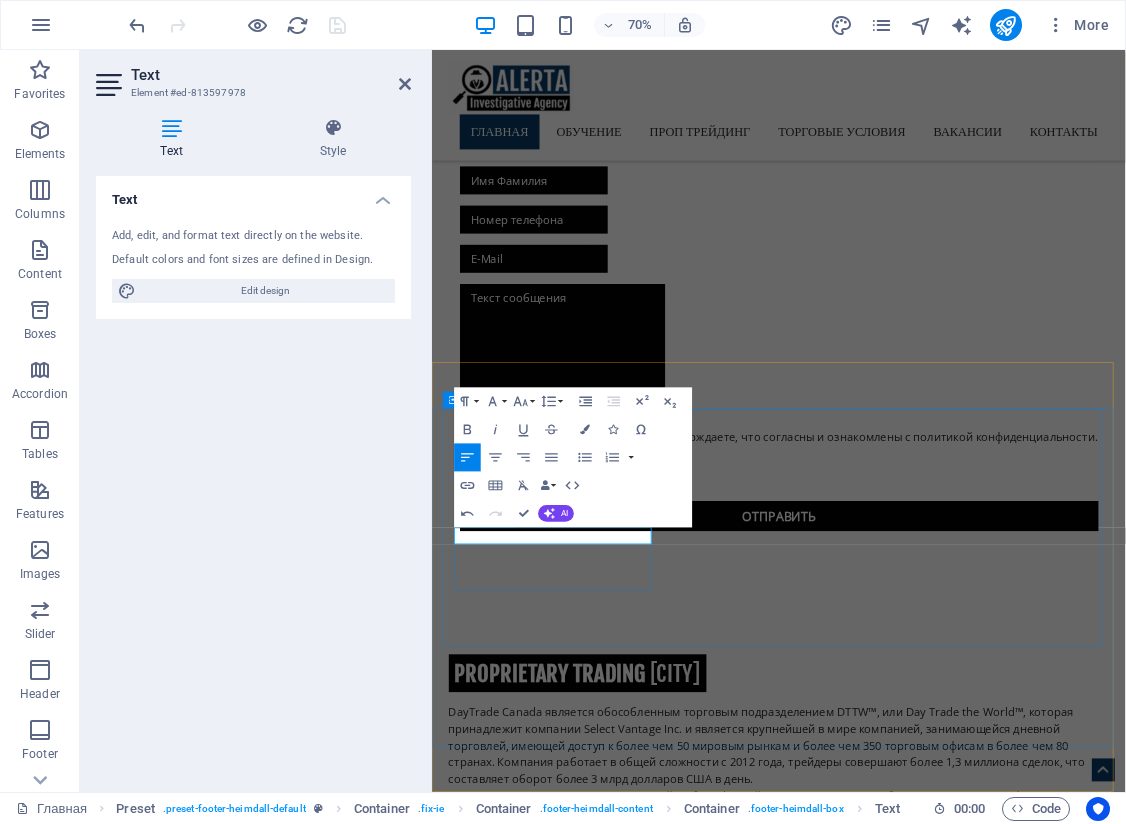 type 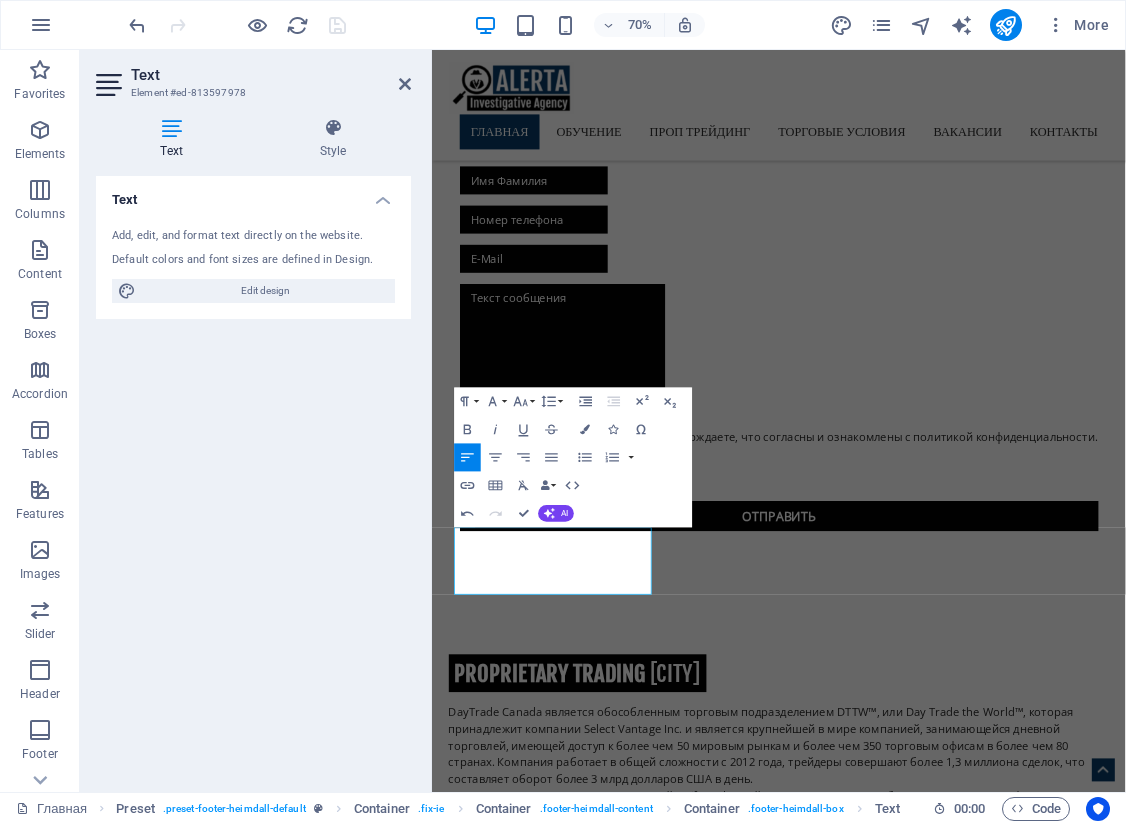 scroll, scrollTop: 2222, scrollLeft: 0, axis: vertical 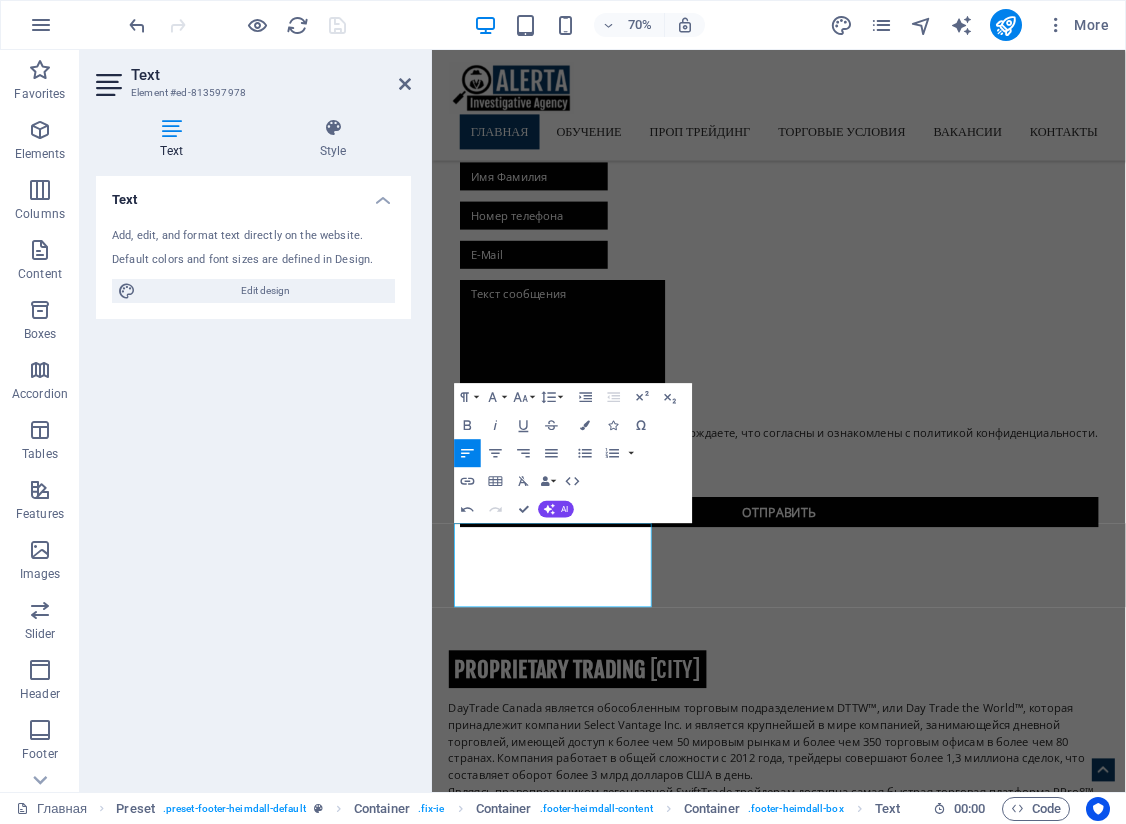 click on "Text Add, edit, and format text directly on the website. Default colors and font sizes are defined in Design. Edit design Alignment Left aligned Centered Right aligned" at bounding box center (253, 476) 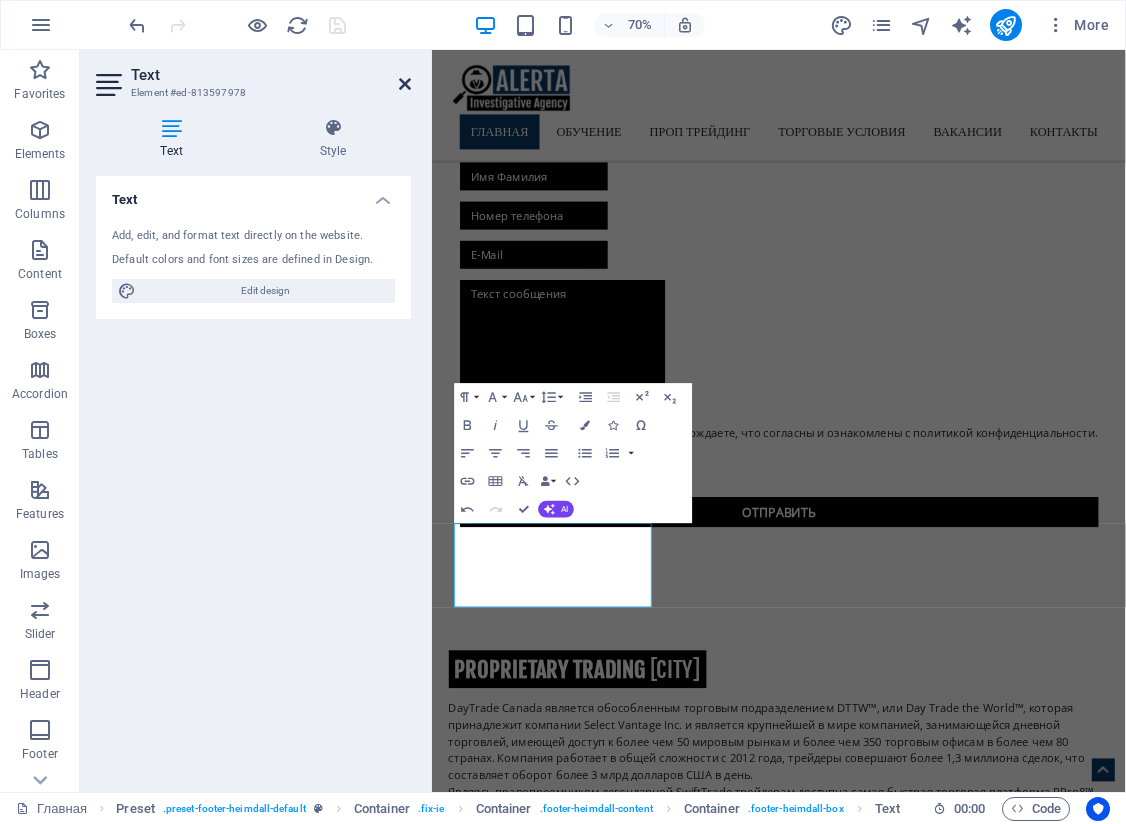 click at bounding box center [405, 84] 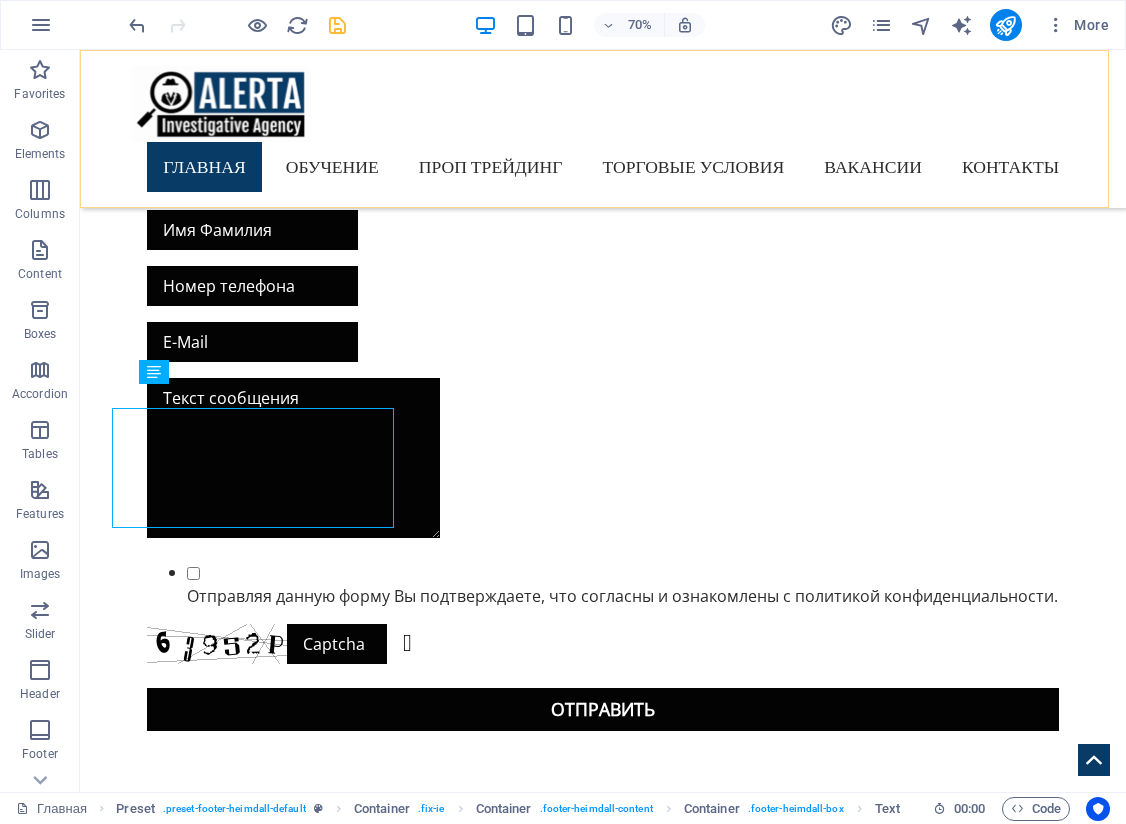 scroll, scrollTop: 2540, scrollLeft: 0, axis: vertical 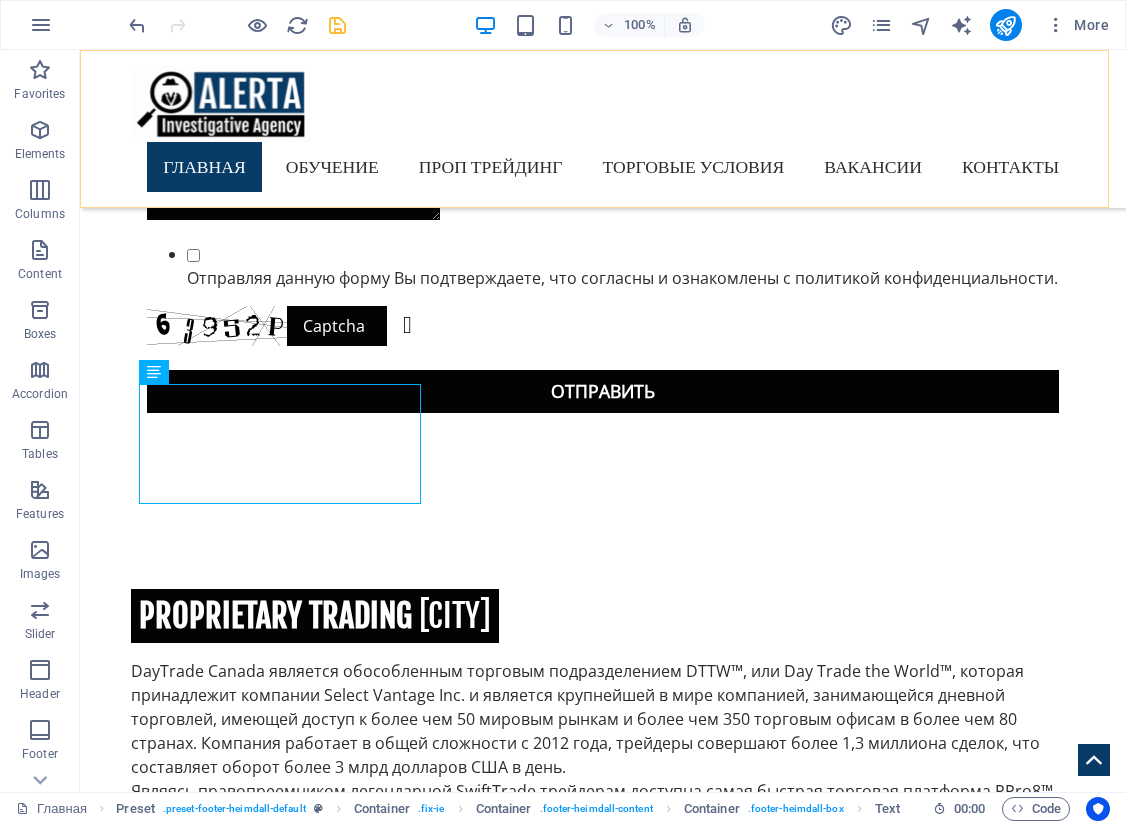 click on "Проп-трейдинговая компания в РФ. Занимаемся обучением и трудоустройством трейдеров. Торгуем NYSE / XETRA / MOEX / FX КОНТАКТЫ [NUMBER] [STREET] [BUILDING_NUMBER] [BUILDING_NUMBER] [CITY] Телефон: Мобильный: Email: info@[EXAMPLE_DOMAIN] НАВИГАЦИЯ Главная Обучение Проп Трейдинг Торговые условия Вакансии Контакты" at bounding box center [603, 4325] 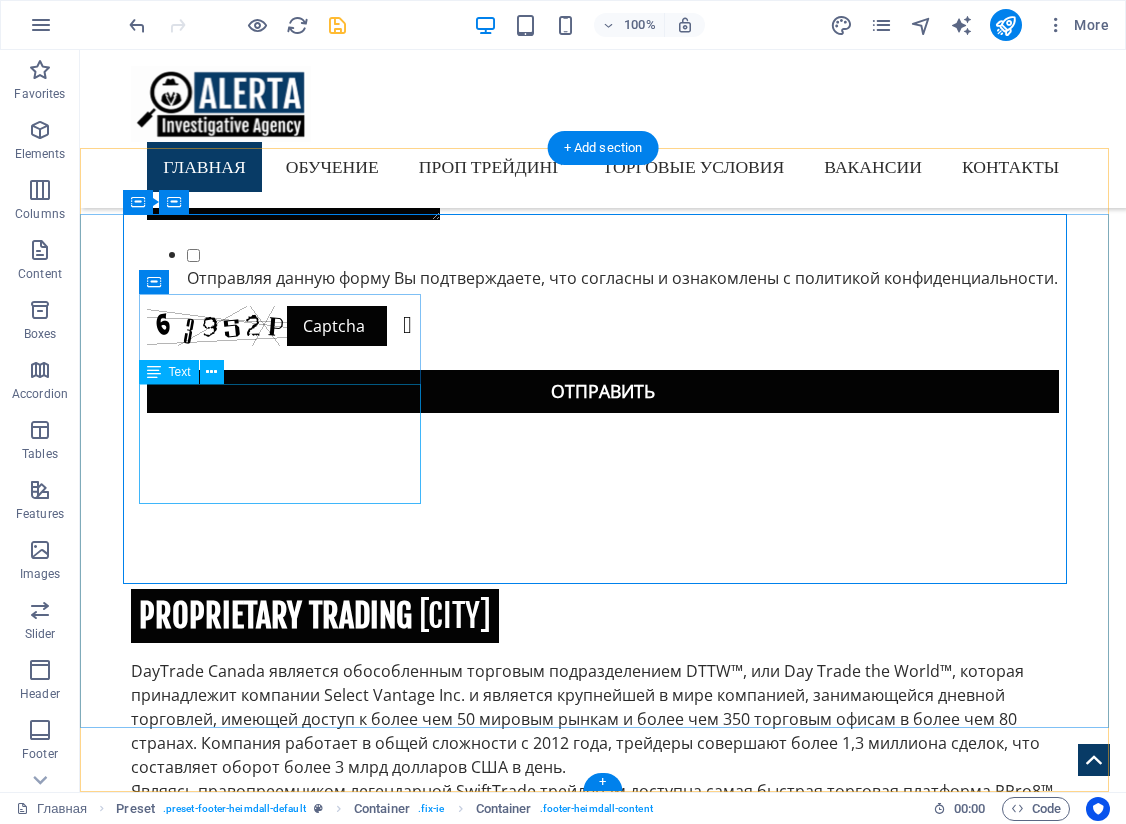 click on "Проп-трейдинговая компания в РФ. Занимаемся обучением и трудоустройством трейдеров. Торгуем NYSE / XETRA / MOEX / FX" at bounding box center (603, 4175) 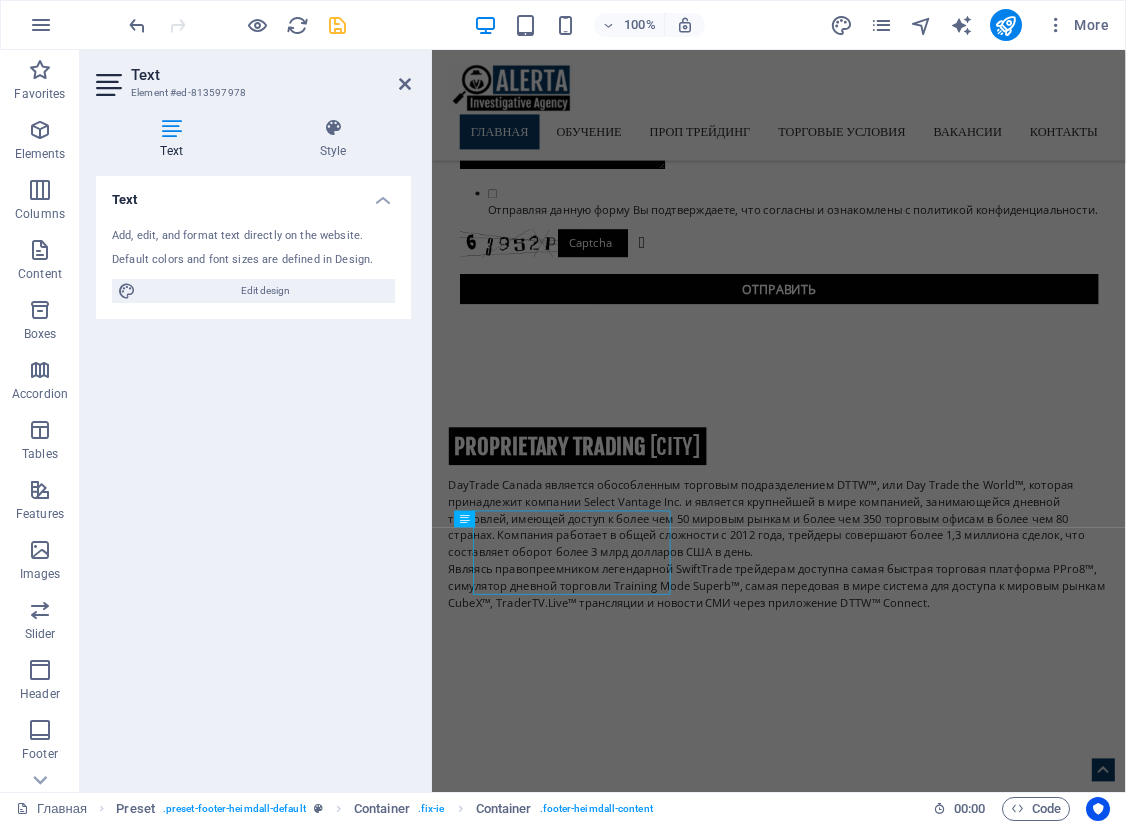 drag, startPoint x: 761, startPoint y: 507, endPoint x: 659, endPoint y: 764, distance: 276.50134 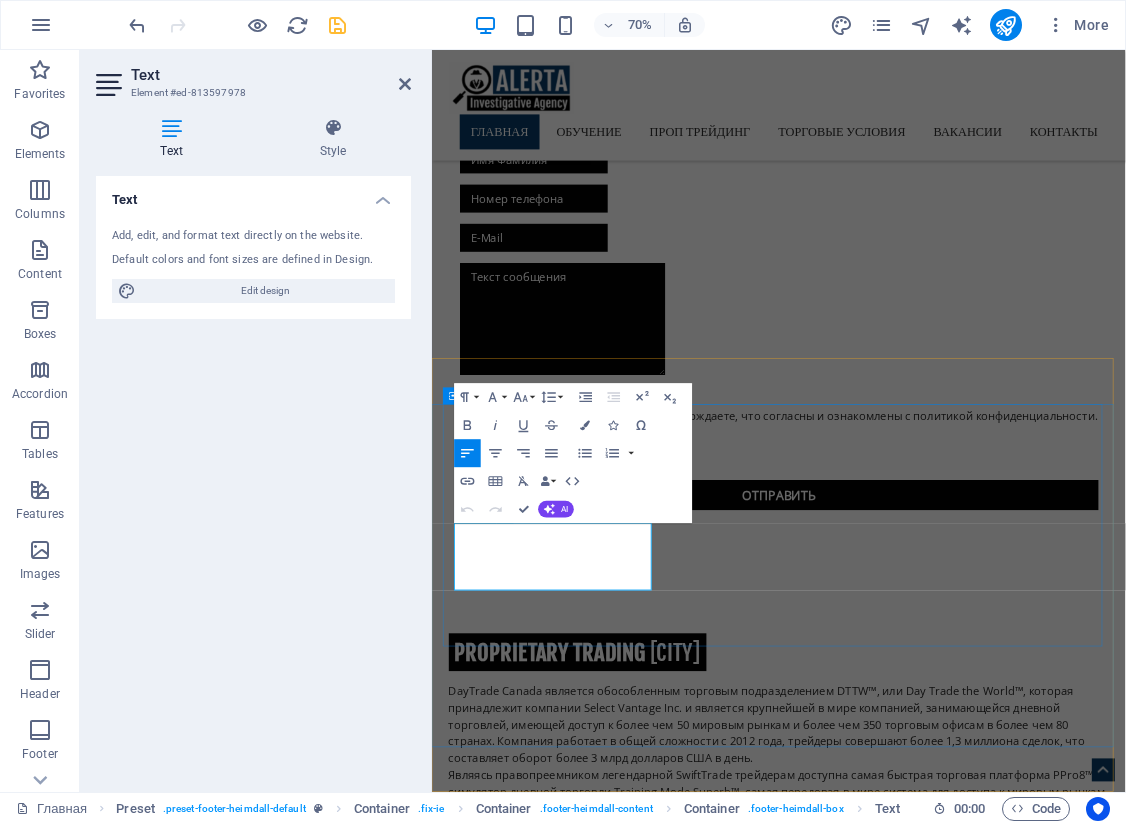 scroll, scrollTop: 2222, scrollLeft: 0, axis: vertical 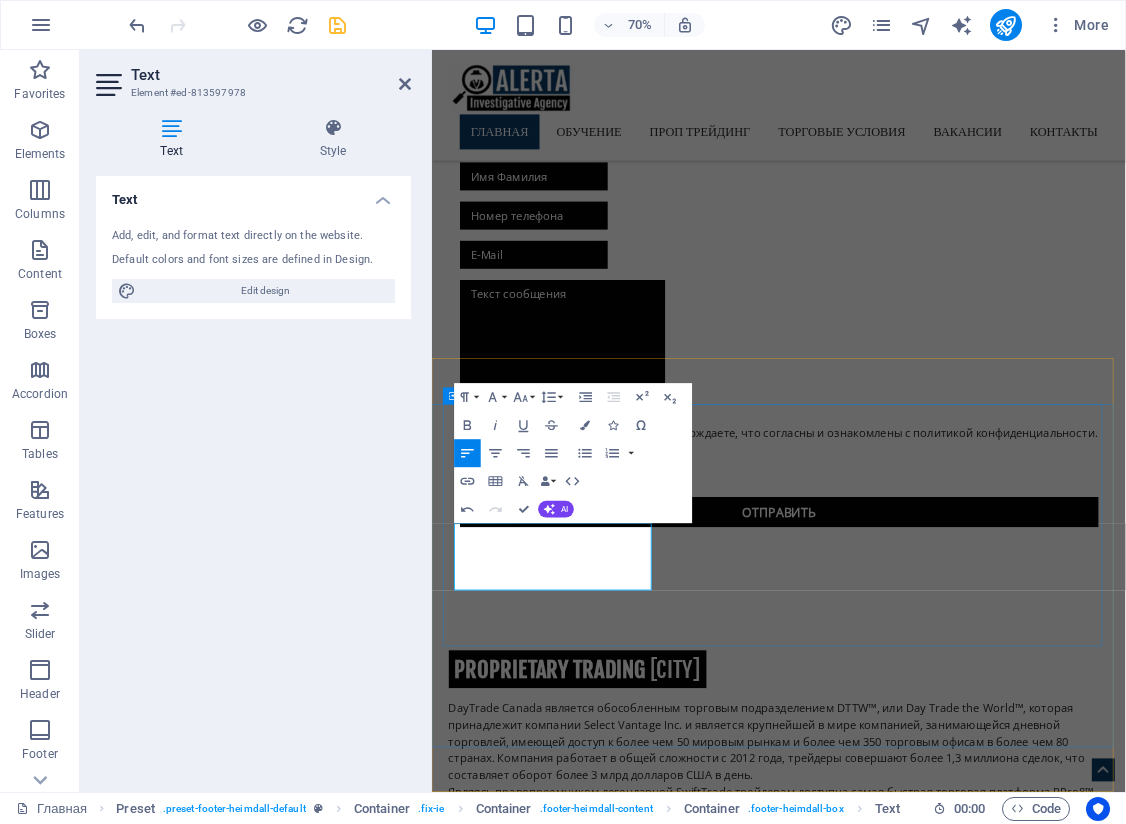 type 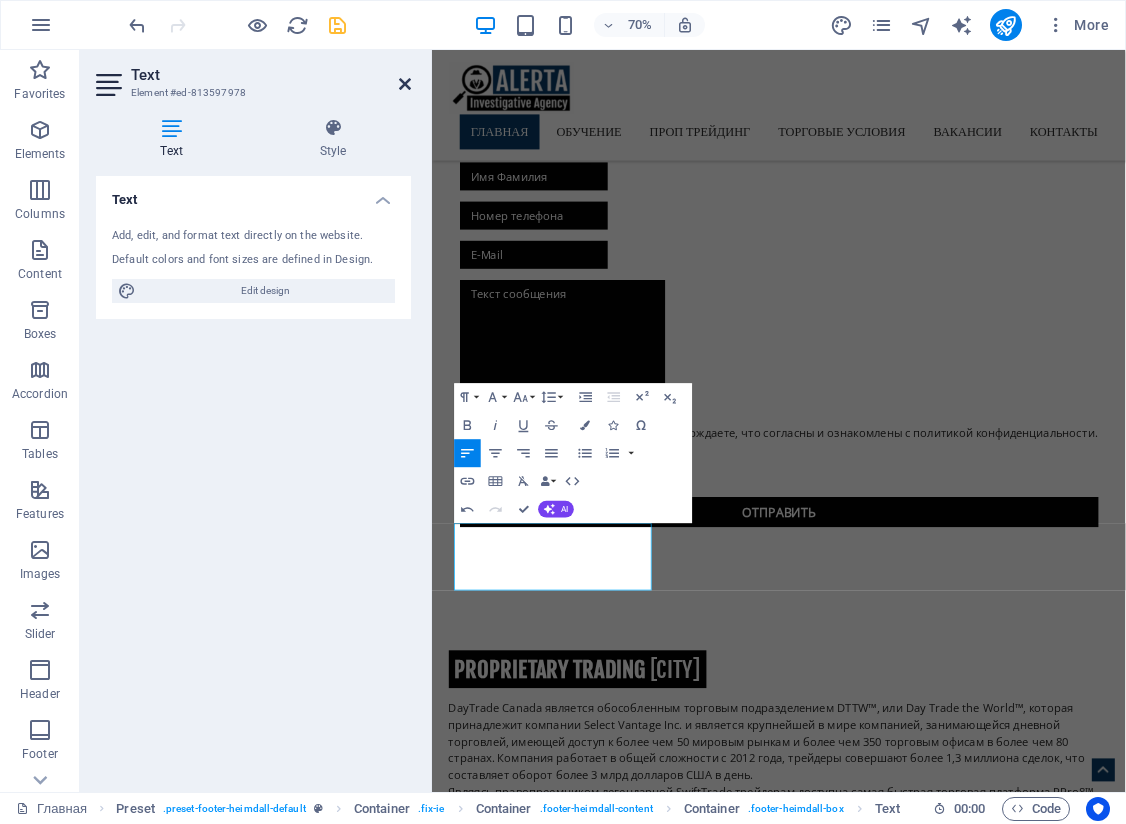 click on "Text Add, edit, and format text directly on the website. Default colors and font sizes are defined in Design. Edit design Alignment Left aligned Centered Right aligned" at bounding box center (253, 476) 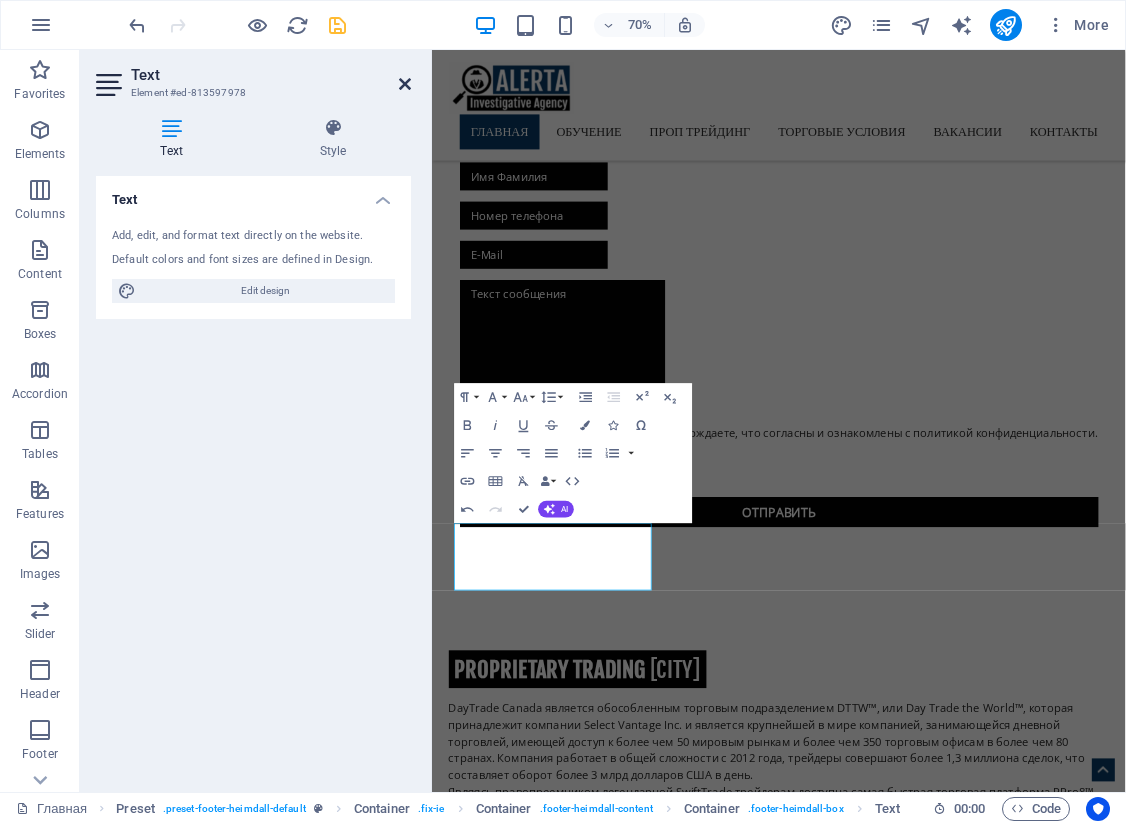 click at bounding box center [405, 84] 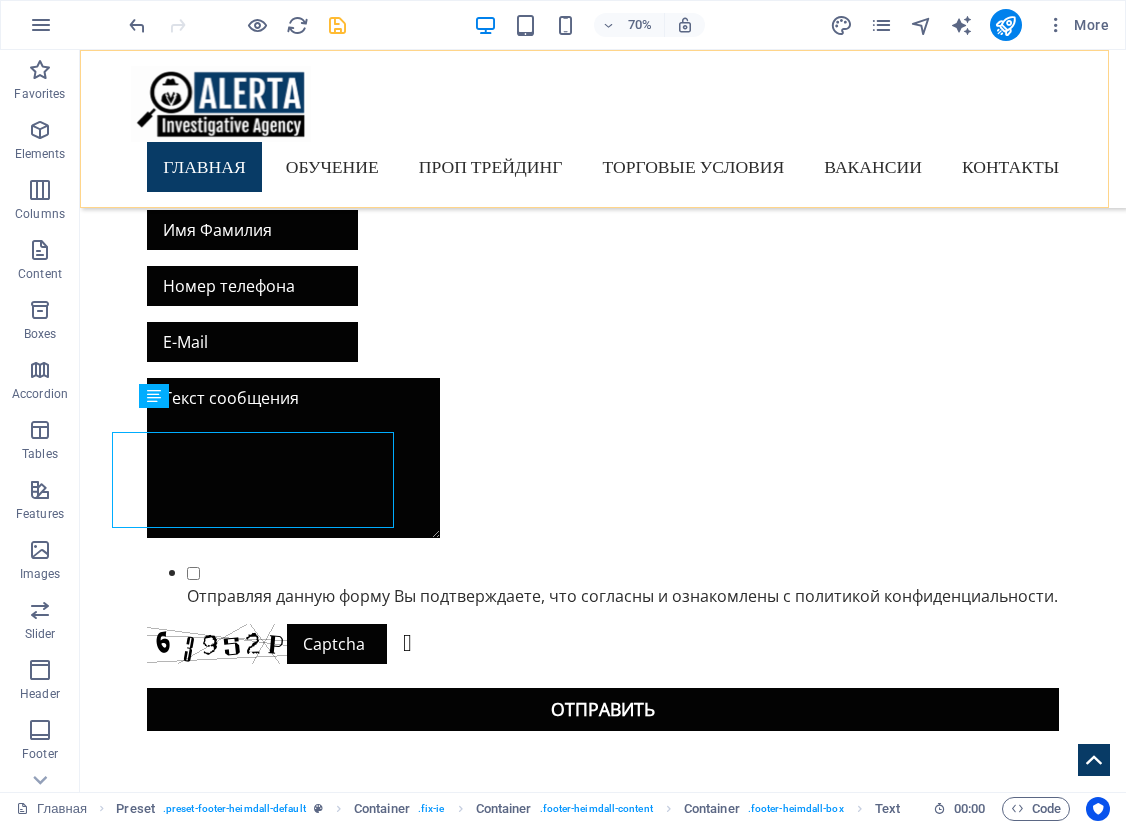 scroll, scrollTop: 2516, scrollLeft: 0, axis: vertical 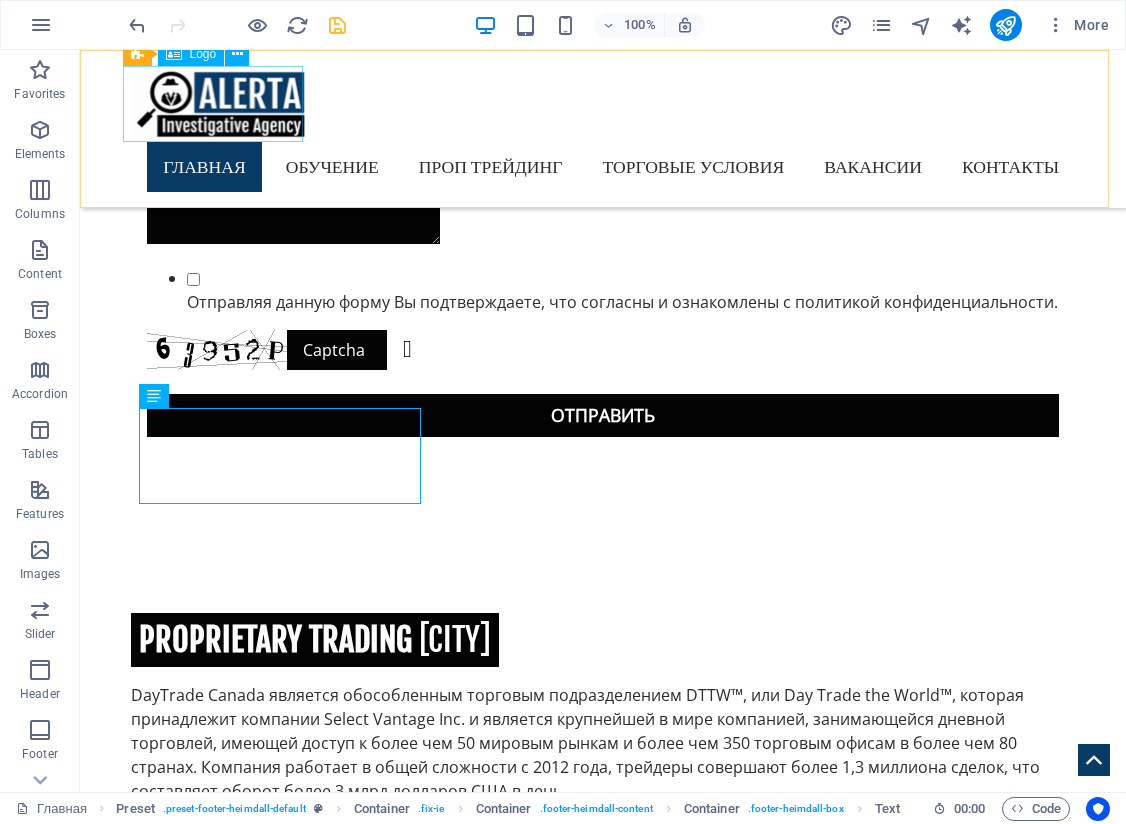 click on "100% More" at bounding box center (621, 25) 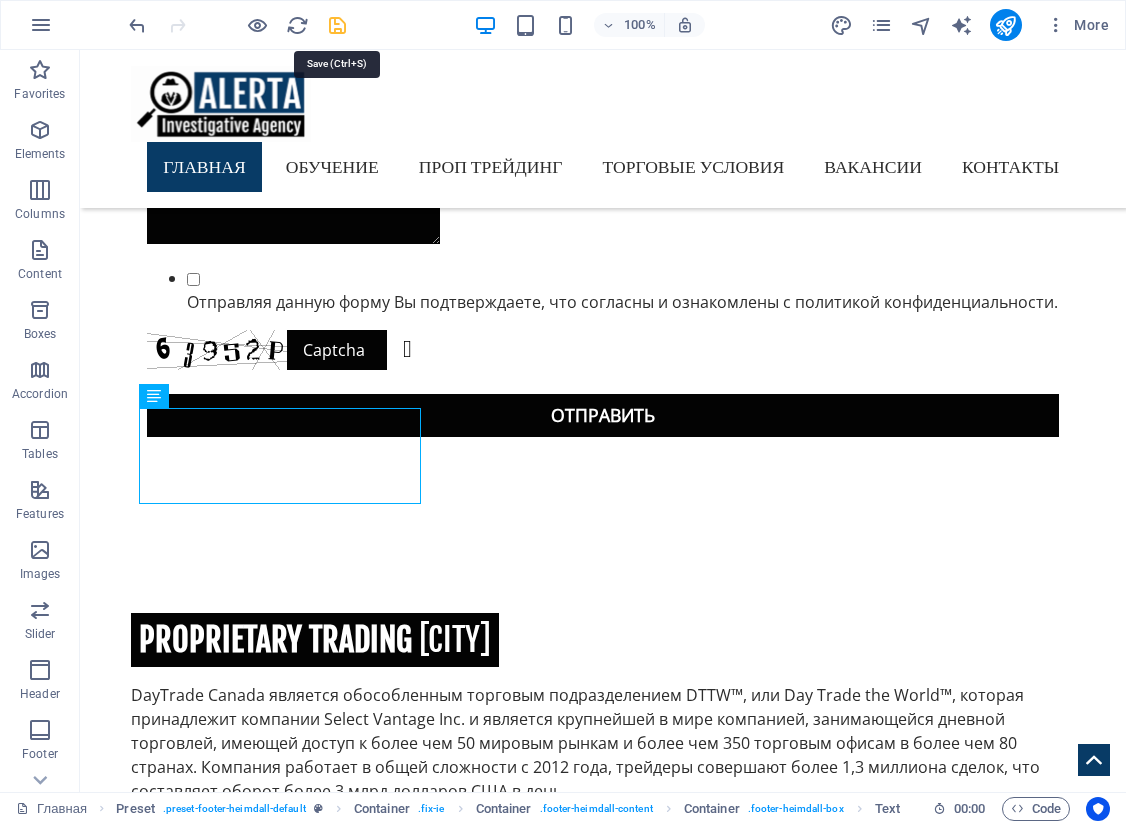 click at bounding box center (337, 25) 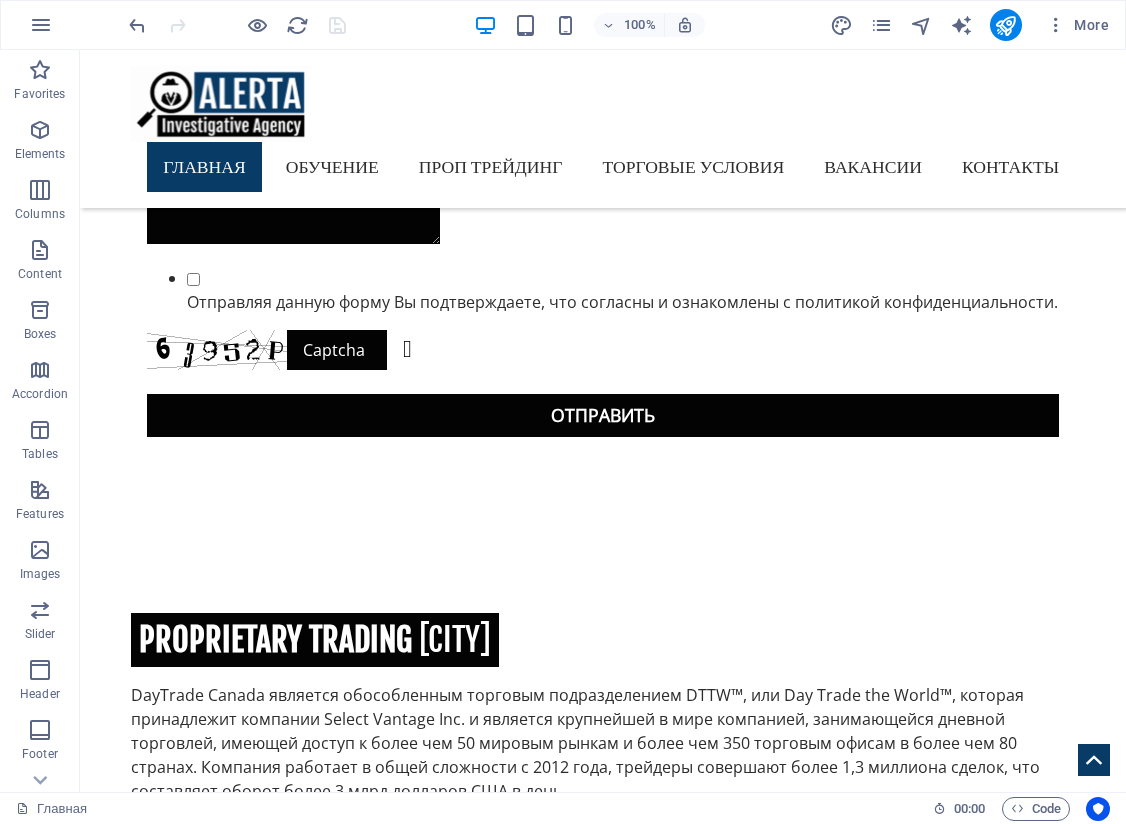 click on "100% More" at bounding box center [621, 25] 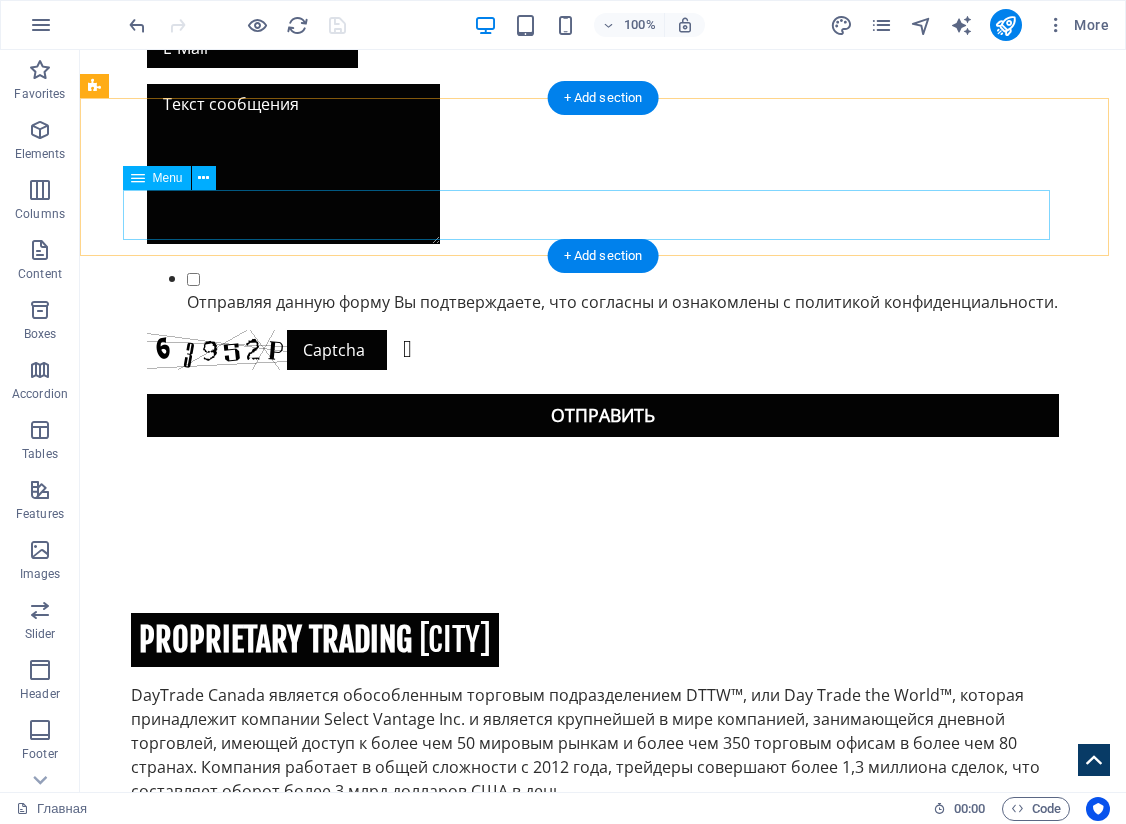 scroll, scrollTop: 0, scrollLeft: 0, axis: both 